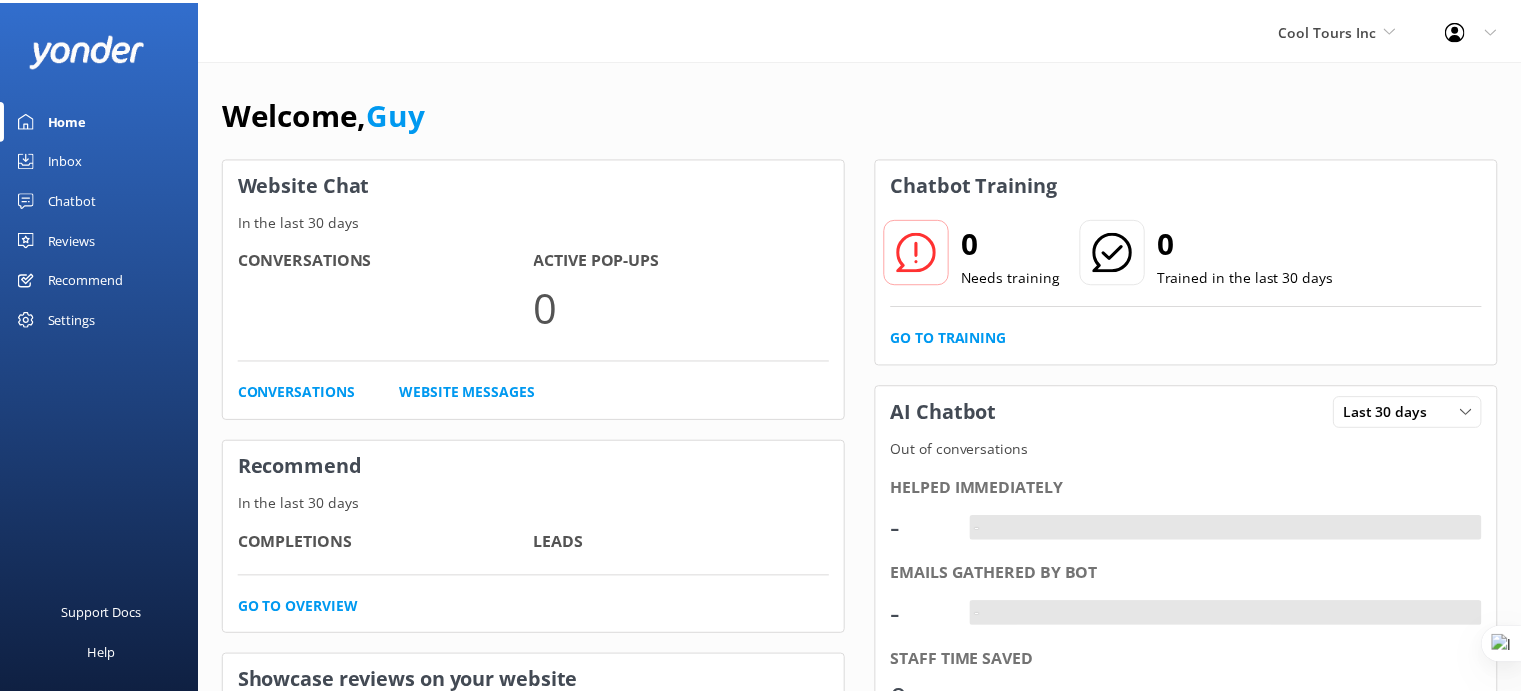 scroll, scrollTop: 0, scrollLeft: 0, axis: both 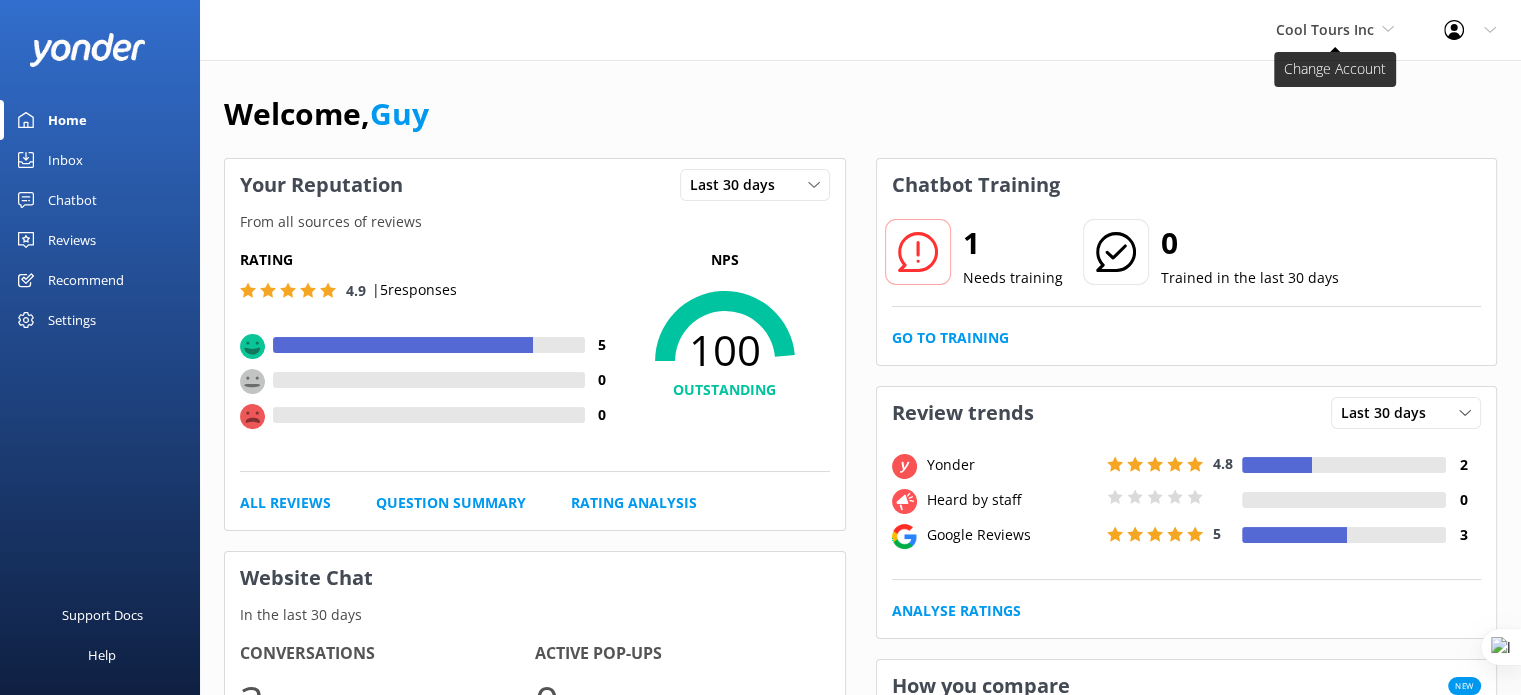 click on "Cool Tours Inc" at bounding box center (1325, 29) 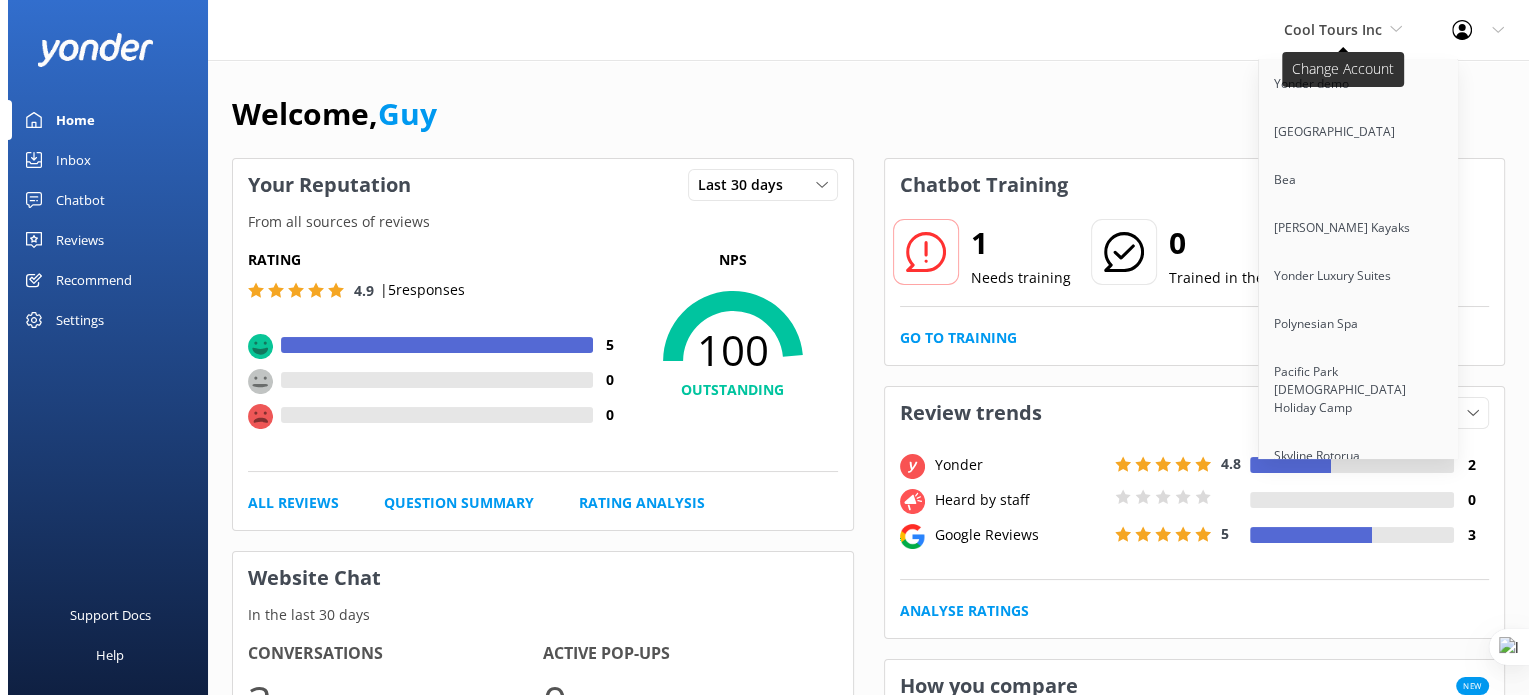 scroll, scrollTop: 5362, scrollLeft: 0, axis: vertical 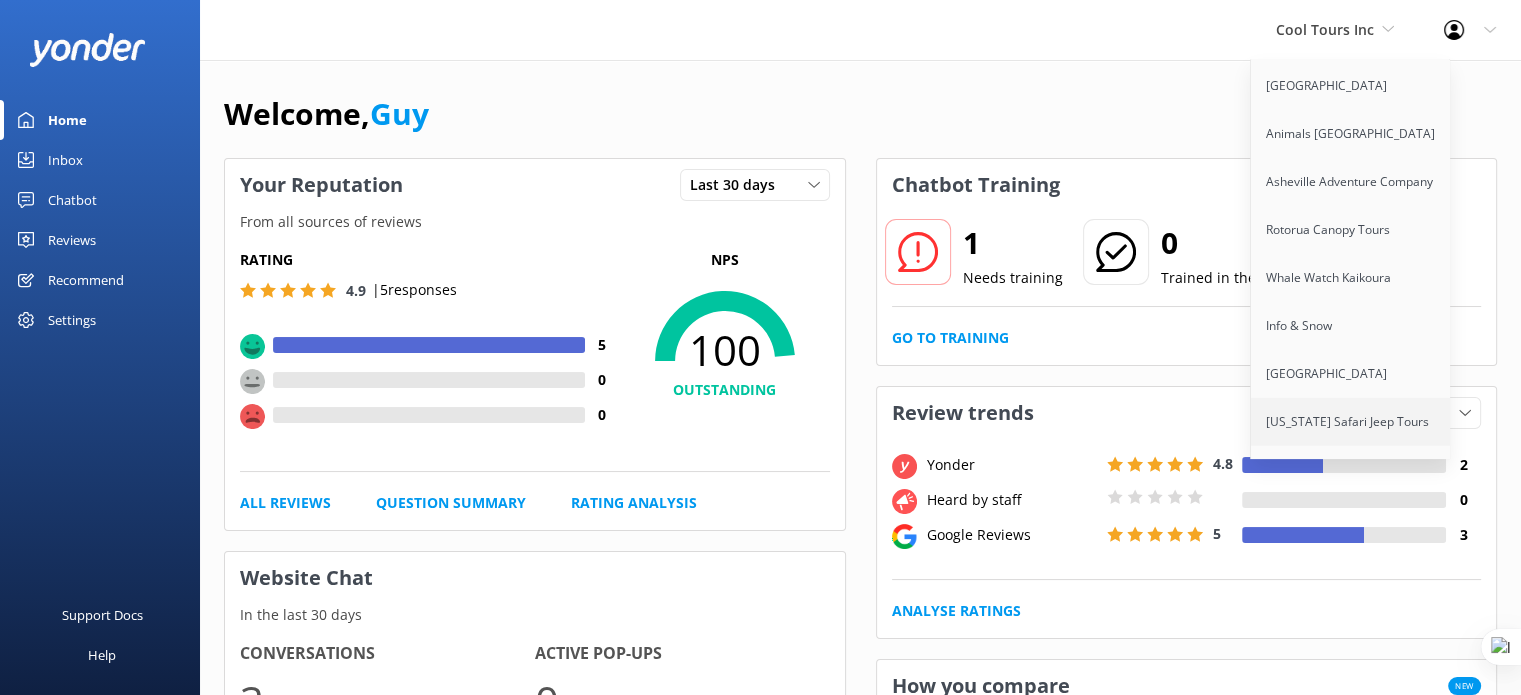 click on "[US_STATE] Safari Jeep Tours" at bounding box center [1351, 422] 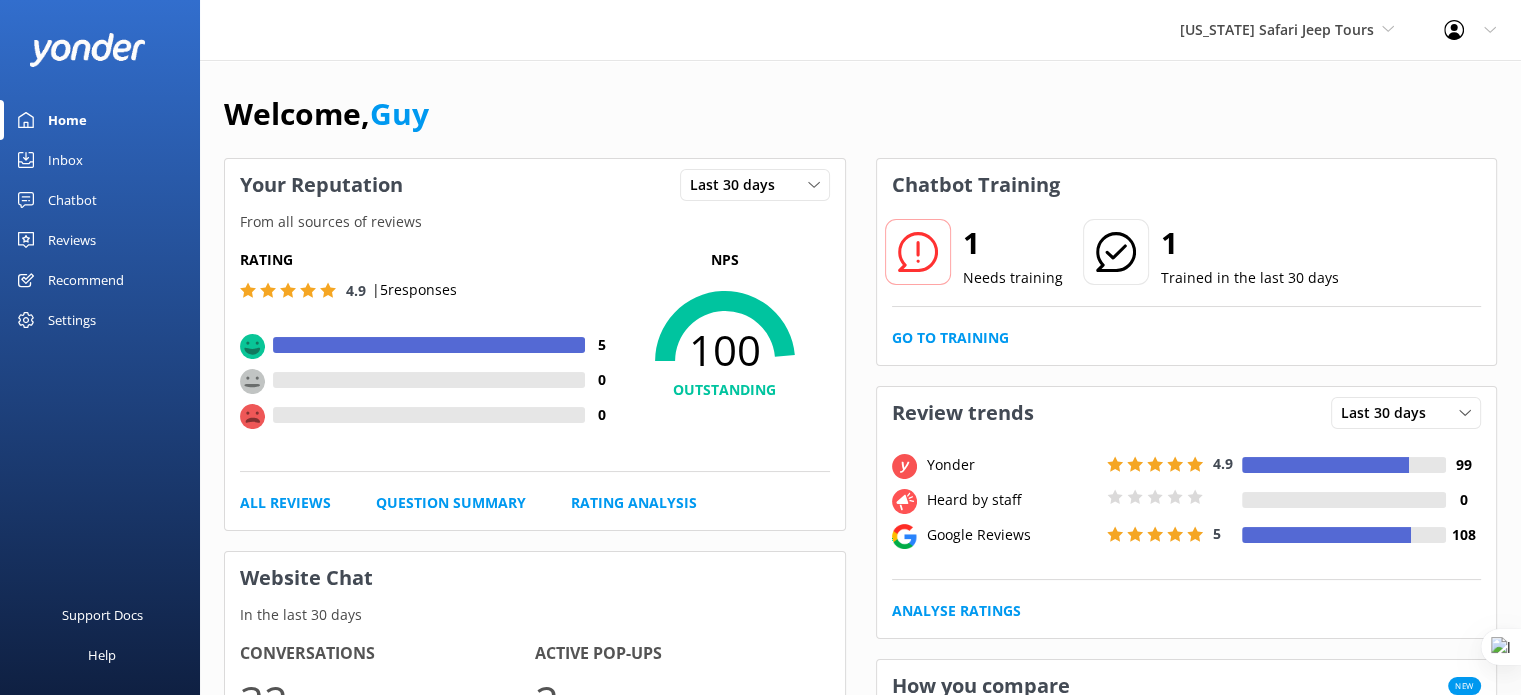 click on "Reviews" at bounding box center (72, 240) 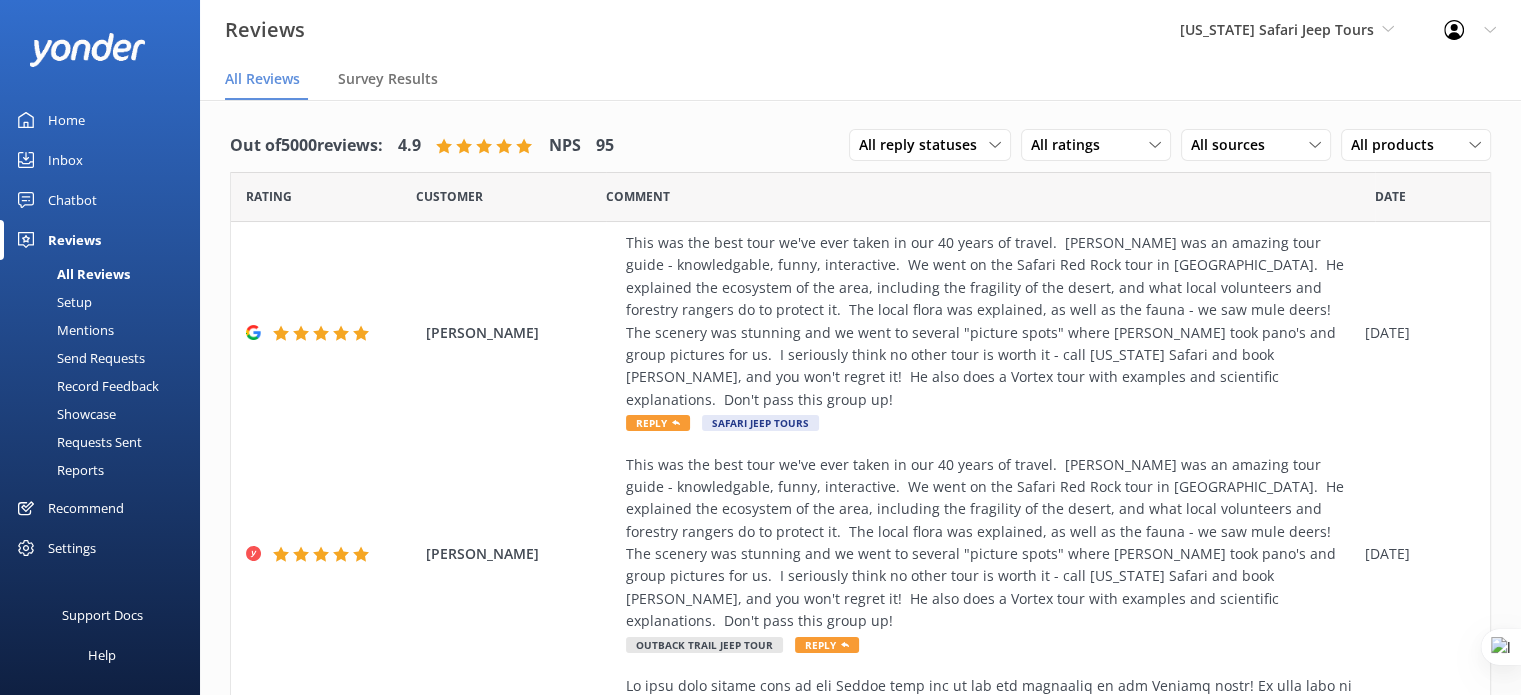 click on "Mentions" at bounding box center [63, 330] 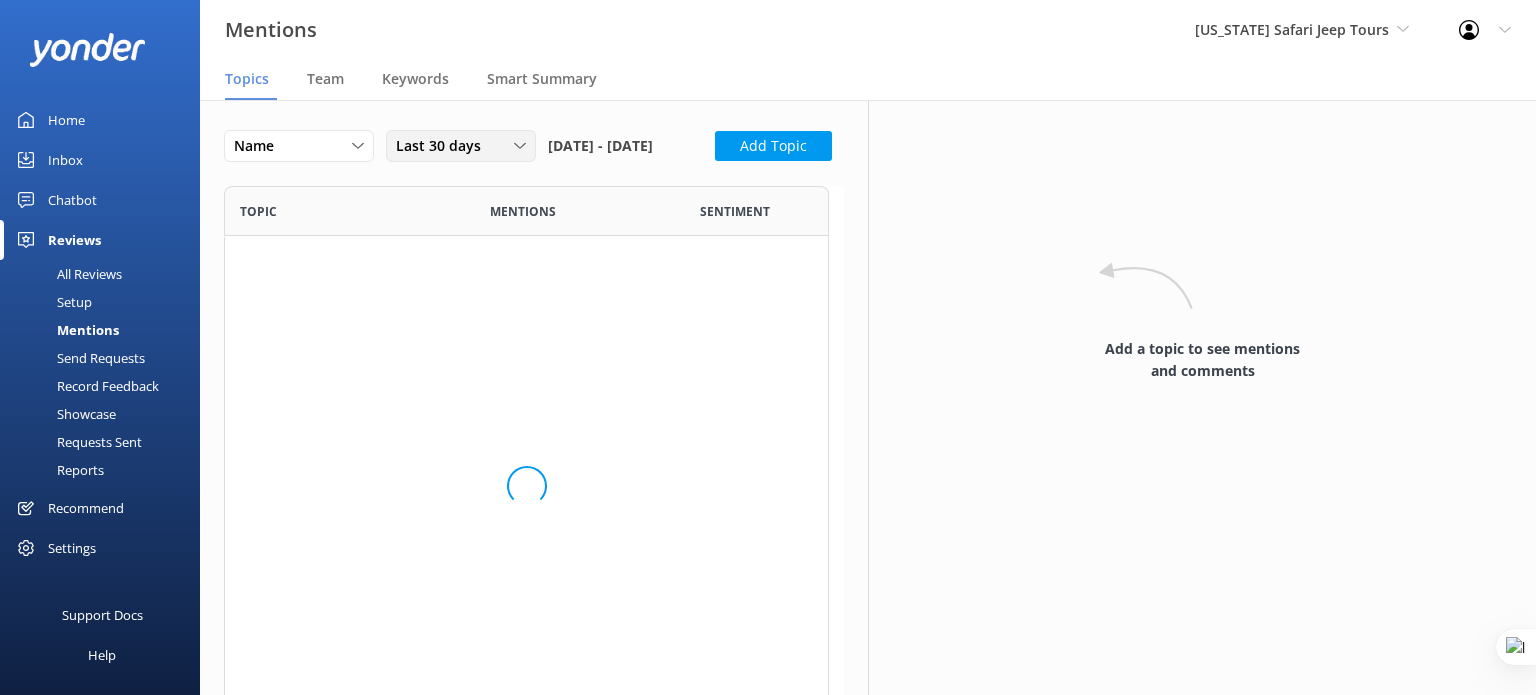 scroll, scrollTop: 16, scrollLeft: 16, axis: both 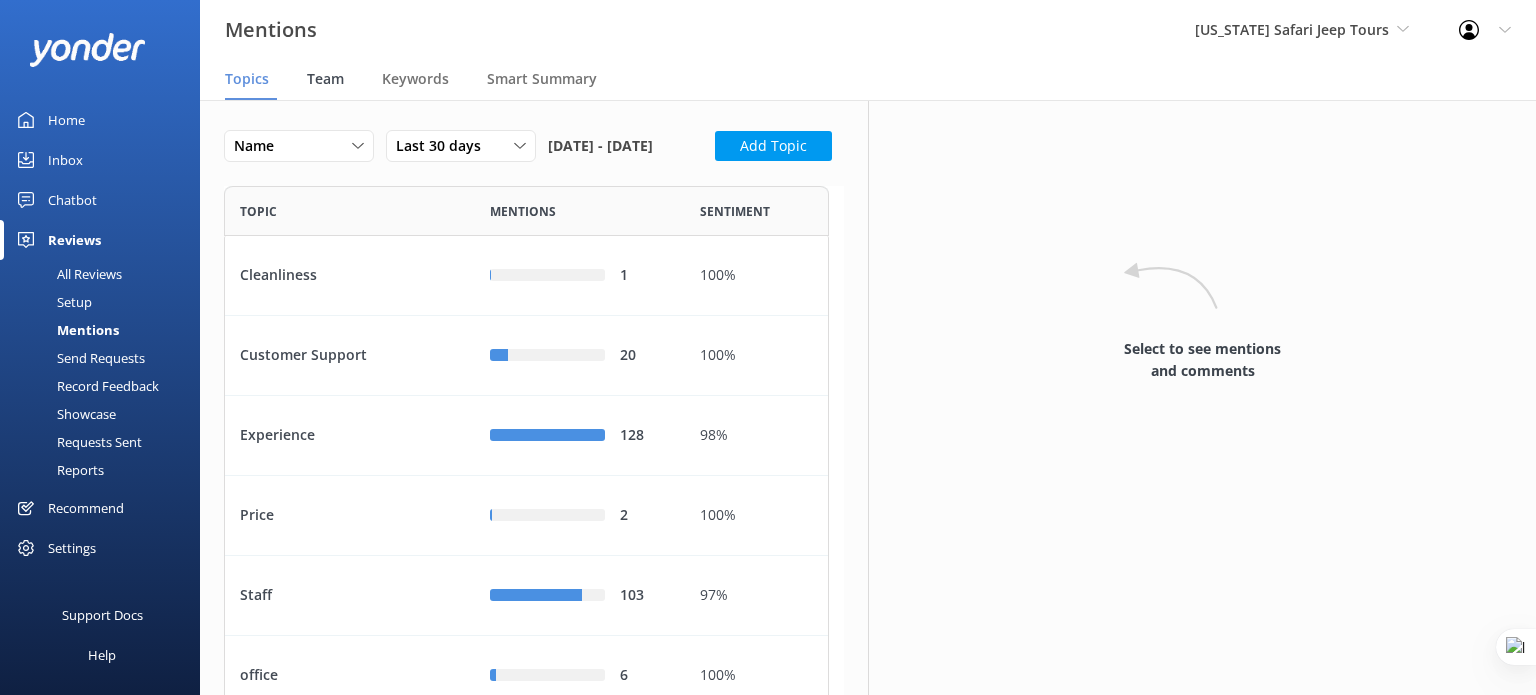 click on "Team" at bounding box center [325, 79] 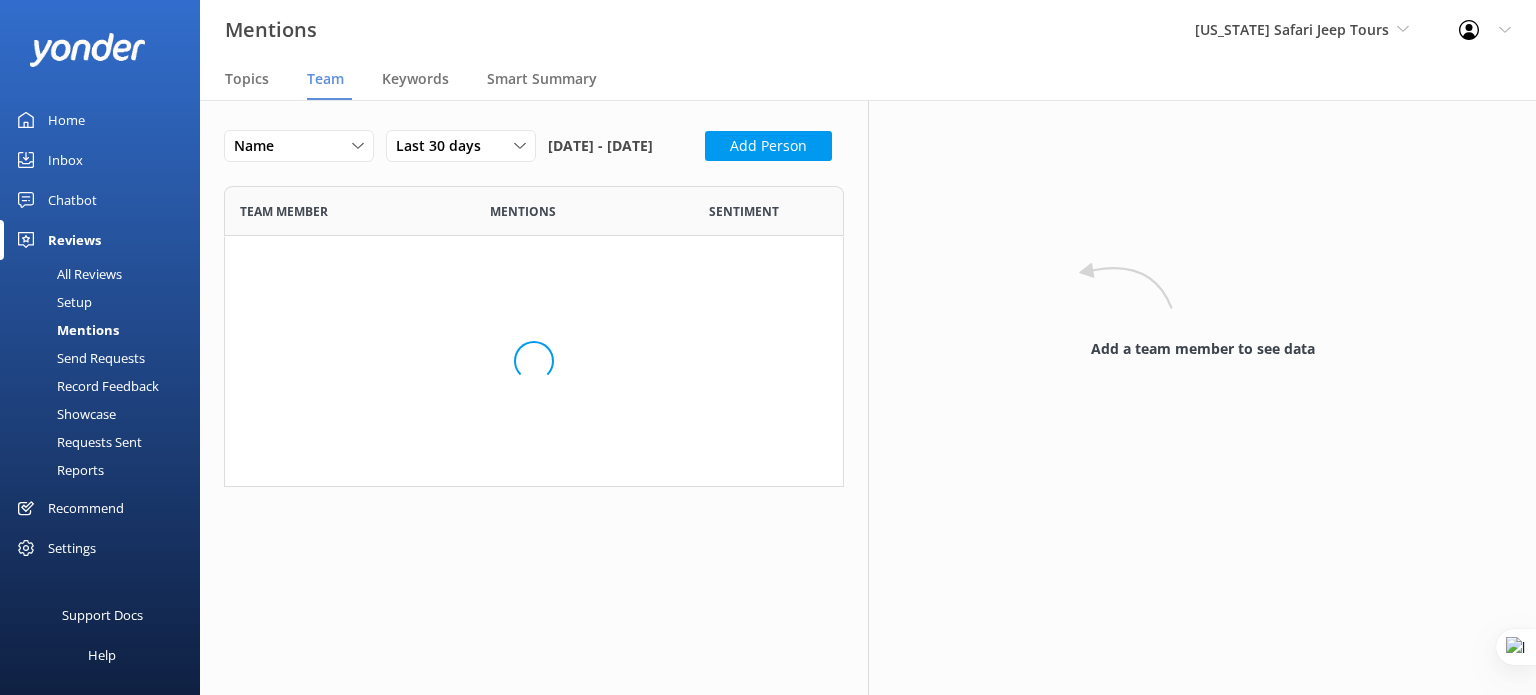 scroll, scrollTop: 16, scrollLeft: 16, axis: both 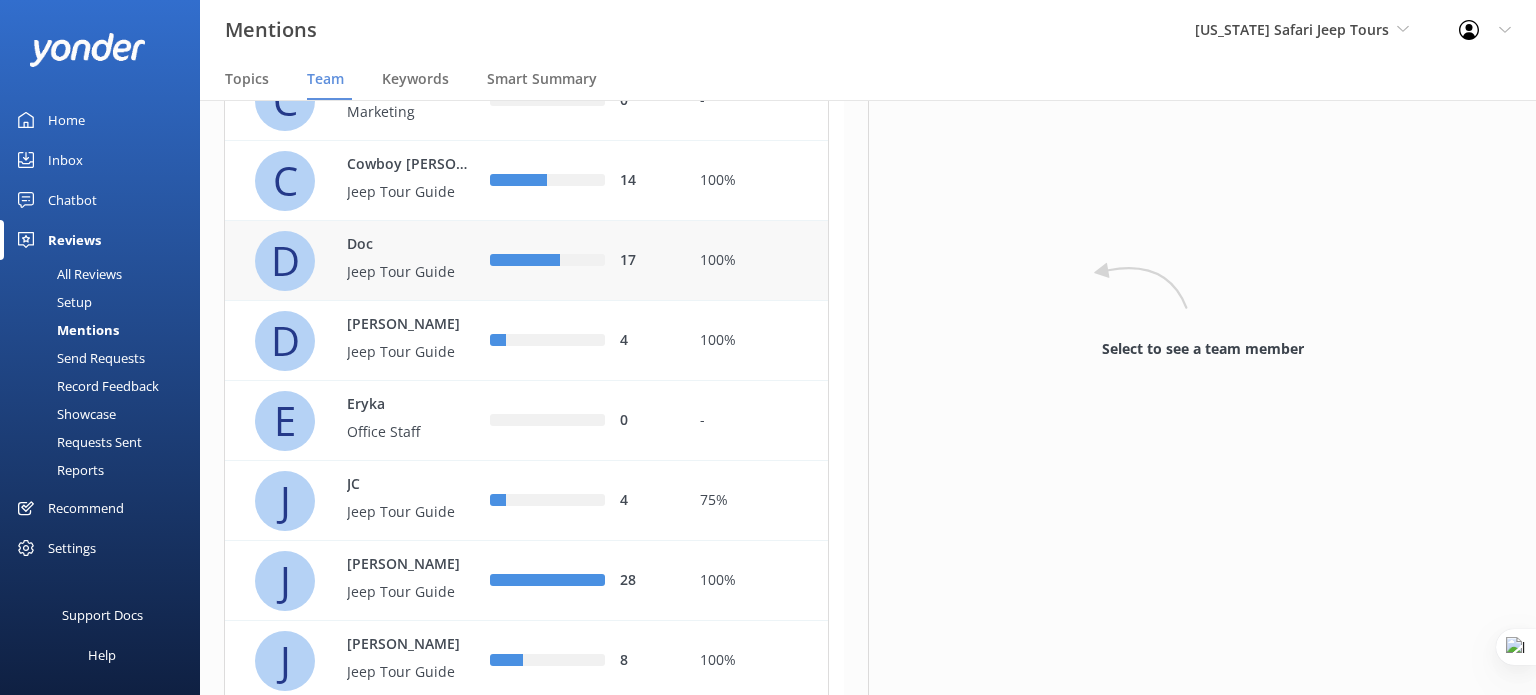 click on "Jeep Tour Guide" at bounding box center (412, 272) 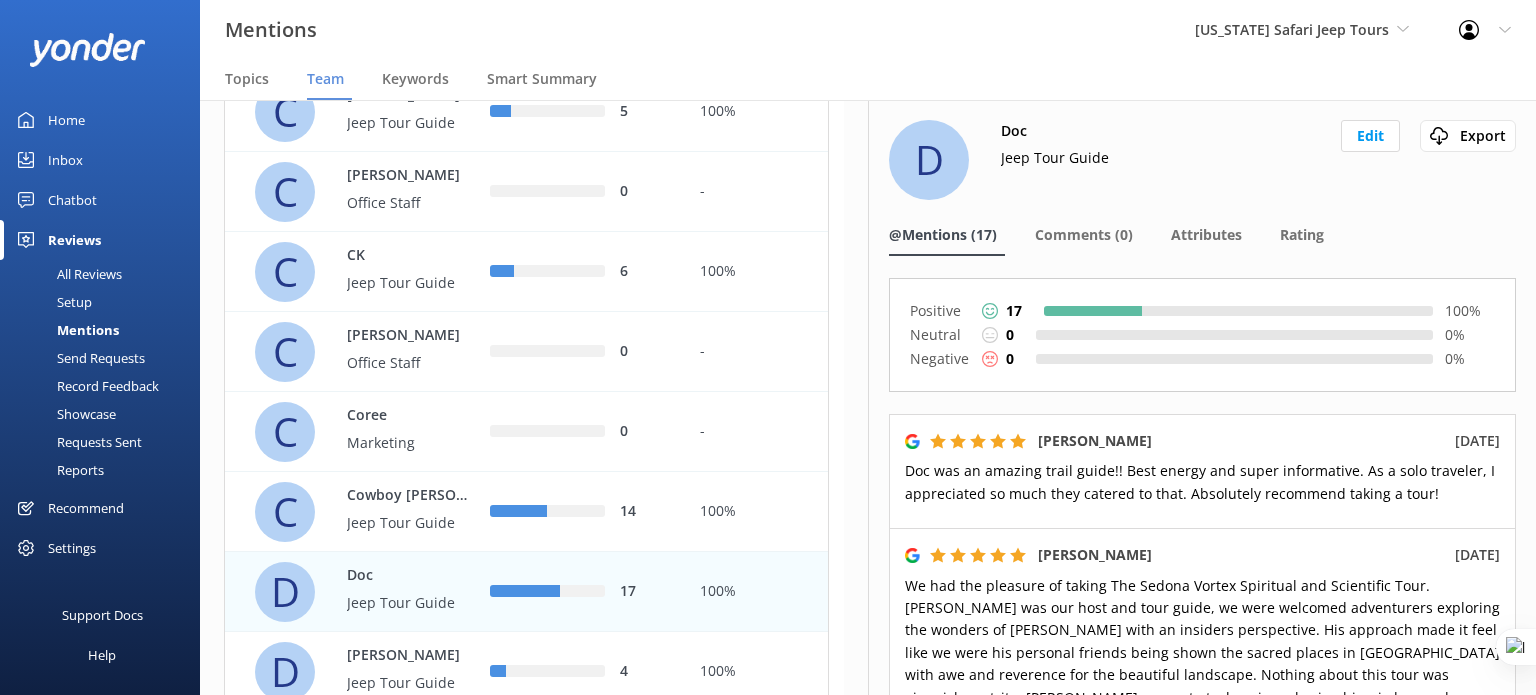 scroll, scrollTop: 0, scrollLeft: 0, axis: both 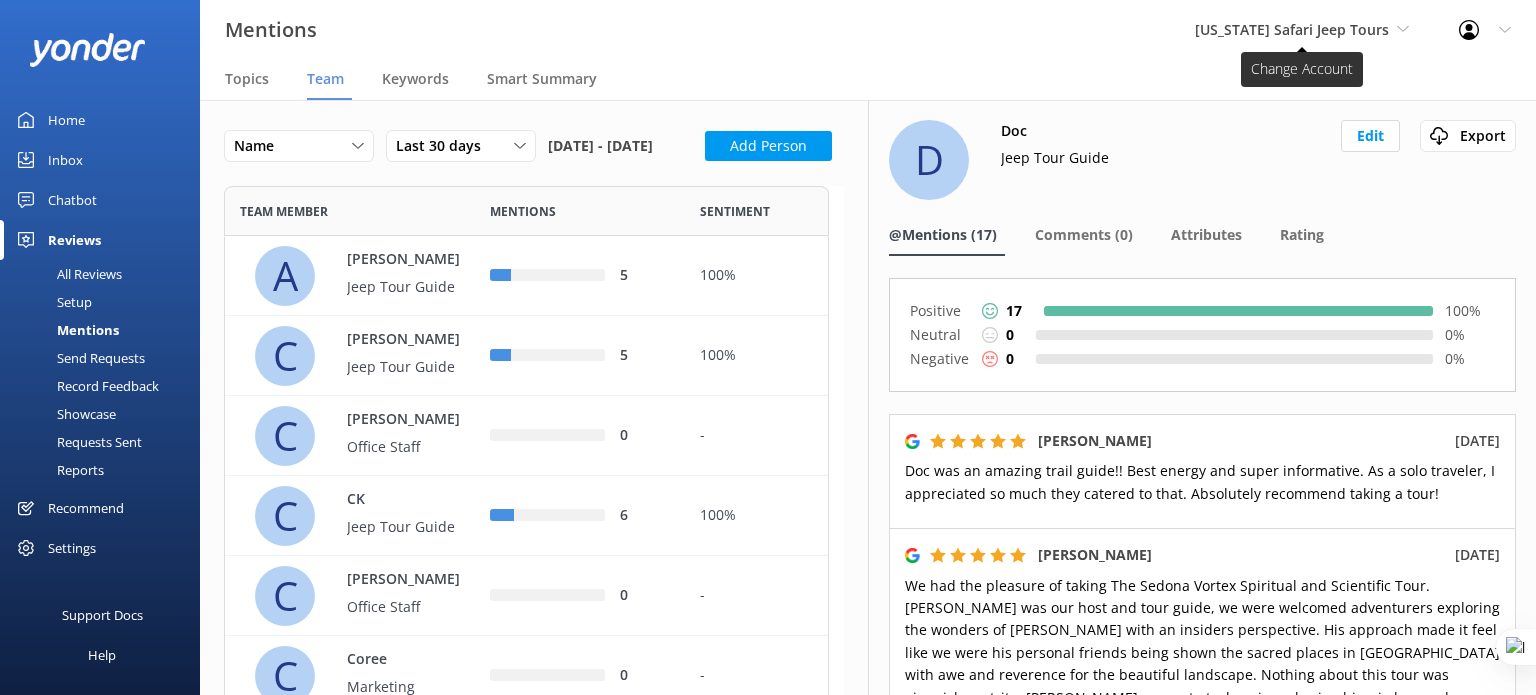 click on "[US_STATE] Safari Jeep Tours" at bounding box center (1292, 29) 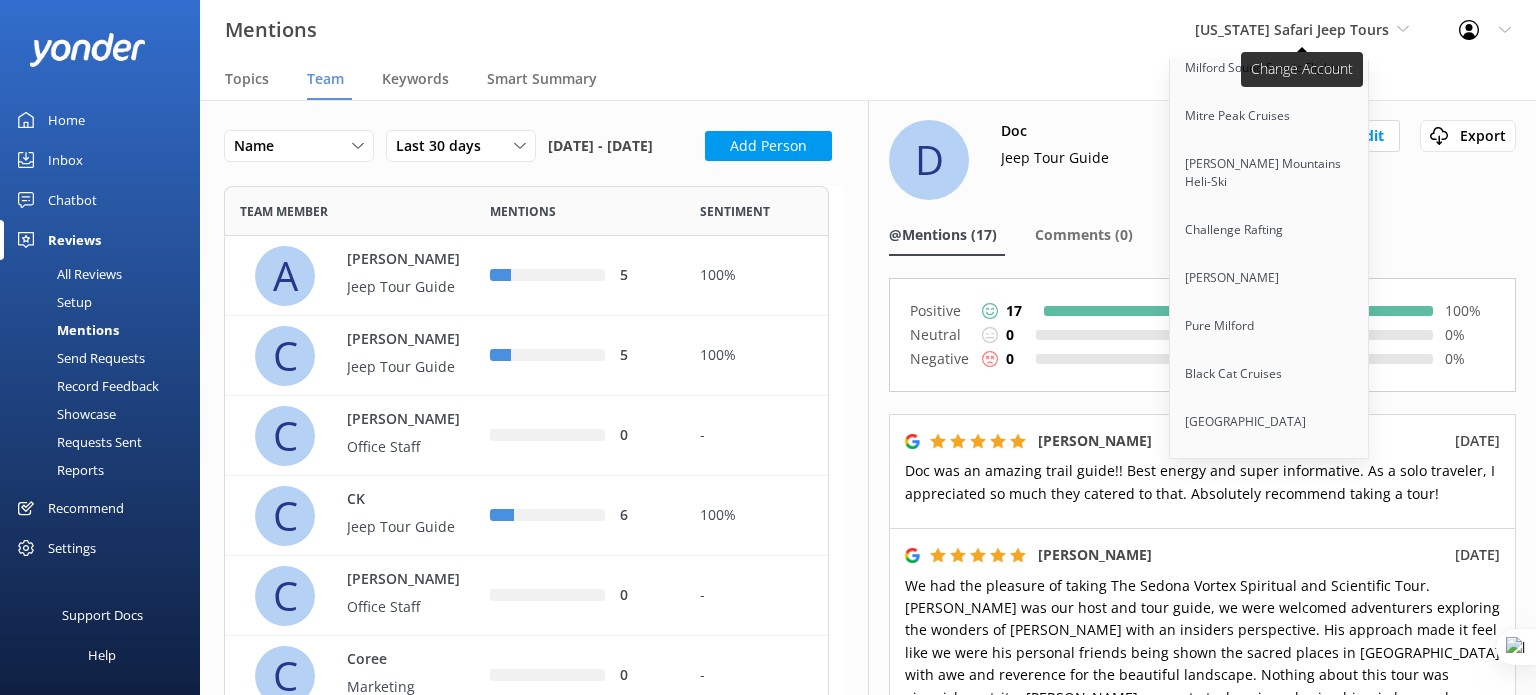 scroll, scrollTop: 3496, scrollLeft: 0, axis: vertical 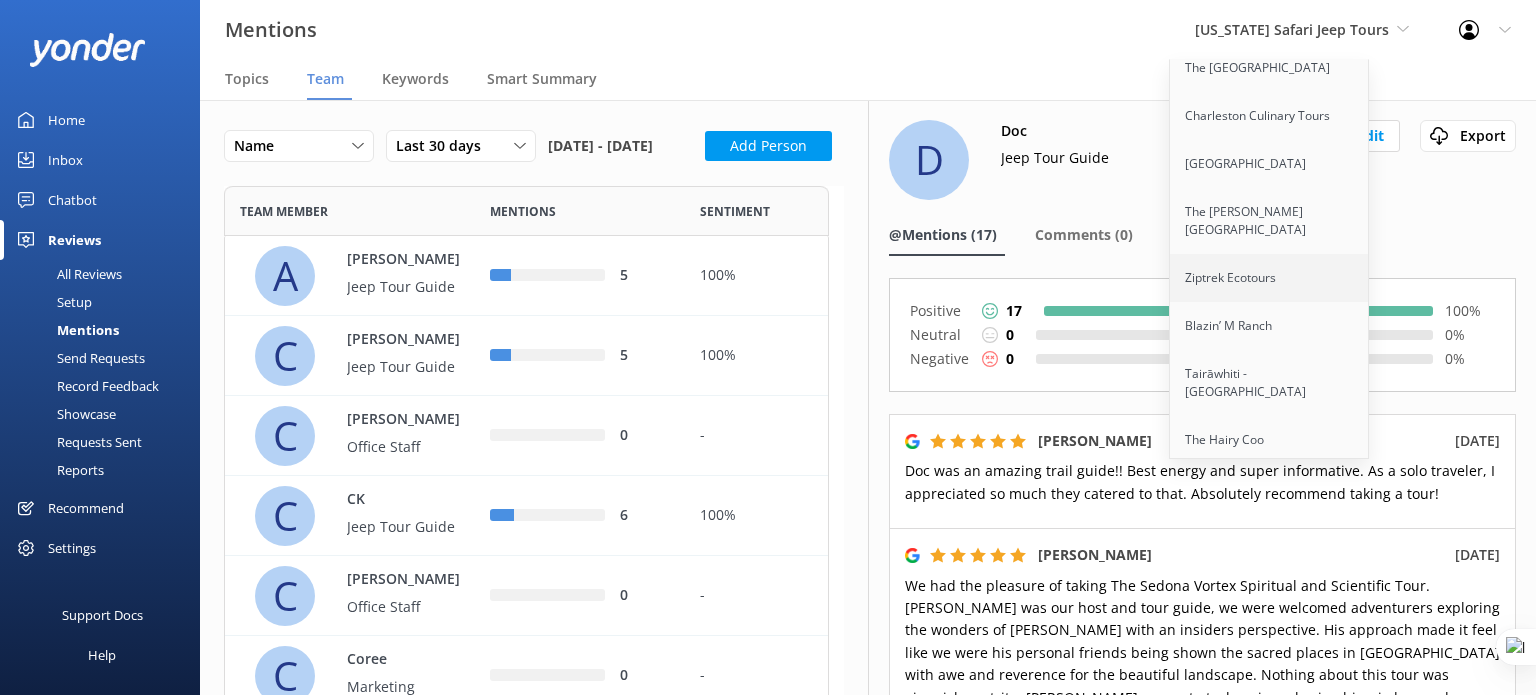 click on "Ziptrek Ecotours" at bounding box center [1270, 278] 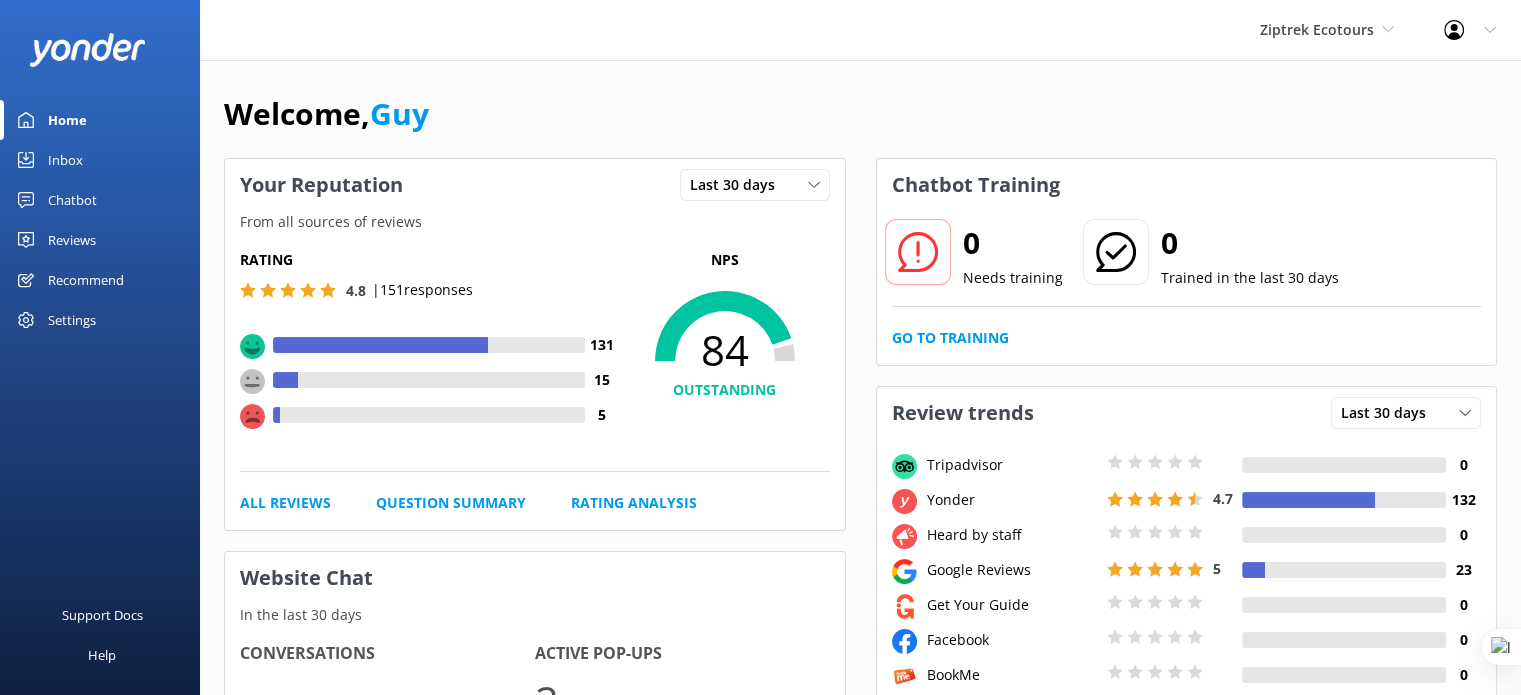 click on "Reviews" at bounding box center [72, 240] 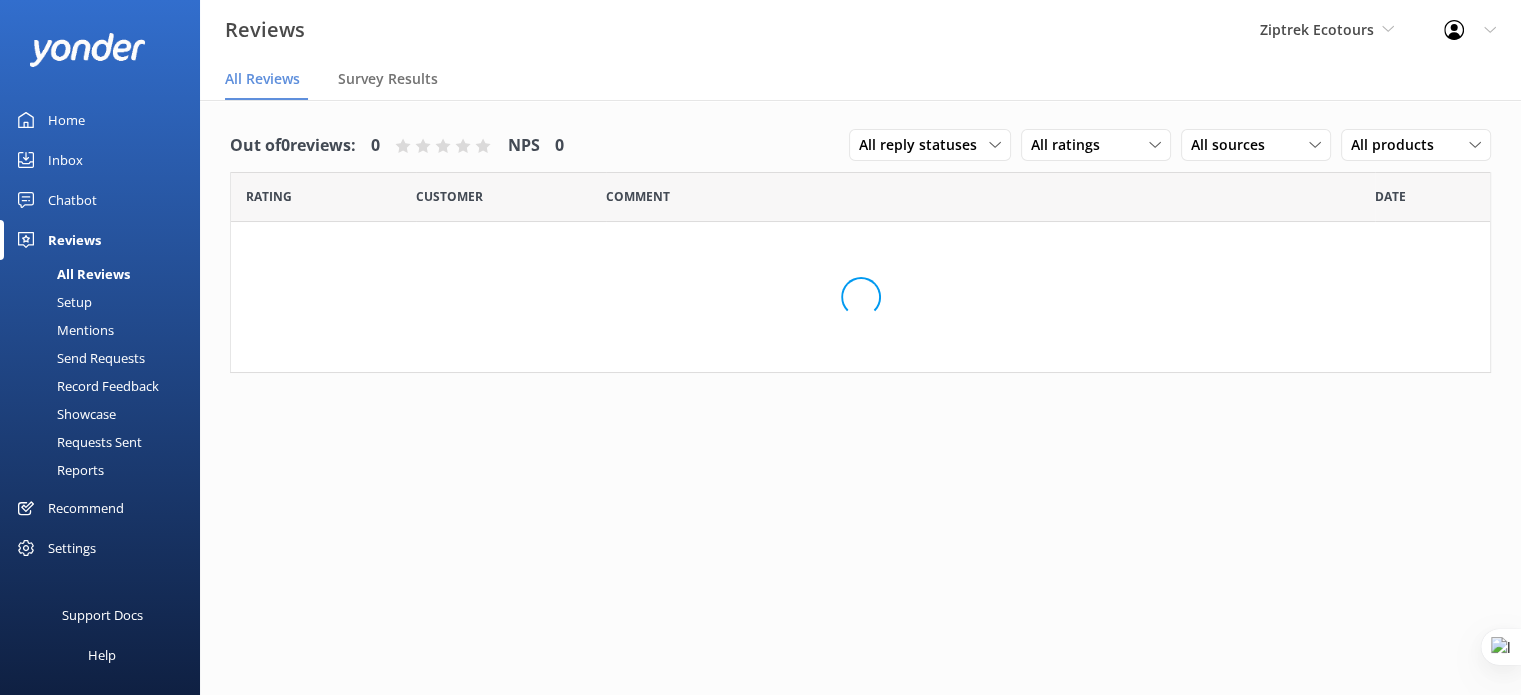 click on "Mentions" at bounding box center (63, 330) 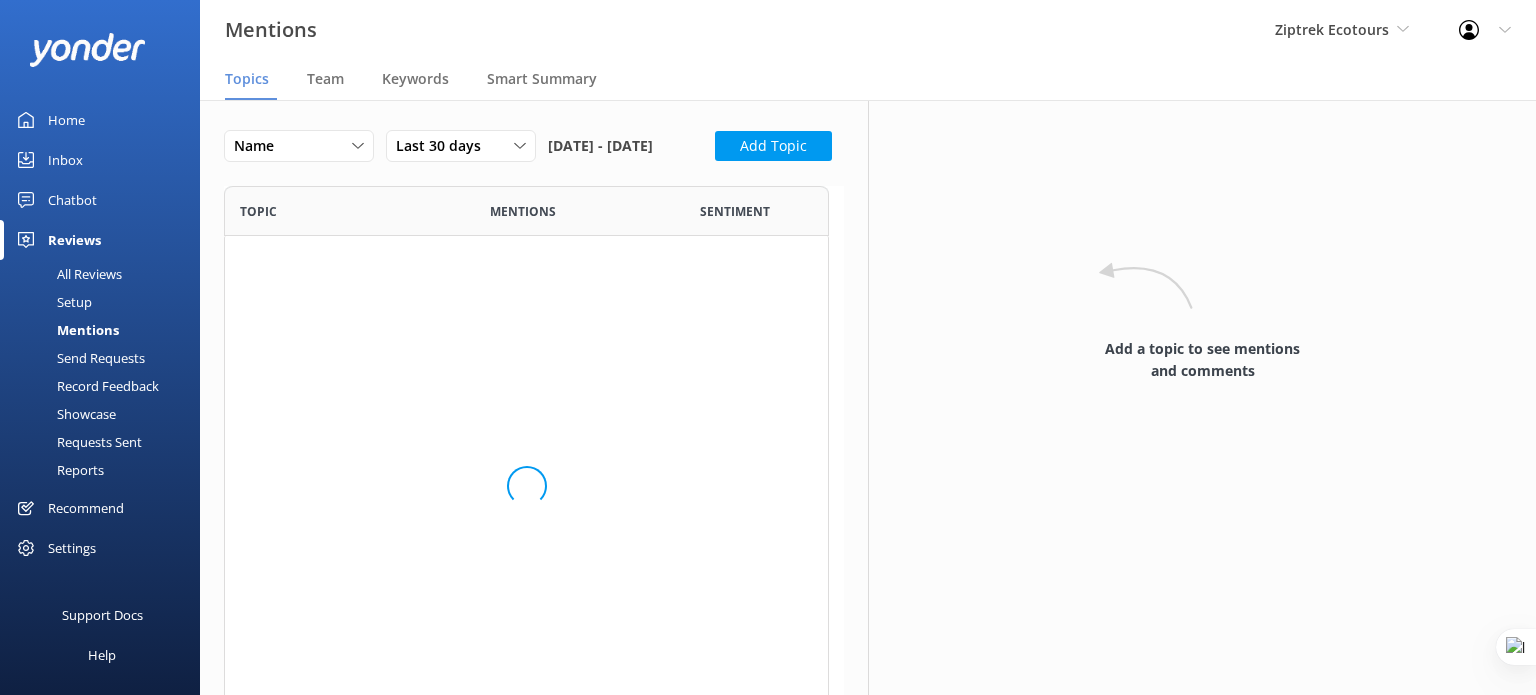 scroll, scrollTop: 16, scrollLeft: 16, axis: both 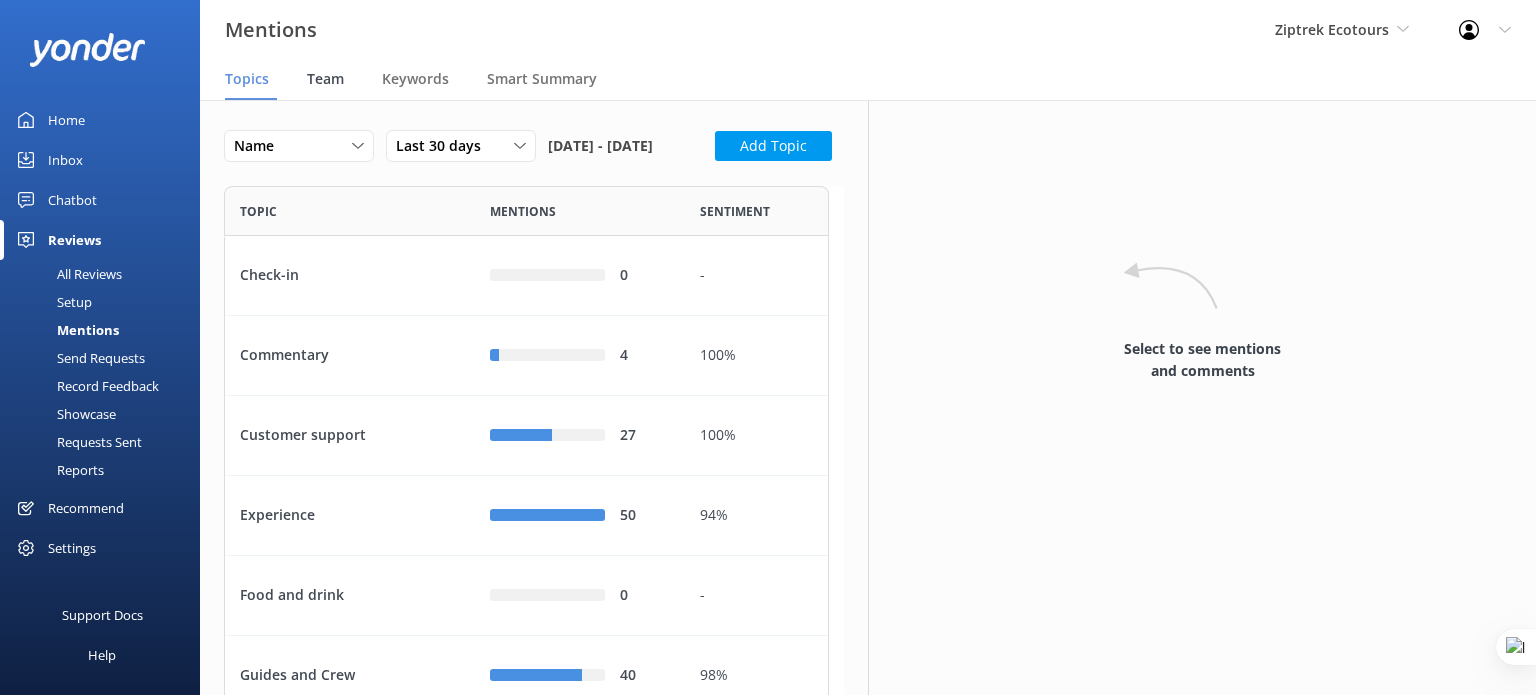 click on "Team" at bounding box center [325, 79] 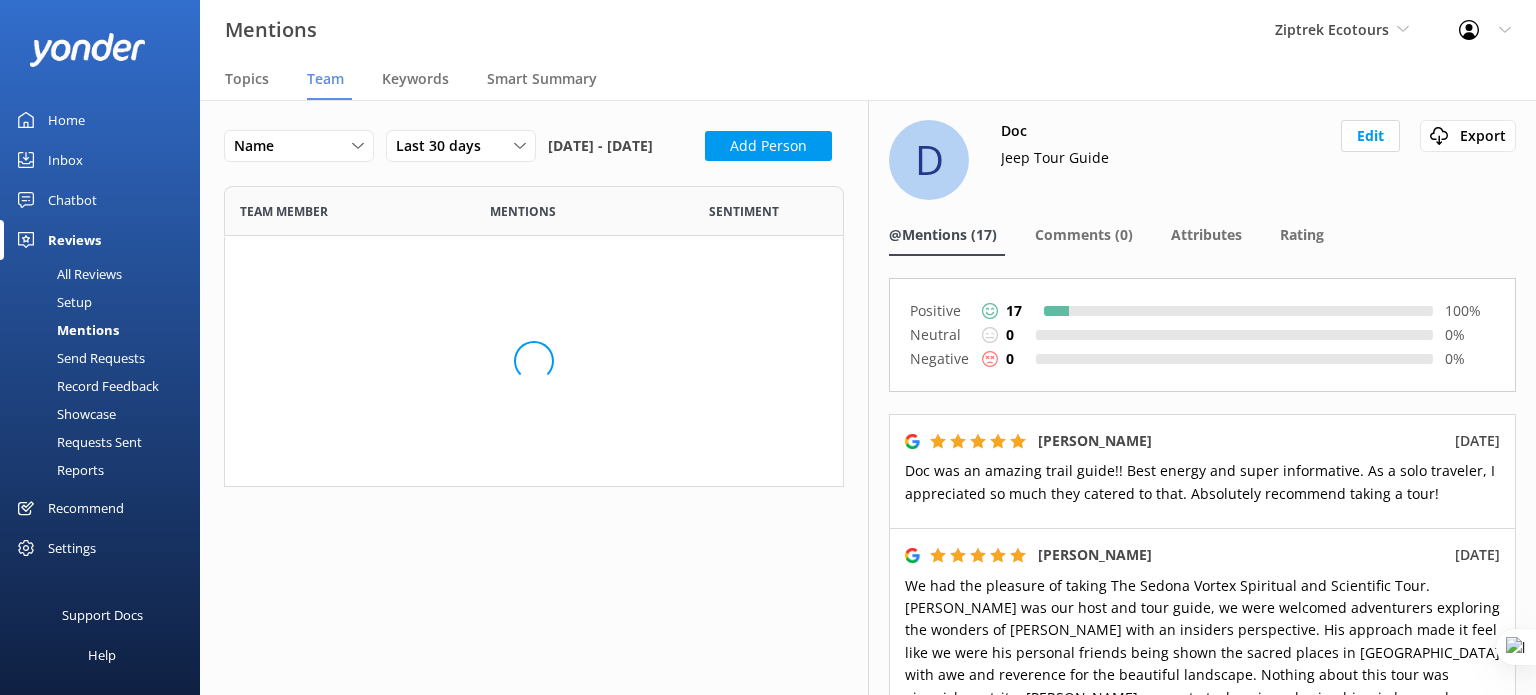 scroll, scrollTop: 16, scrollLeft: 16, axis: both 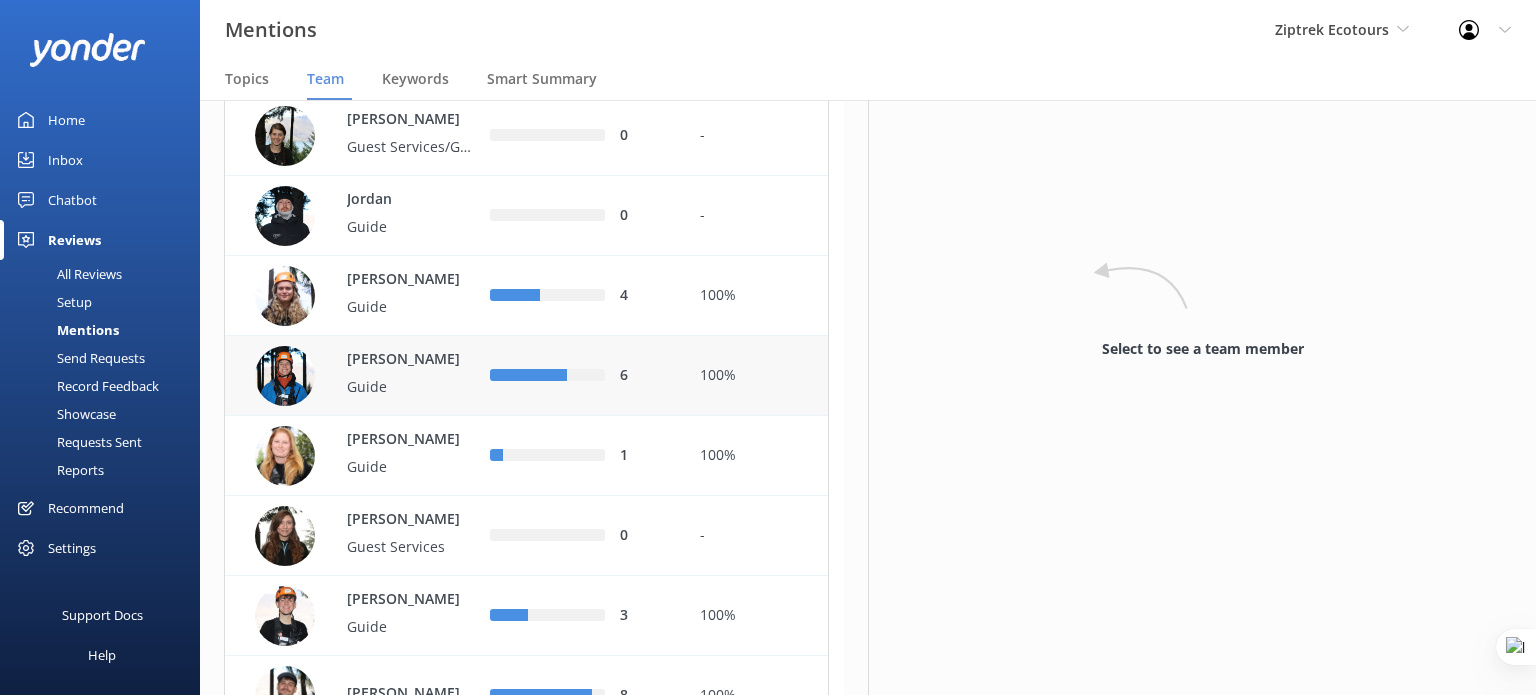 click on "Guide" at bounding box center [412, 387] 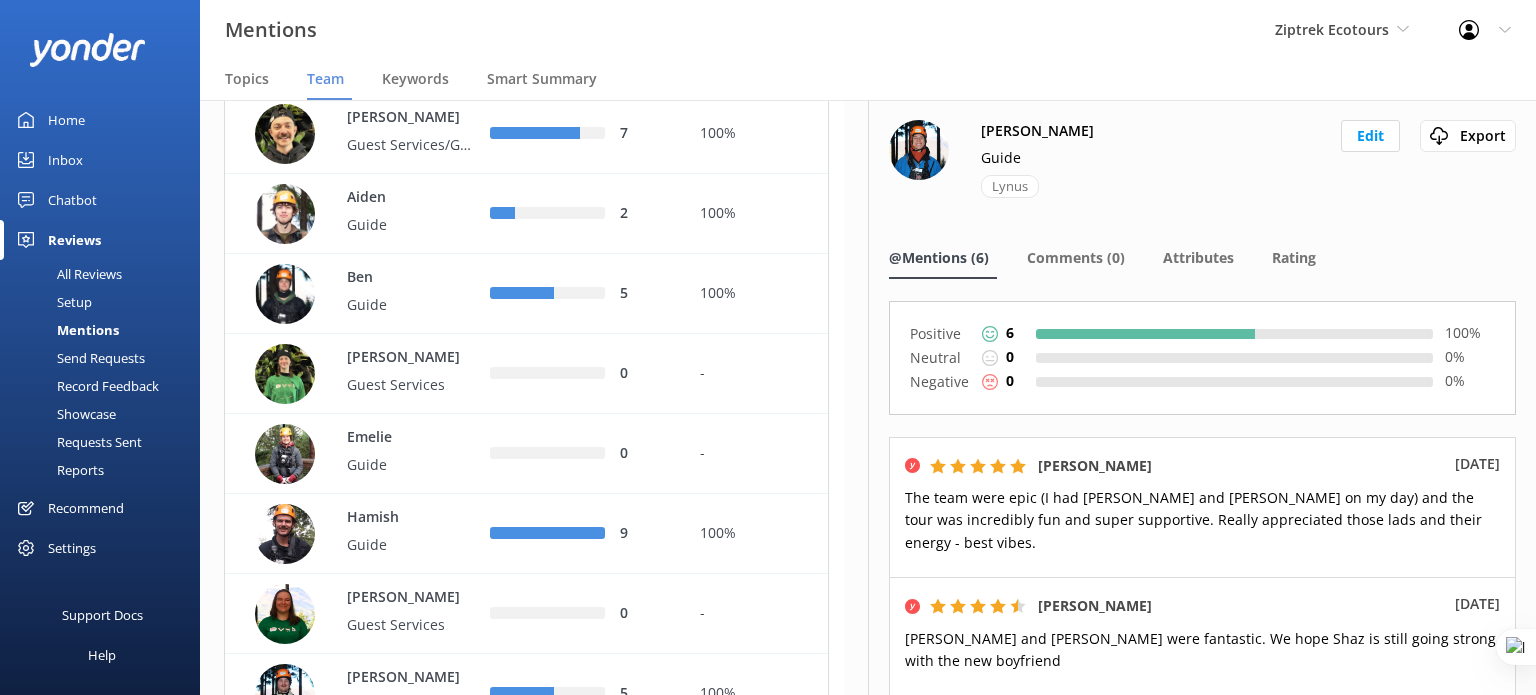 scroll, scrollTop: 0, scrollLeft: 0, axis: both 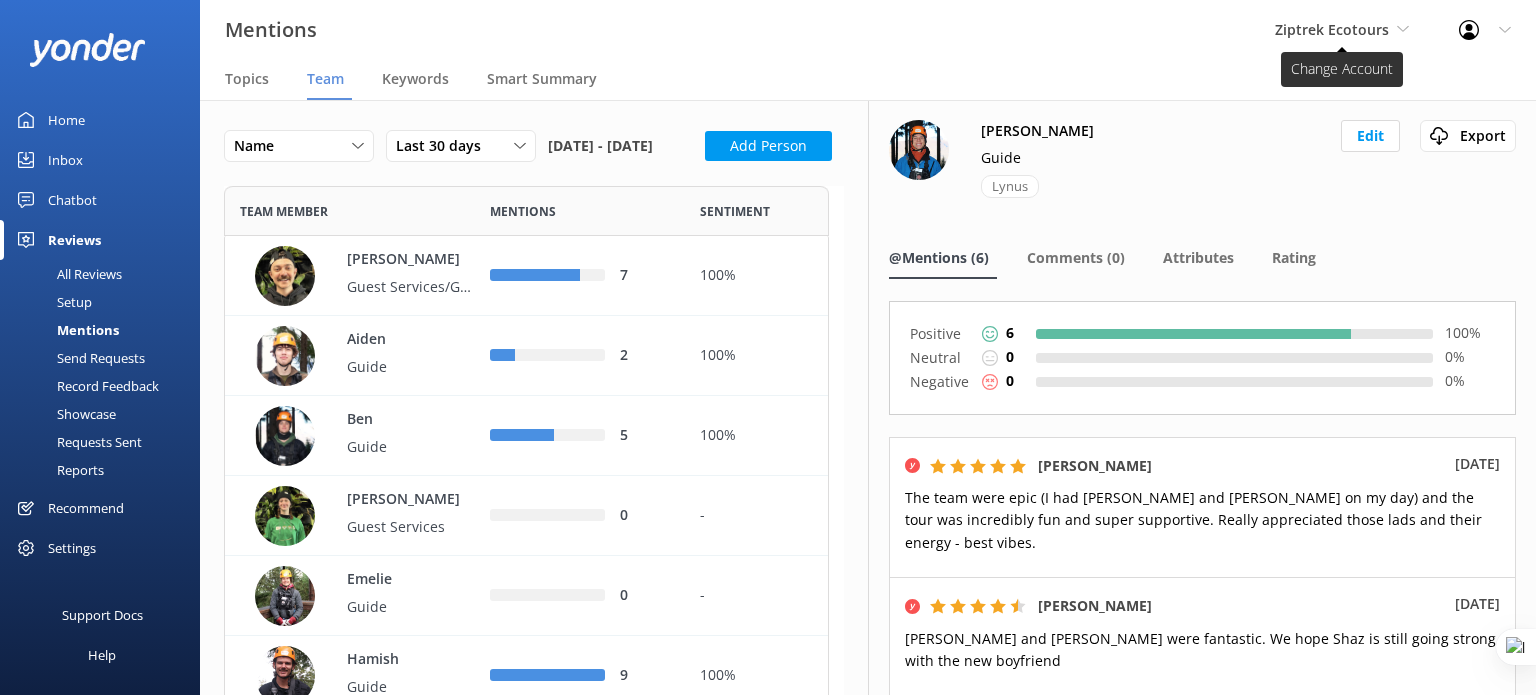 click on "Ziptrek Ecotours" at bounding box center (1332, 29) 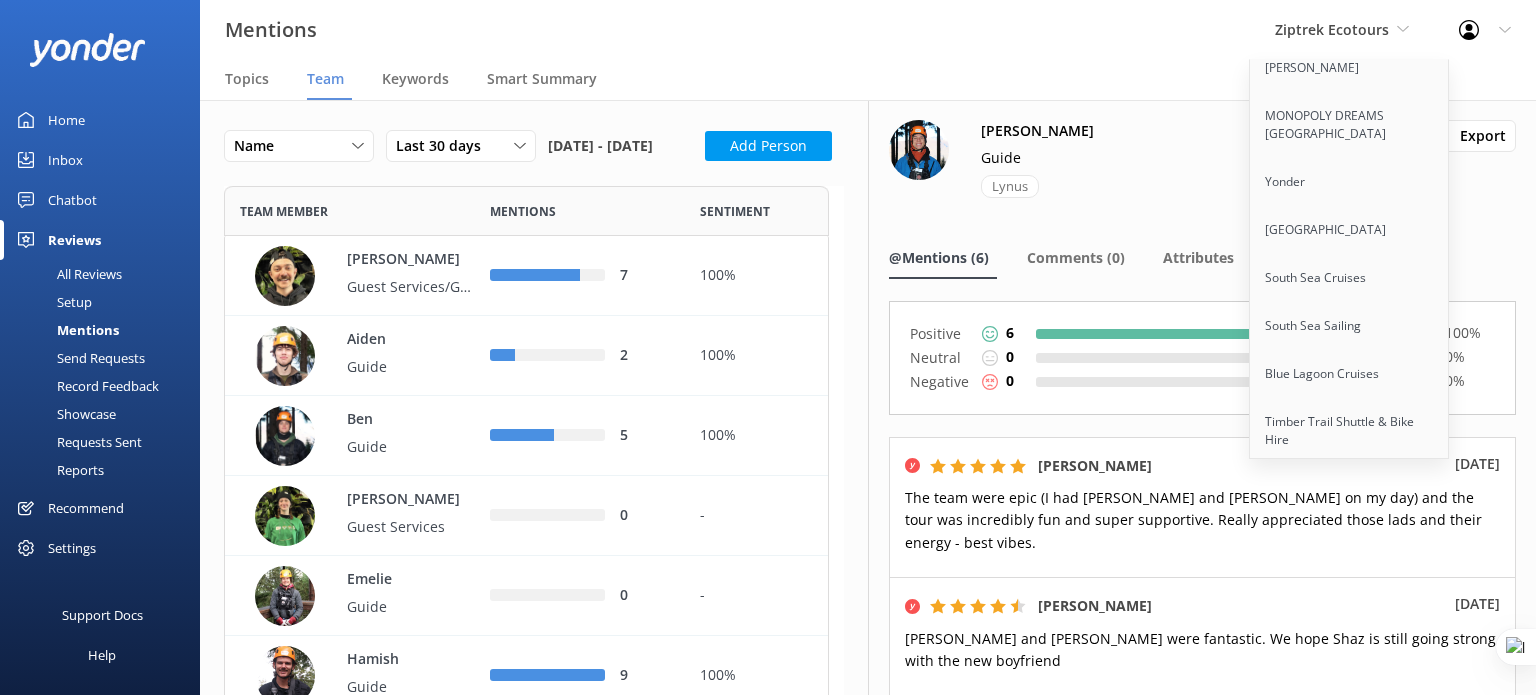 scroll, scrollTop: 3946, scrollLeft: 0, axis: vertical 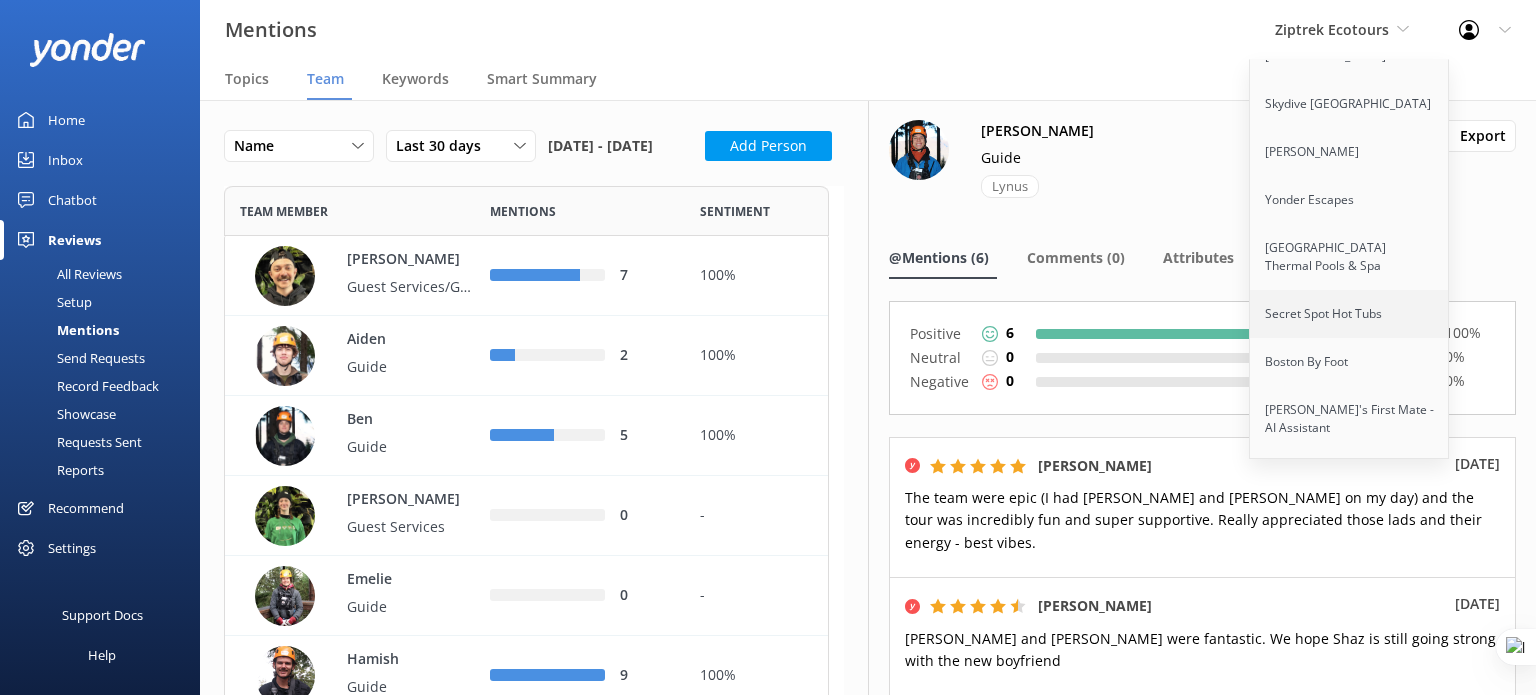 click on "Secret Spot Hot Tubs" at bounding box center (1350, 314) 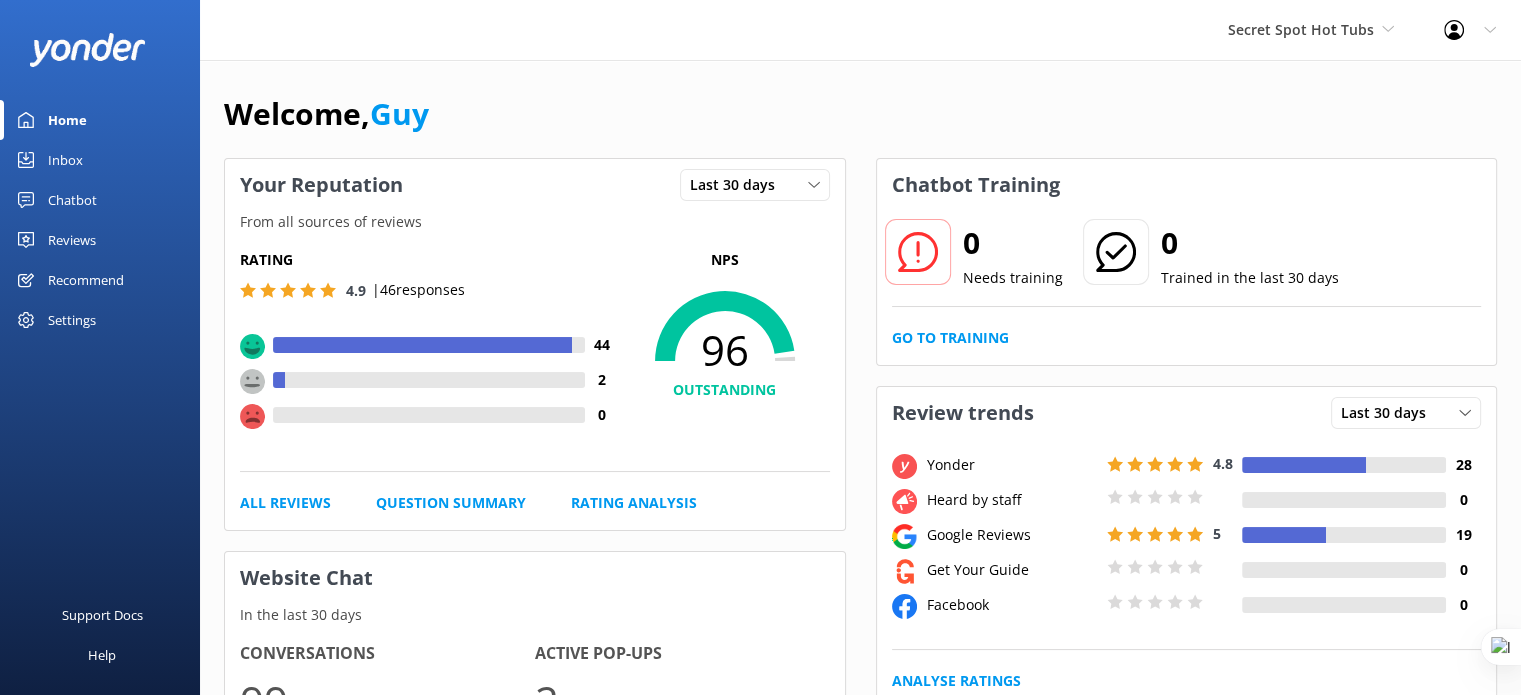 click on "Reviews" at bounding box center (72, 240) 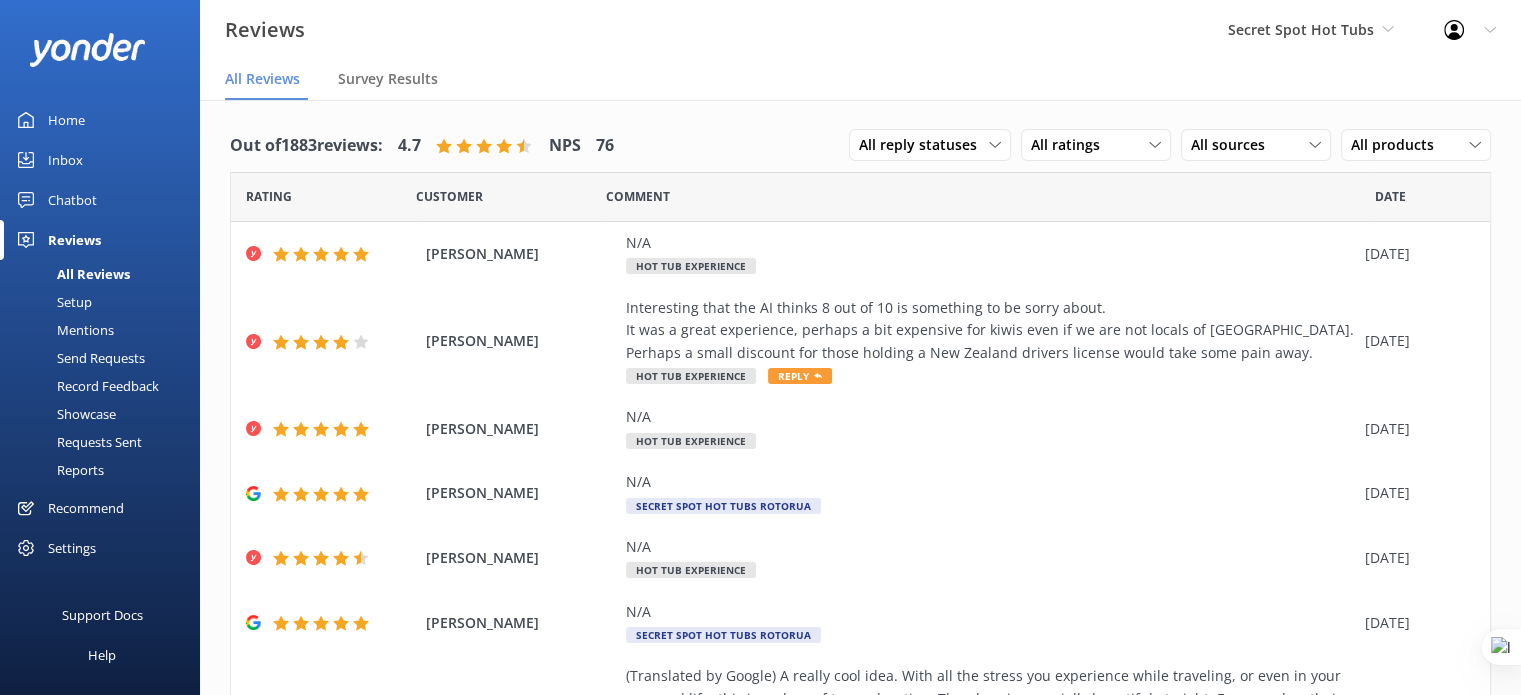 click on "Mentions" at bounding box center (63, 330) 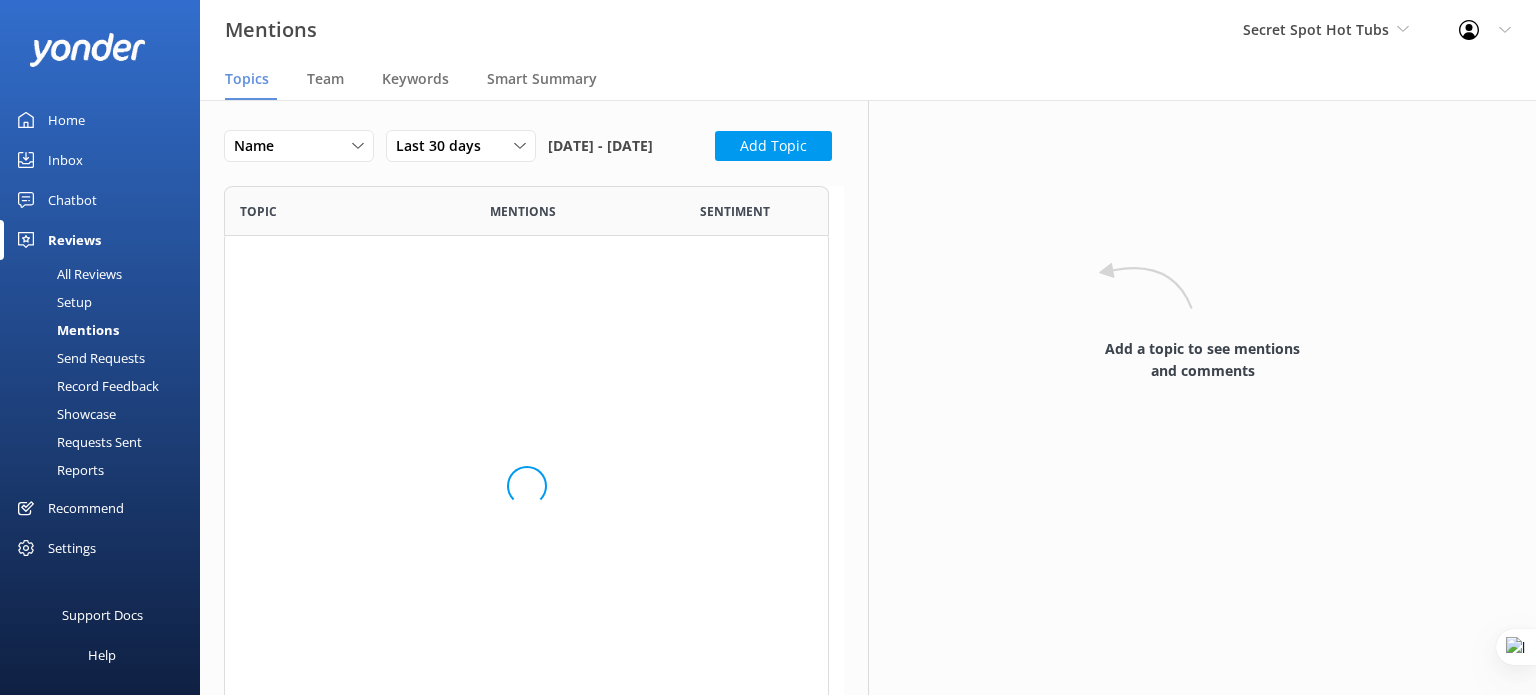scroll, scrollTop: 16, scrollLeft: 16, axis: both 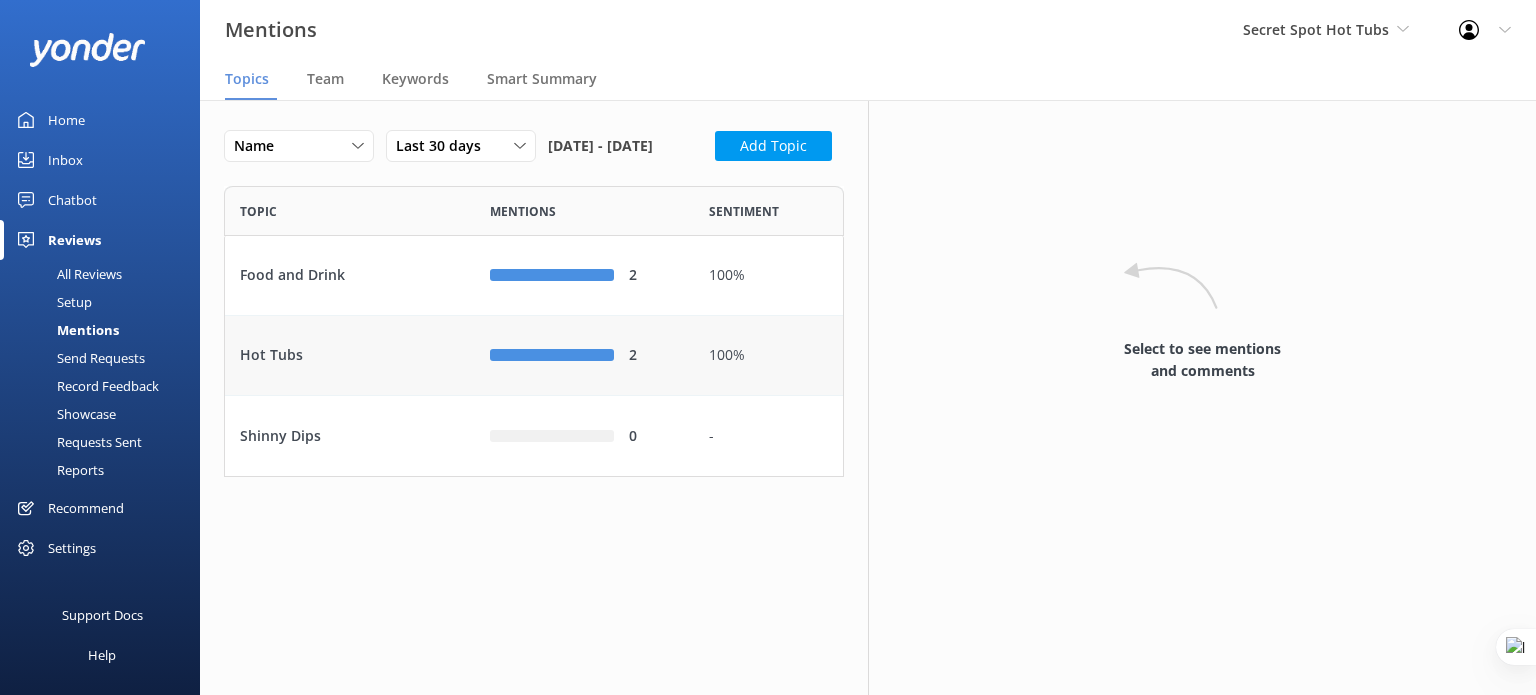 click on "Hot Tubs" at bounding box center (350, 356) 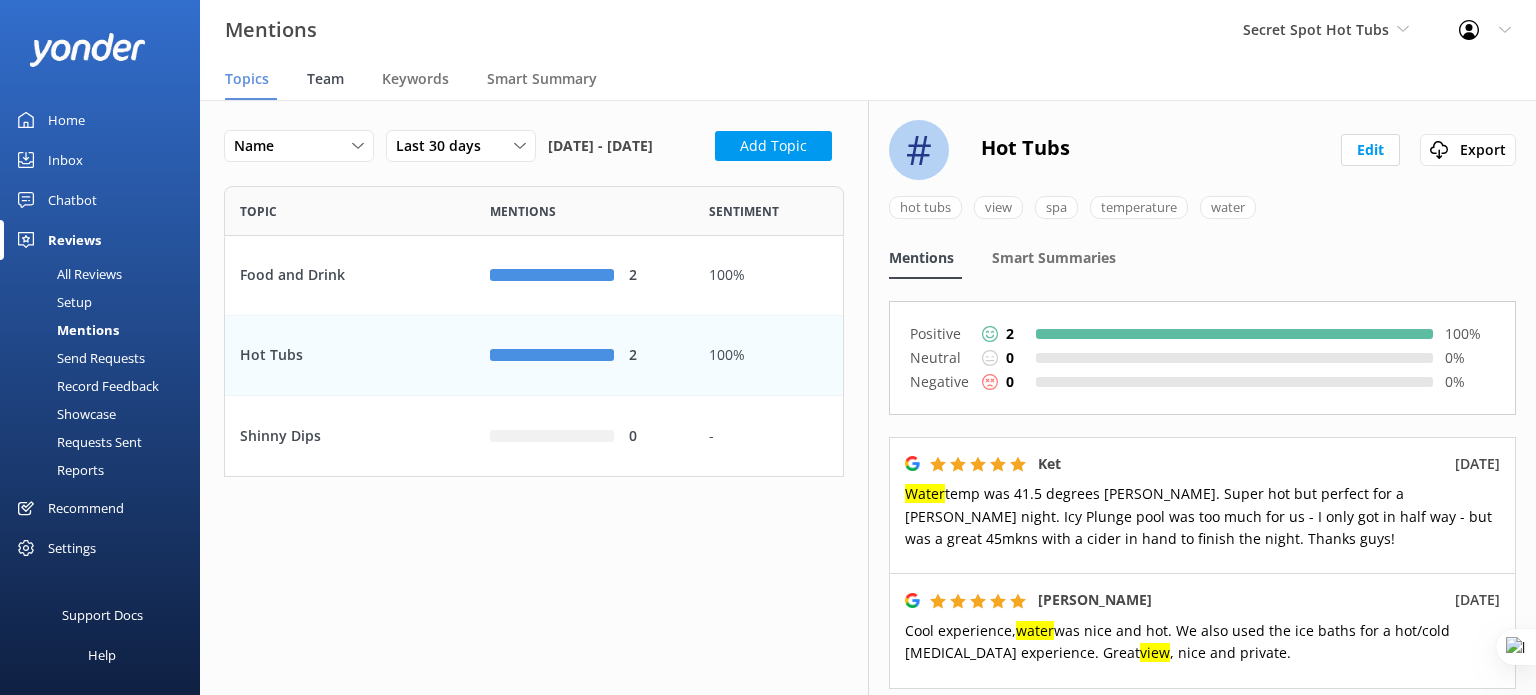 click on "Team" at bounding box center (325, 79) 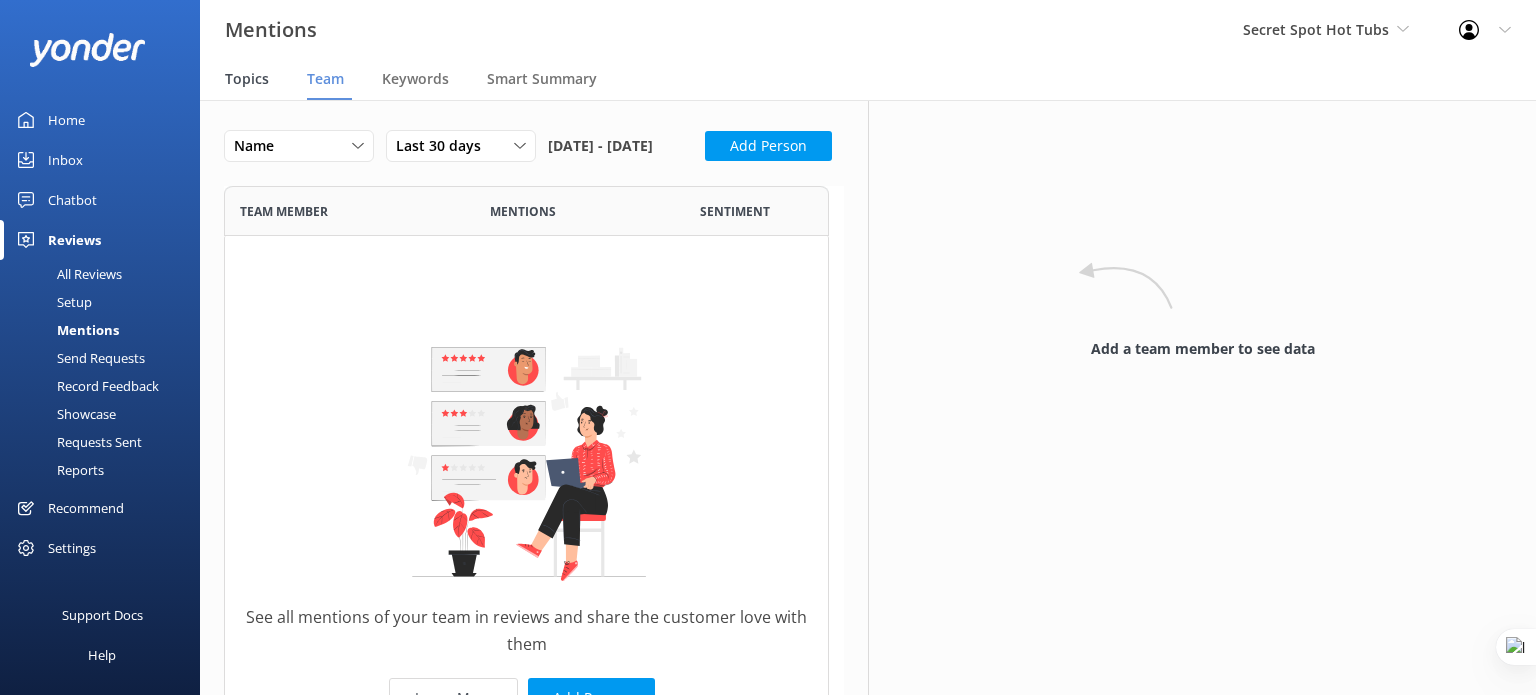 scroll, scrollTop: 16, scrollLeft: 16, axis: both 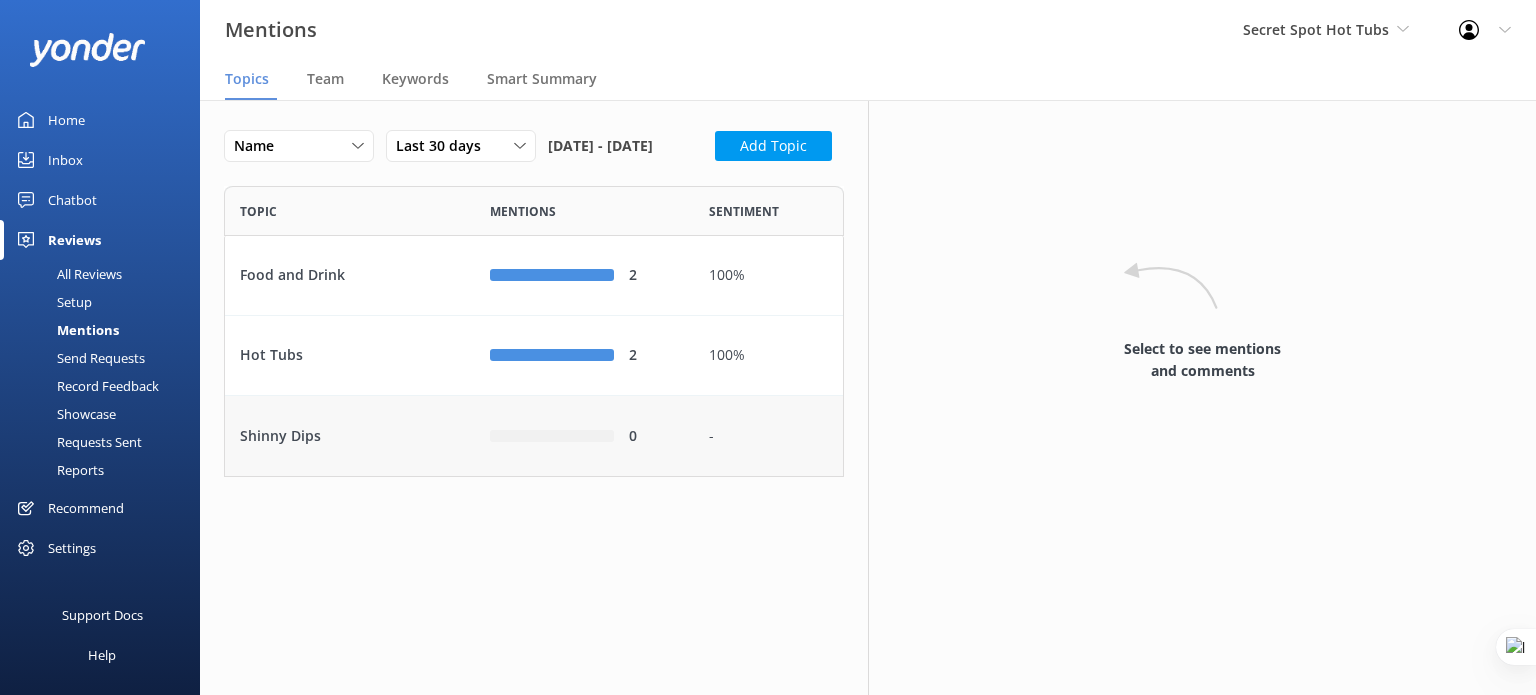 click on "Shinny Dips" at bounding box center (350, 436) 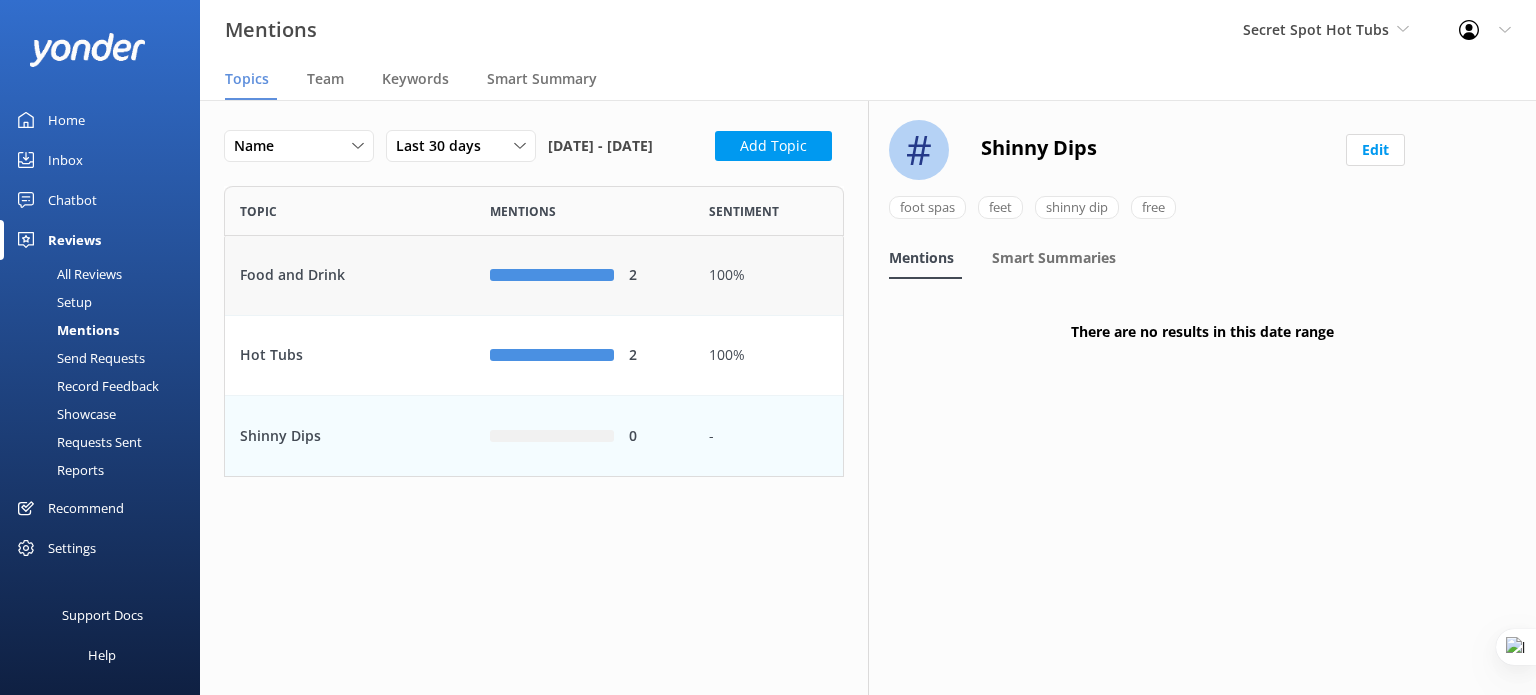 click on "Food and Drink" at bounding box center [350, 276] 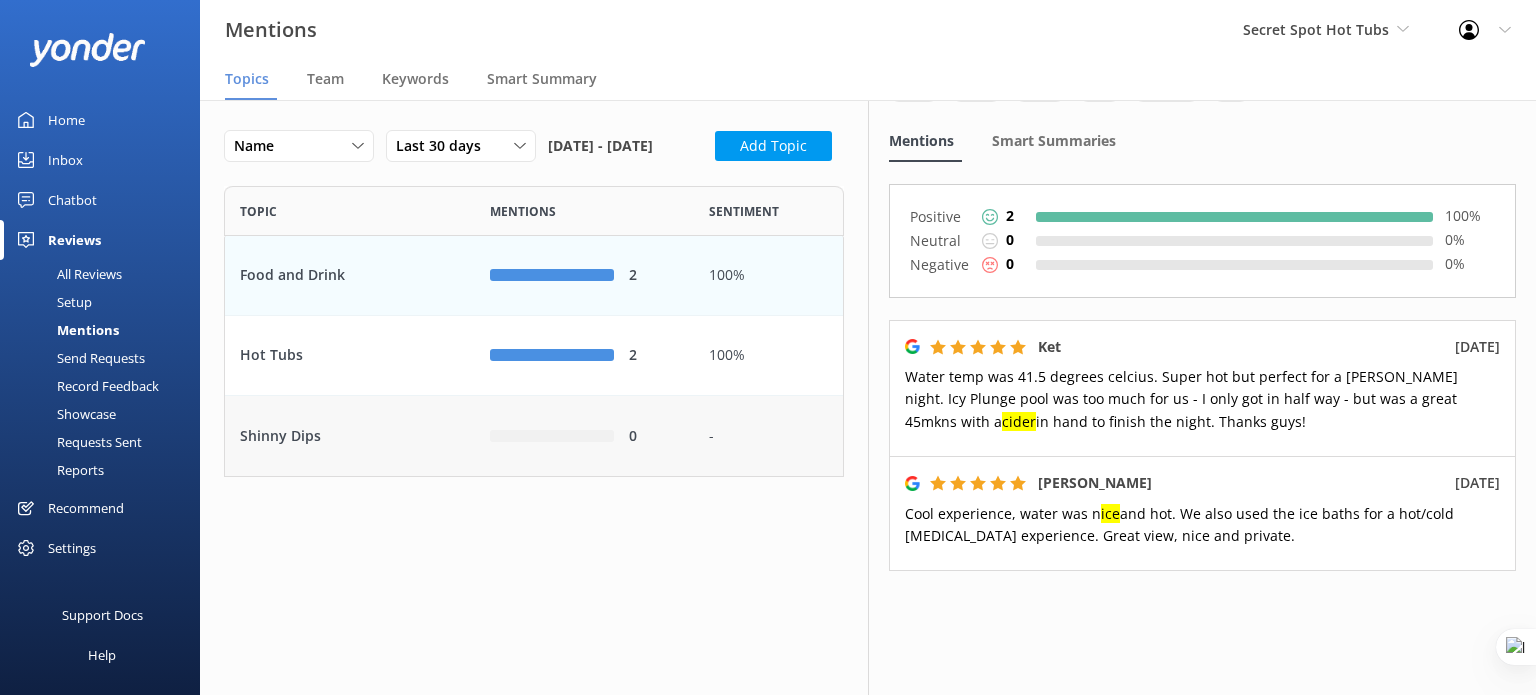 scroll, scrollTop: 150, scrollLeft: 0, axis: vertical 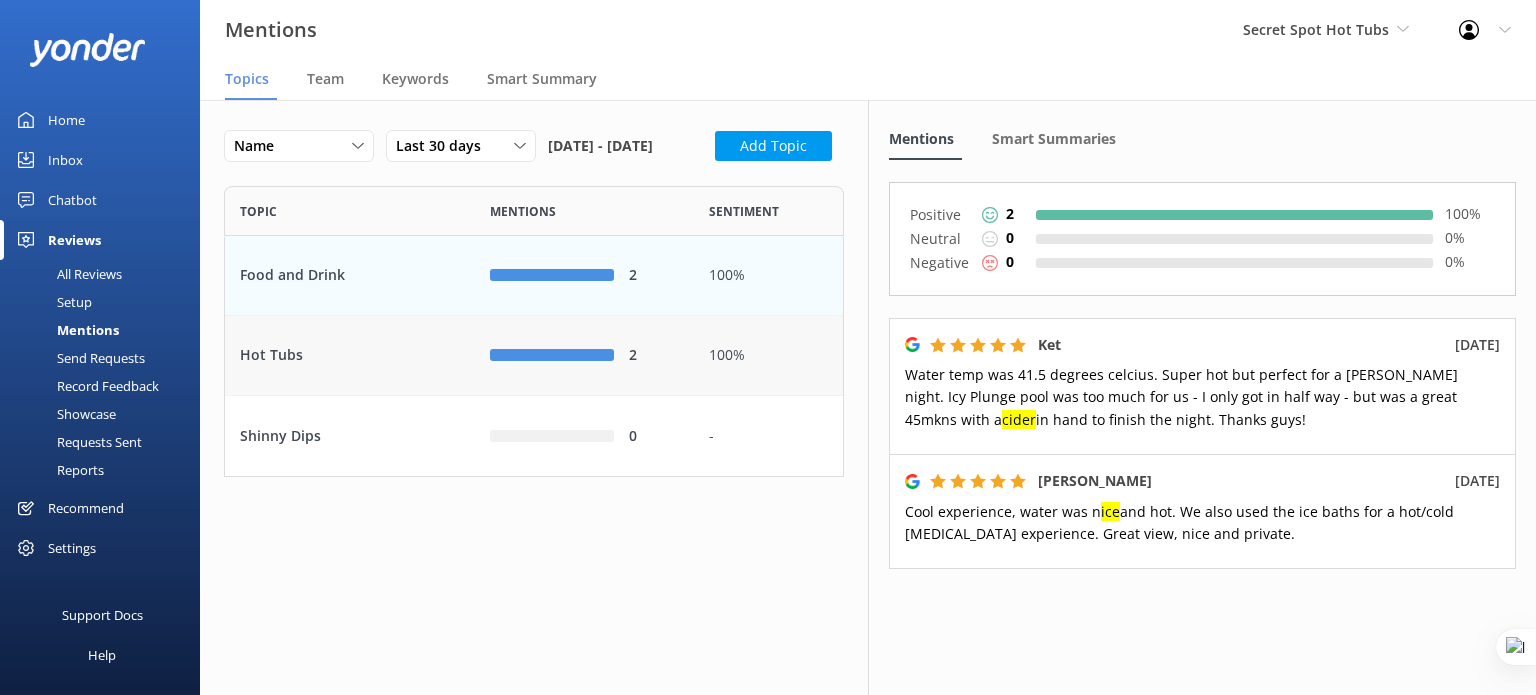 click on "Hot Tubs" at bounding box center (350, 356) 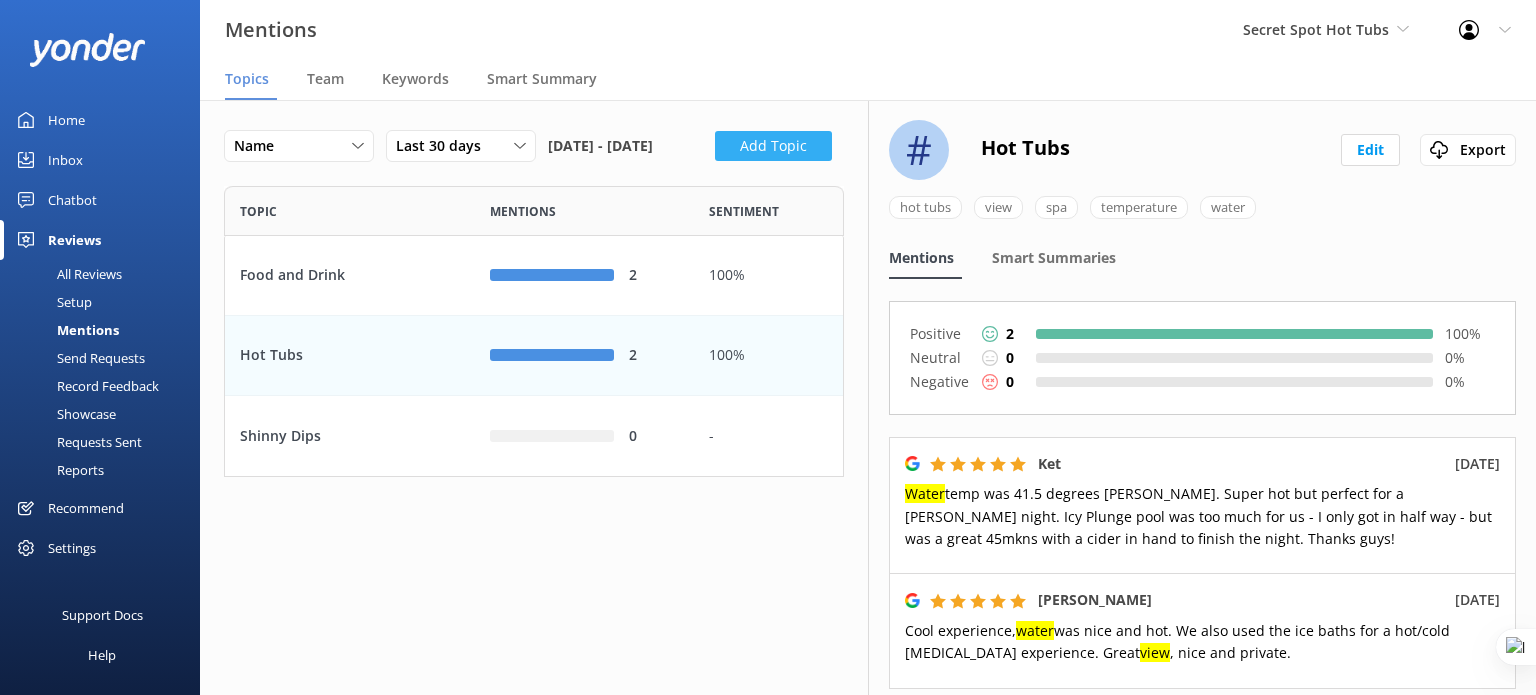 click on "Add Topic" at bounding box center [773, 146] 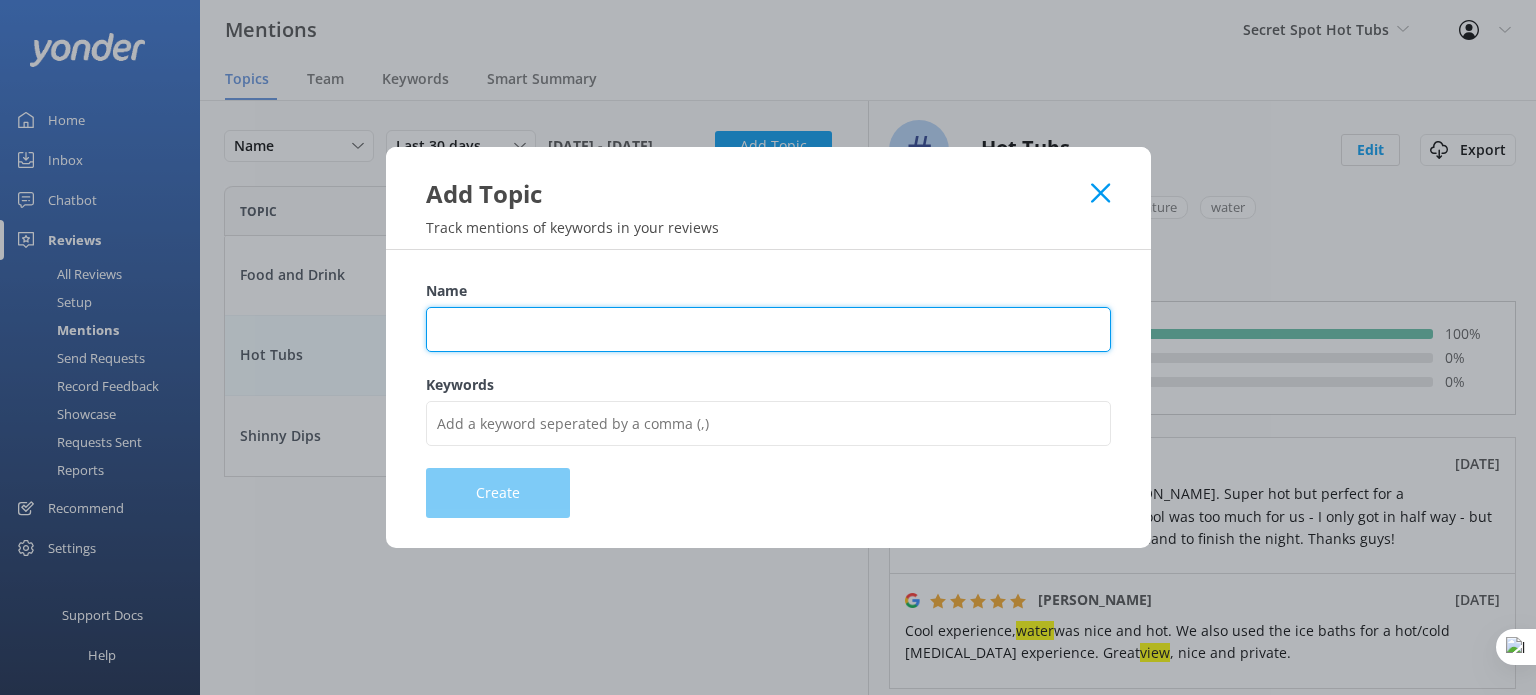 click on "Name" at bounding box center [768, 329] 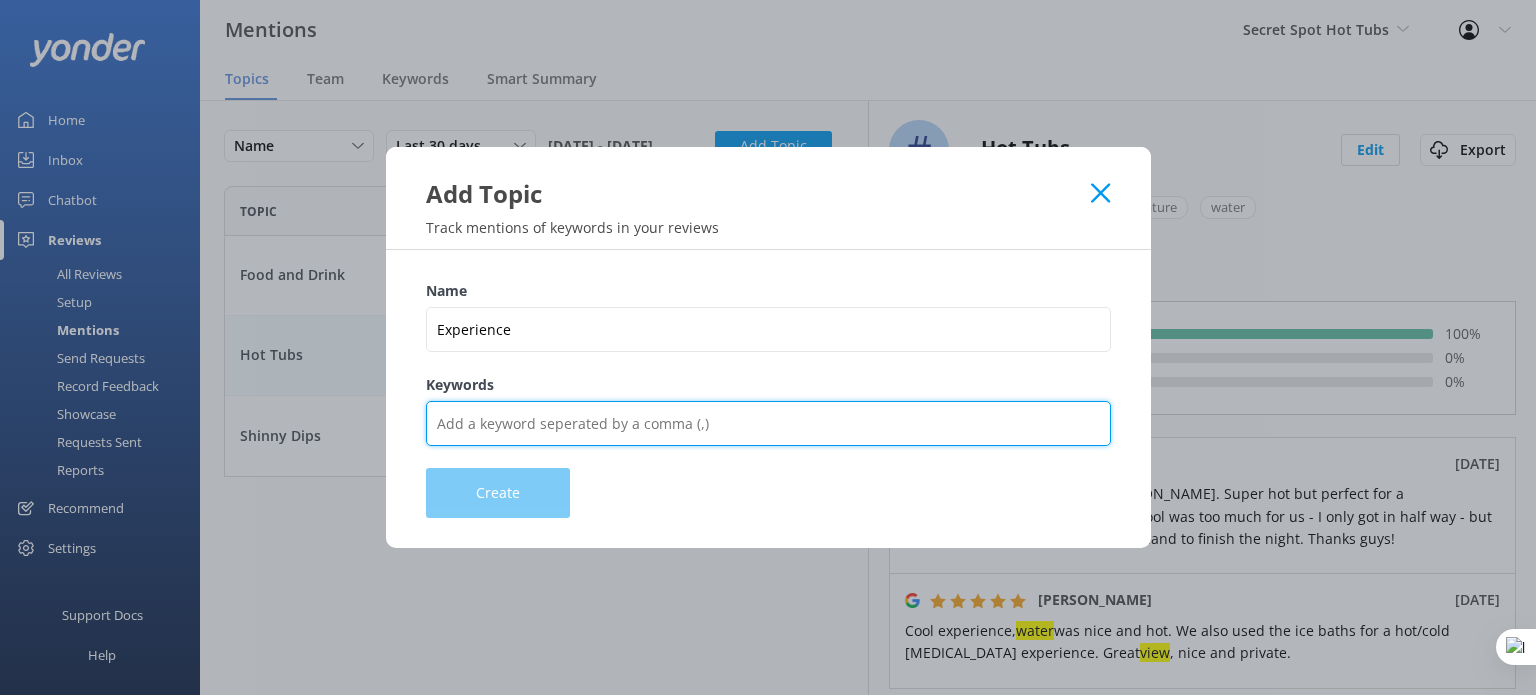 click on "Keywords" at bounding box center [768, 423] 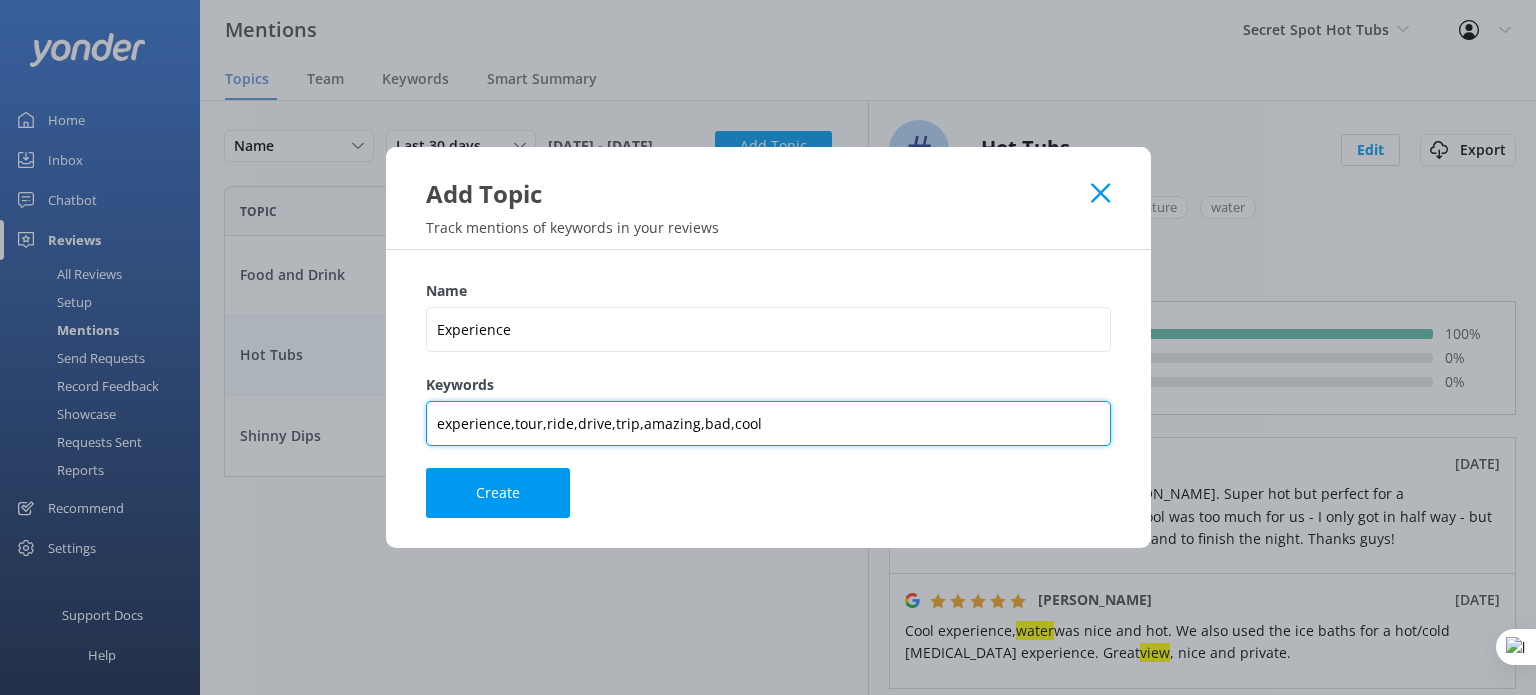 drag, startPoint x: 538, startPoint y: 419, endPoint x: 513, endPoint y: 419, distance: 25 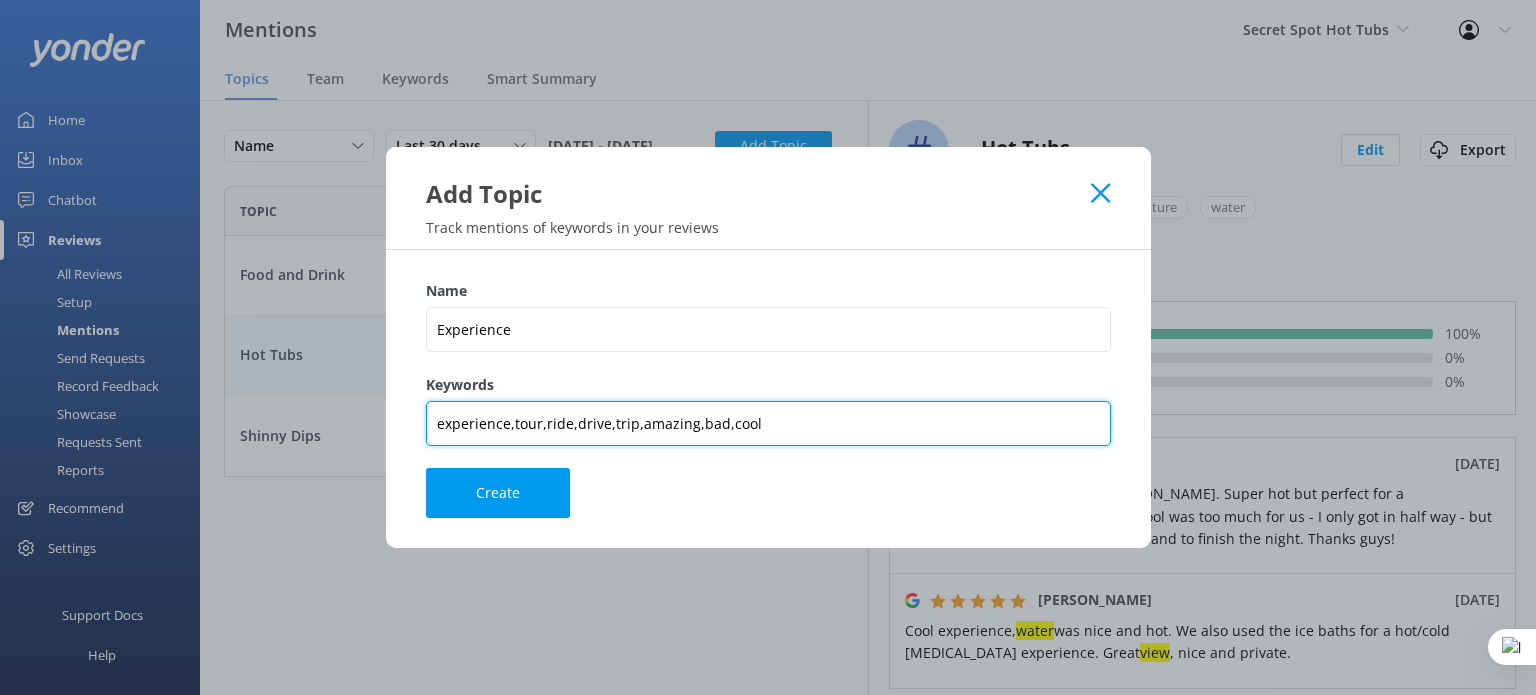 click on "experience,tour,ride,drive,trip,amazing,bad,cool" at bounding box center [768, 423] 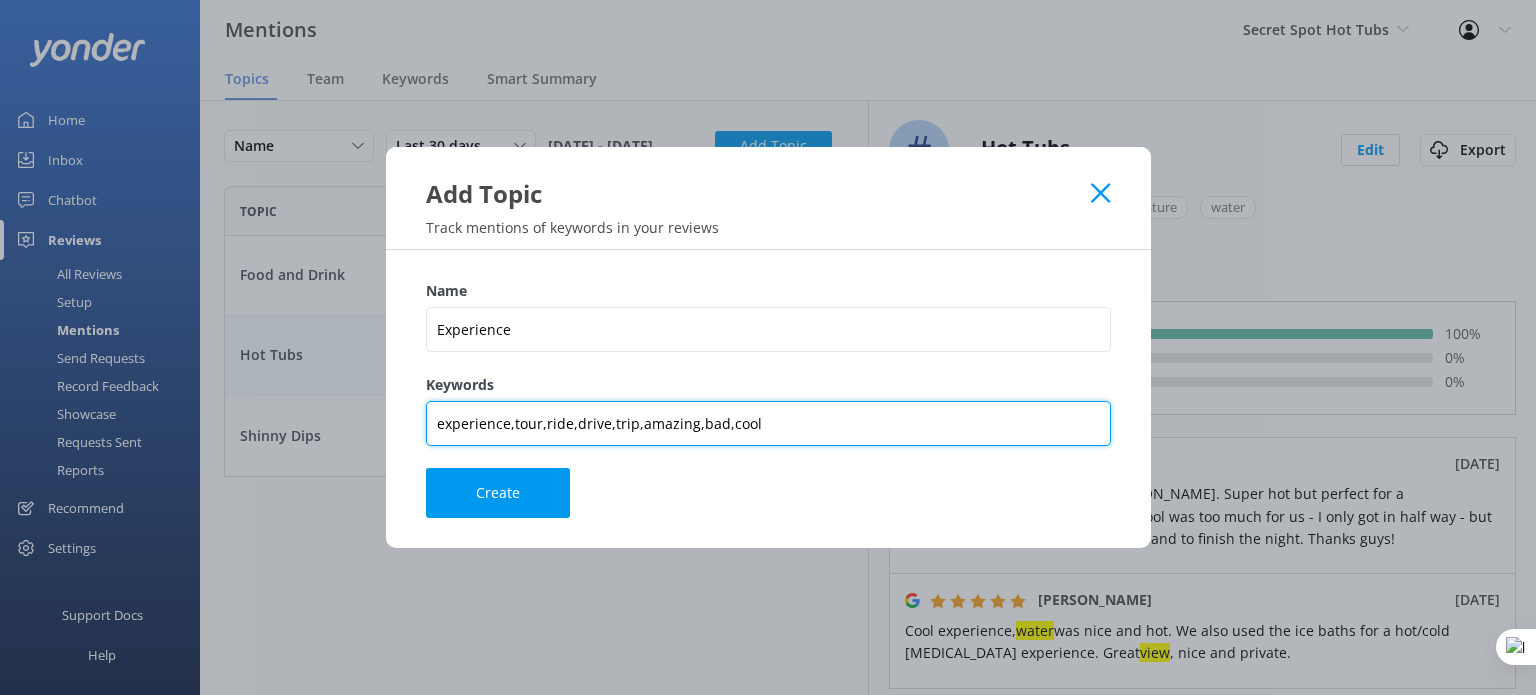 drag, startPoint x: 632, startPoint y: 420, endPoint x: 511, endPoint y: 421, distance: 121.004135 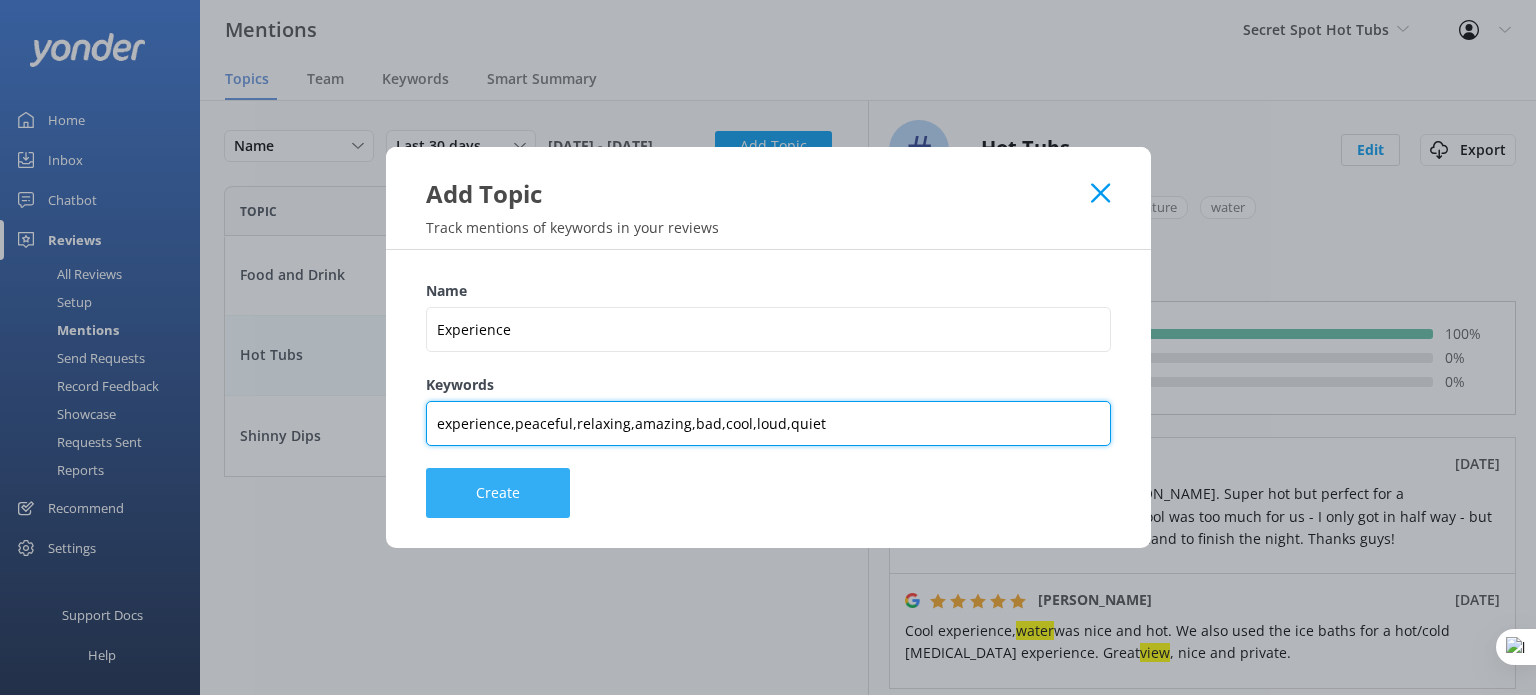 type on "experience,peaceful,relaxing,amazing,bad,cool,loud,quiet" 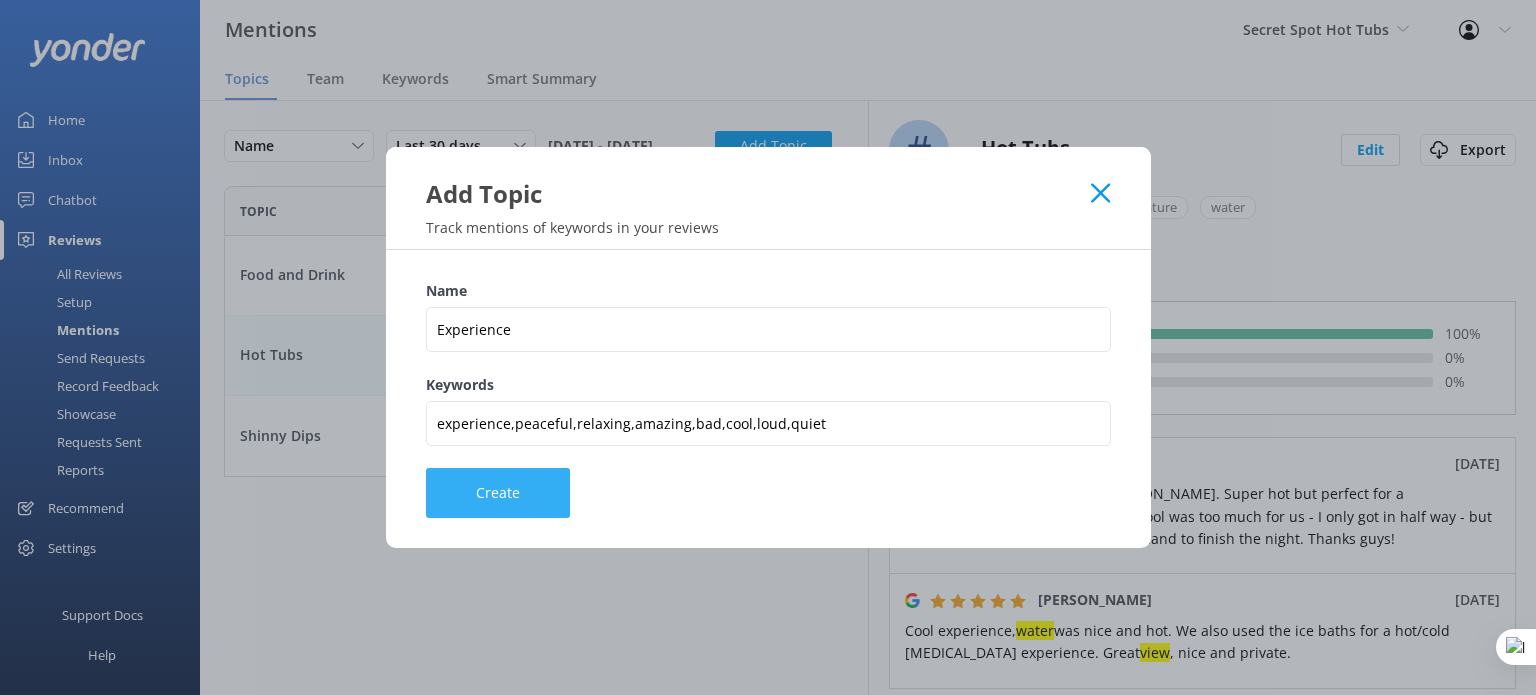 click on "Create" at bounding box center [498, 493] 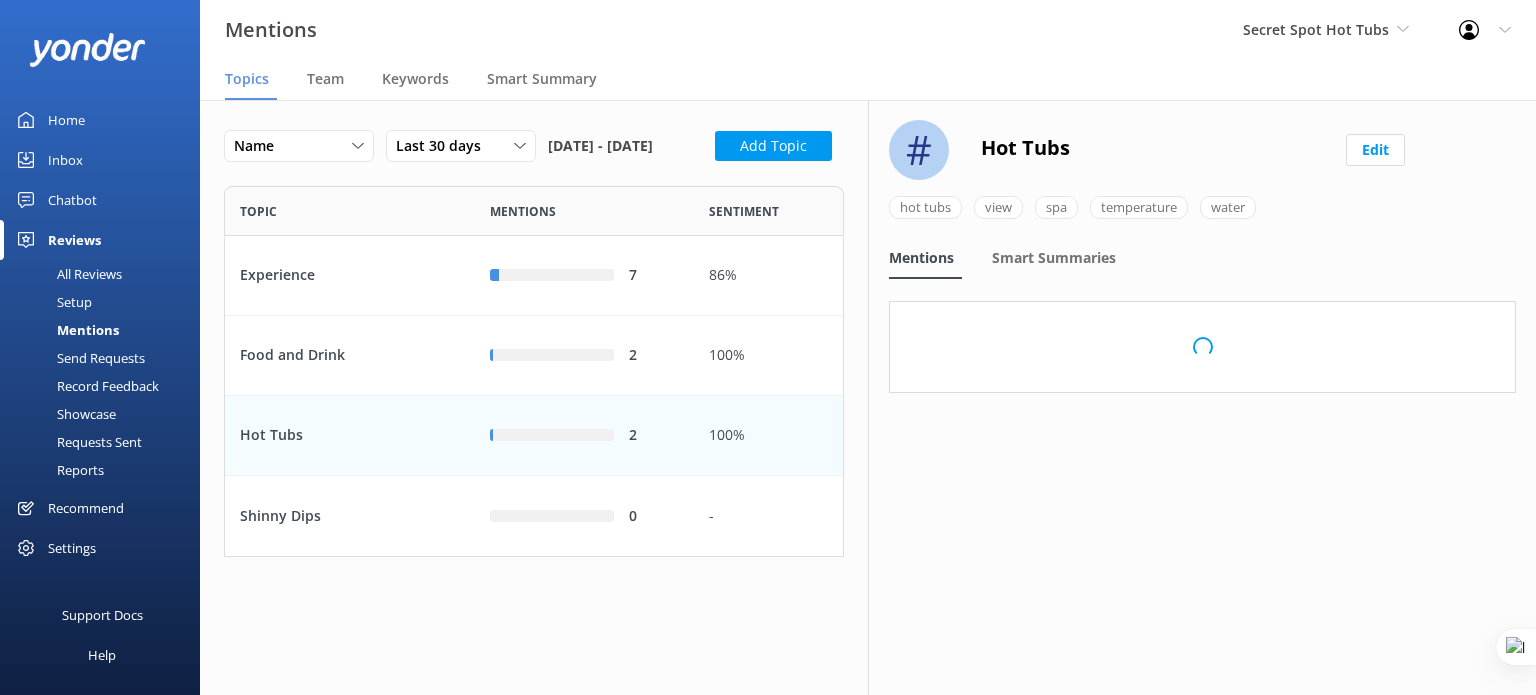 scroll, scrollTop: 16, scrollLeft: 16, axis: both 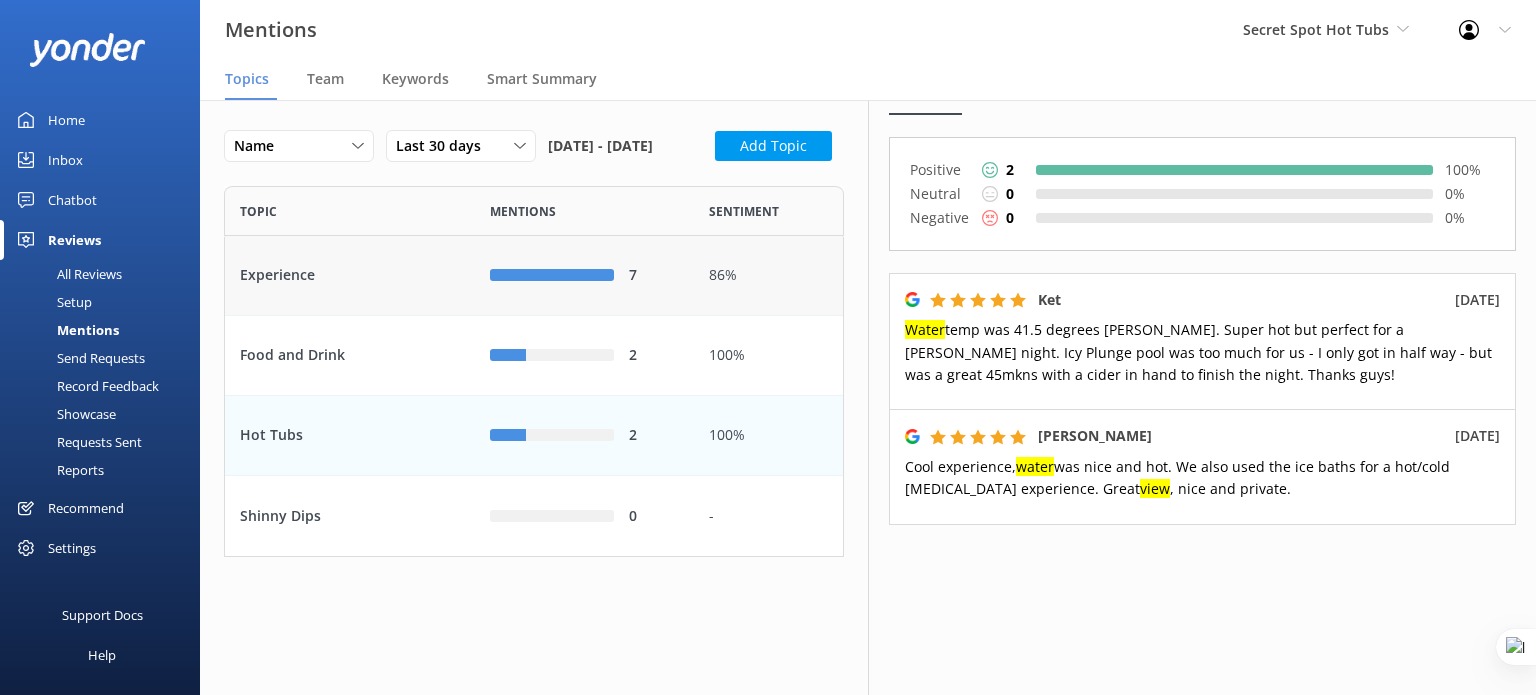click on "Experience" at bounding box center [350, 276] 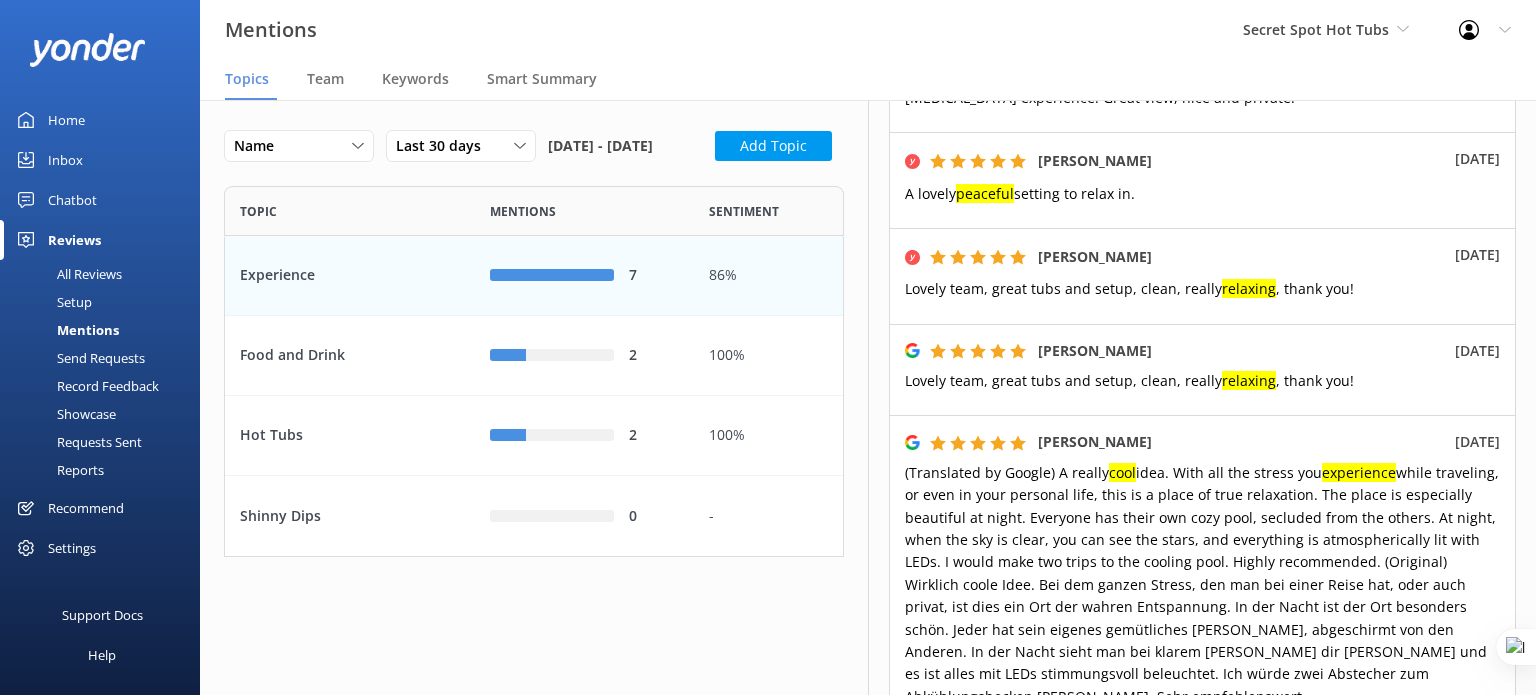 scroll, scrollTop: 503, scrollLeft: 0, axis: vertical 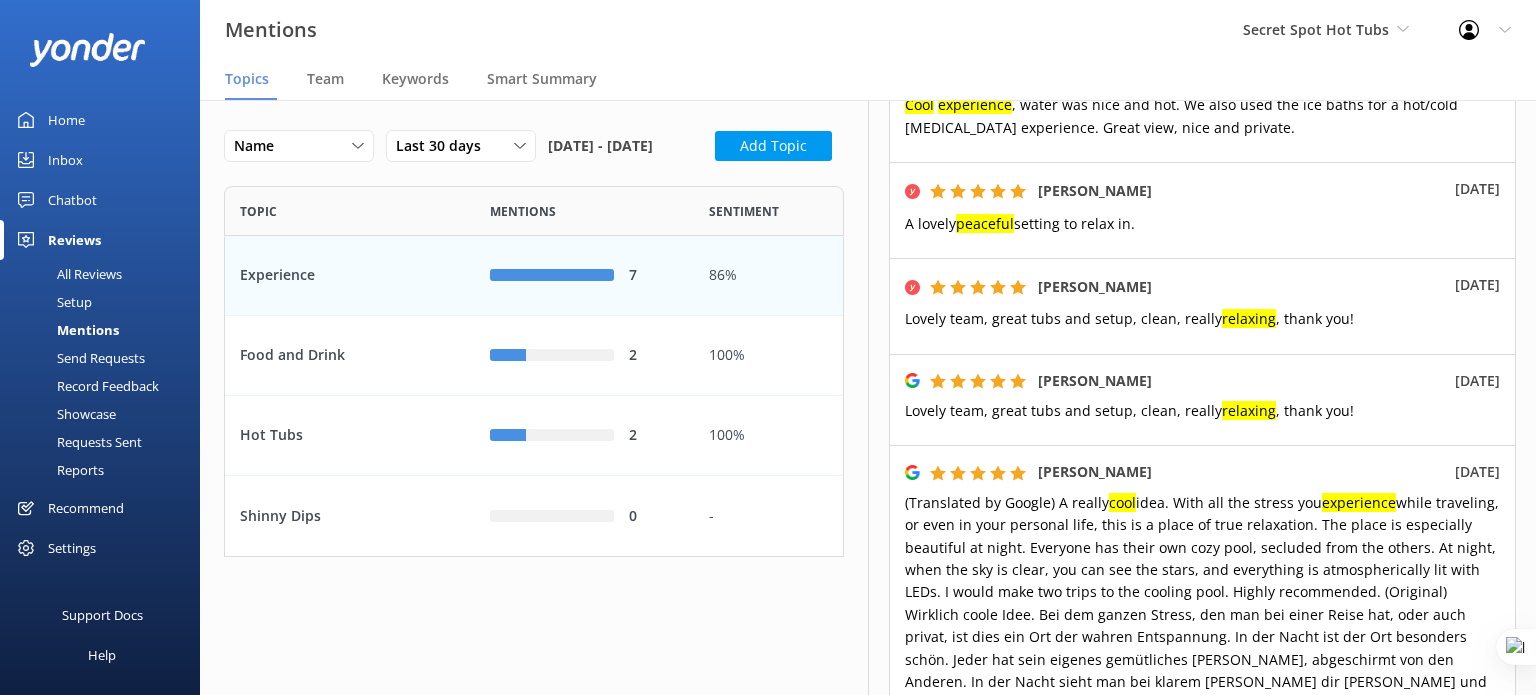 click on "Experience" at bounding box center (350, 276) 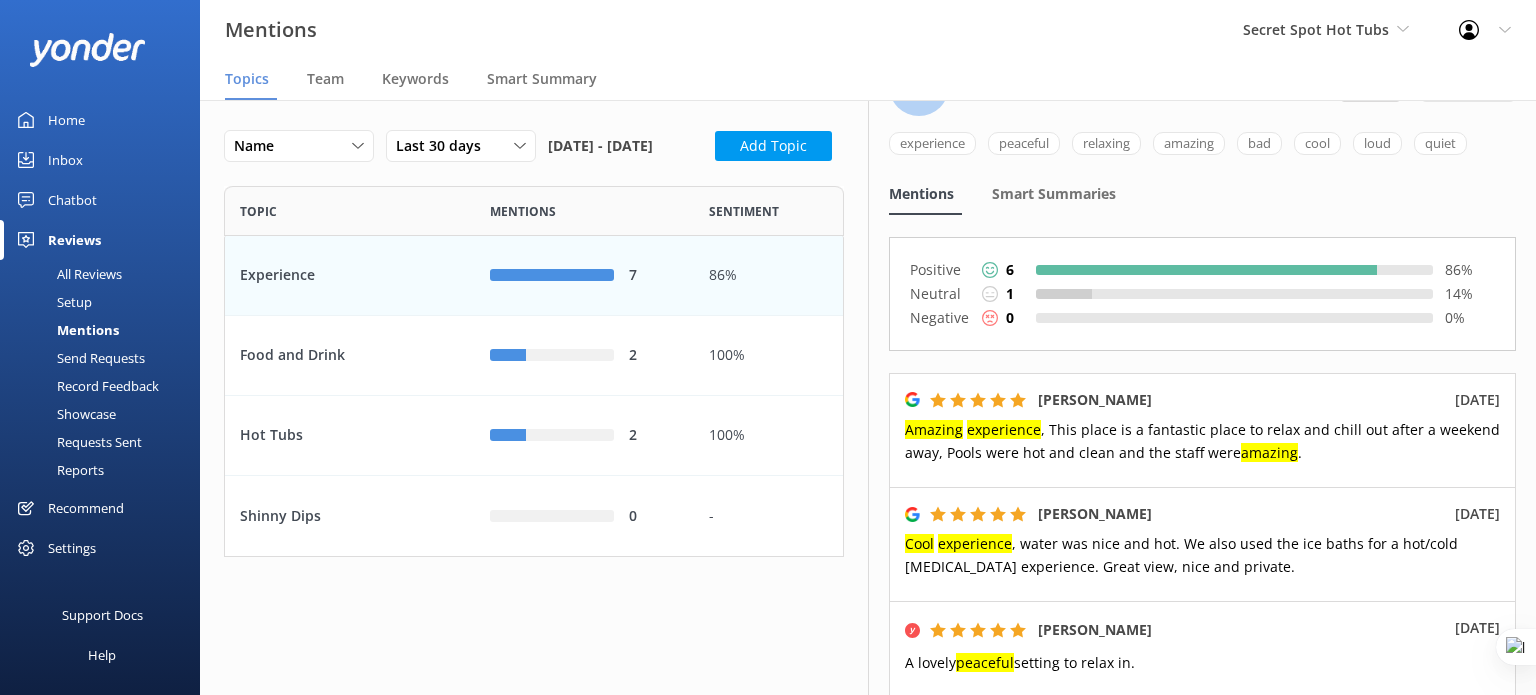scroll, scrollTop: 0, scrollLeft: 0, axis: both 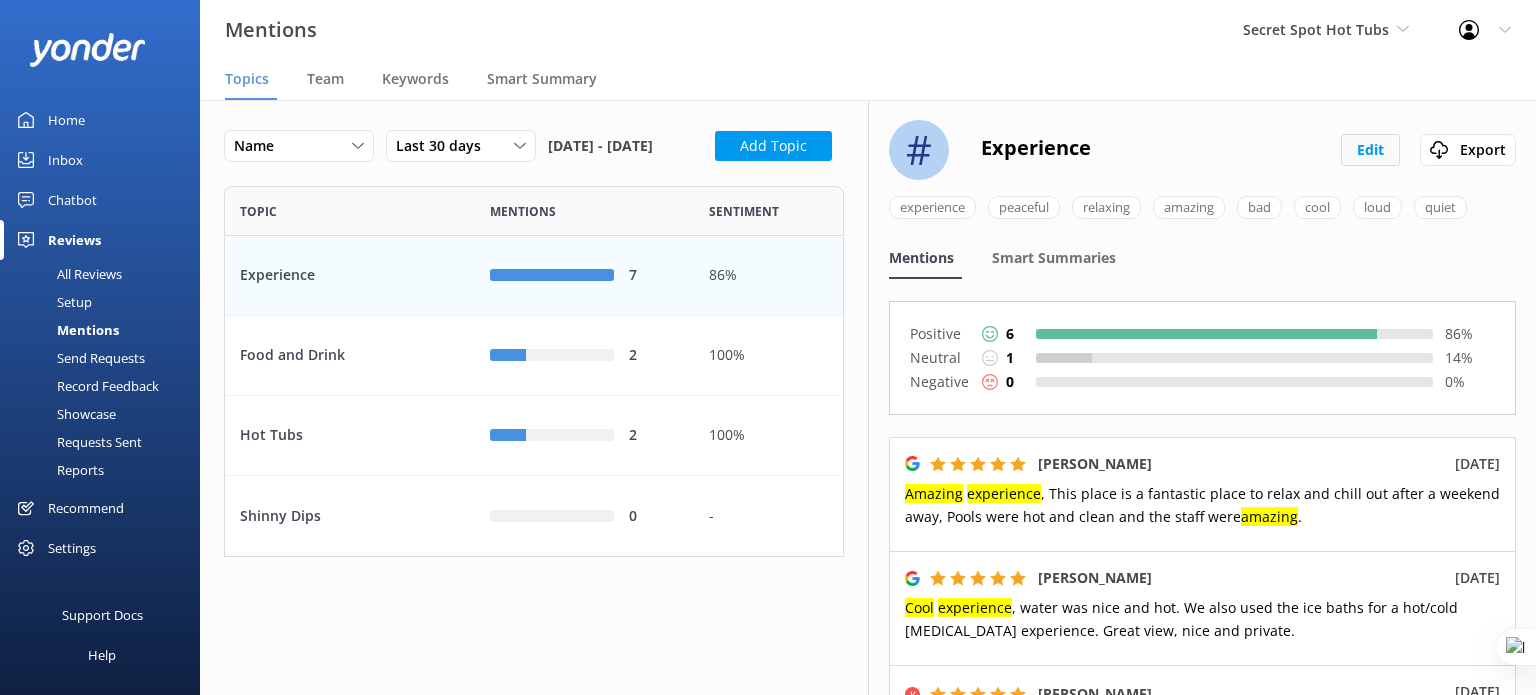 click on "Edit" at bounding box center (1370, 150) 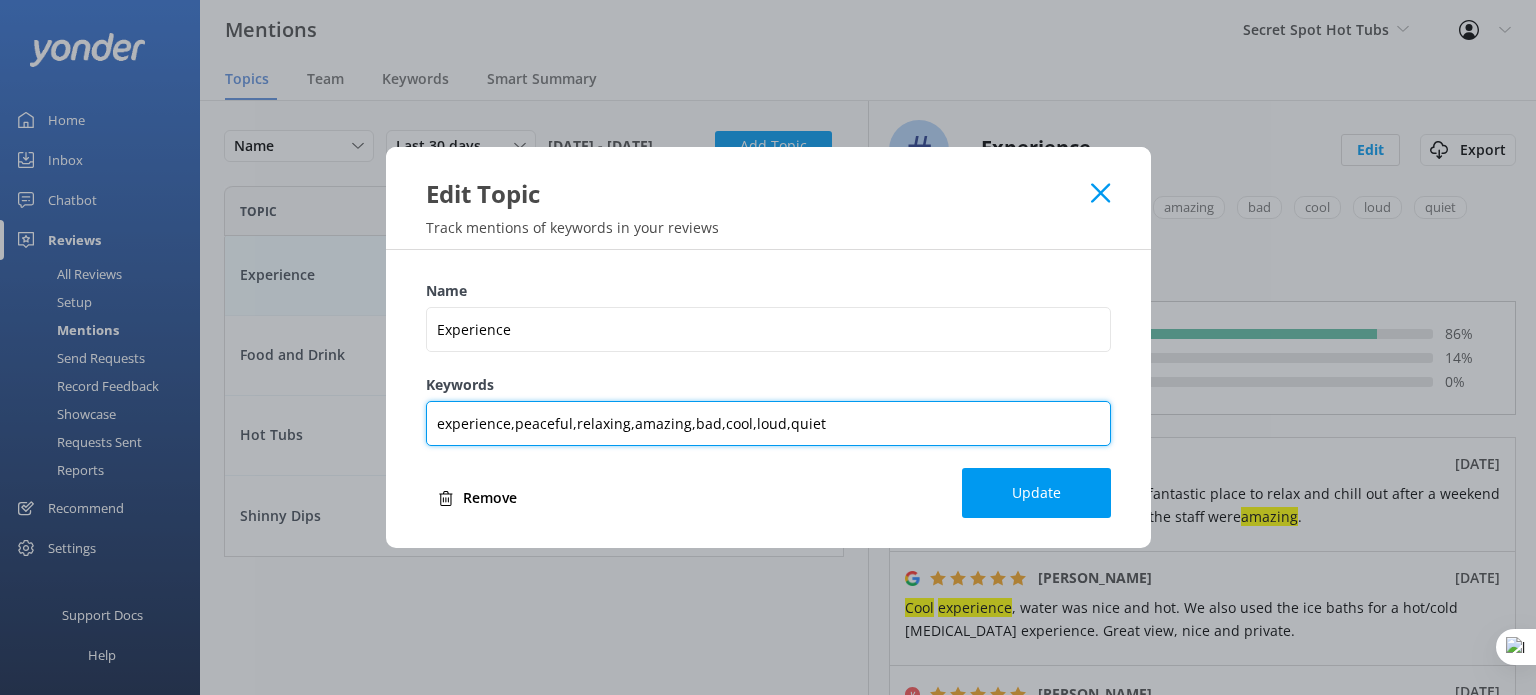 click on "experience,peaceful,relaxing,amazing,bad,cool,loud,quiet" at bounding box center [768, 423] 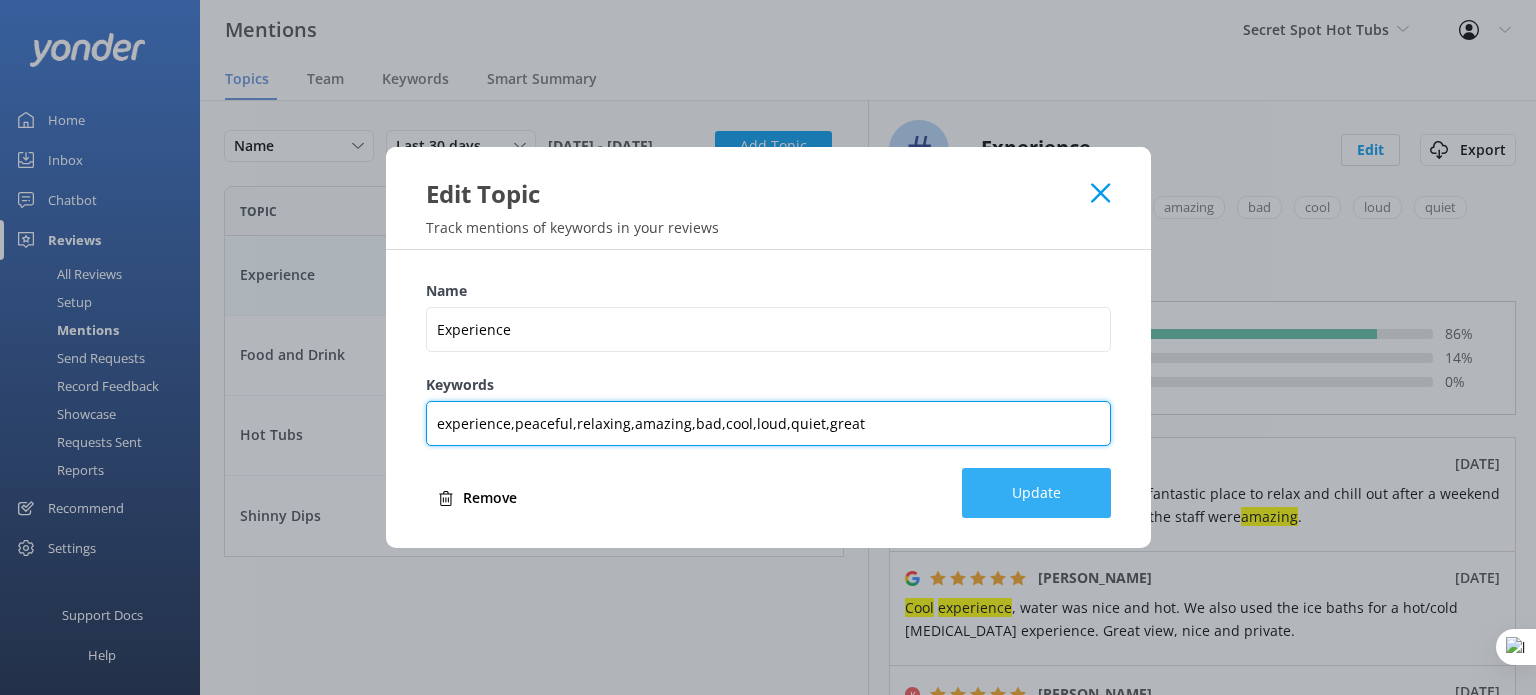 type on "experience,peaceful,relaxing,amazing,bad,cool,loud,quiet,great" 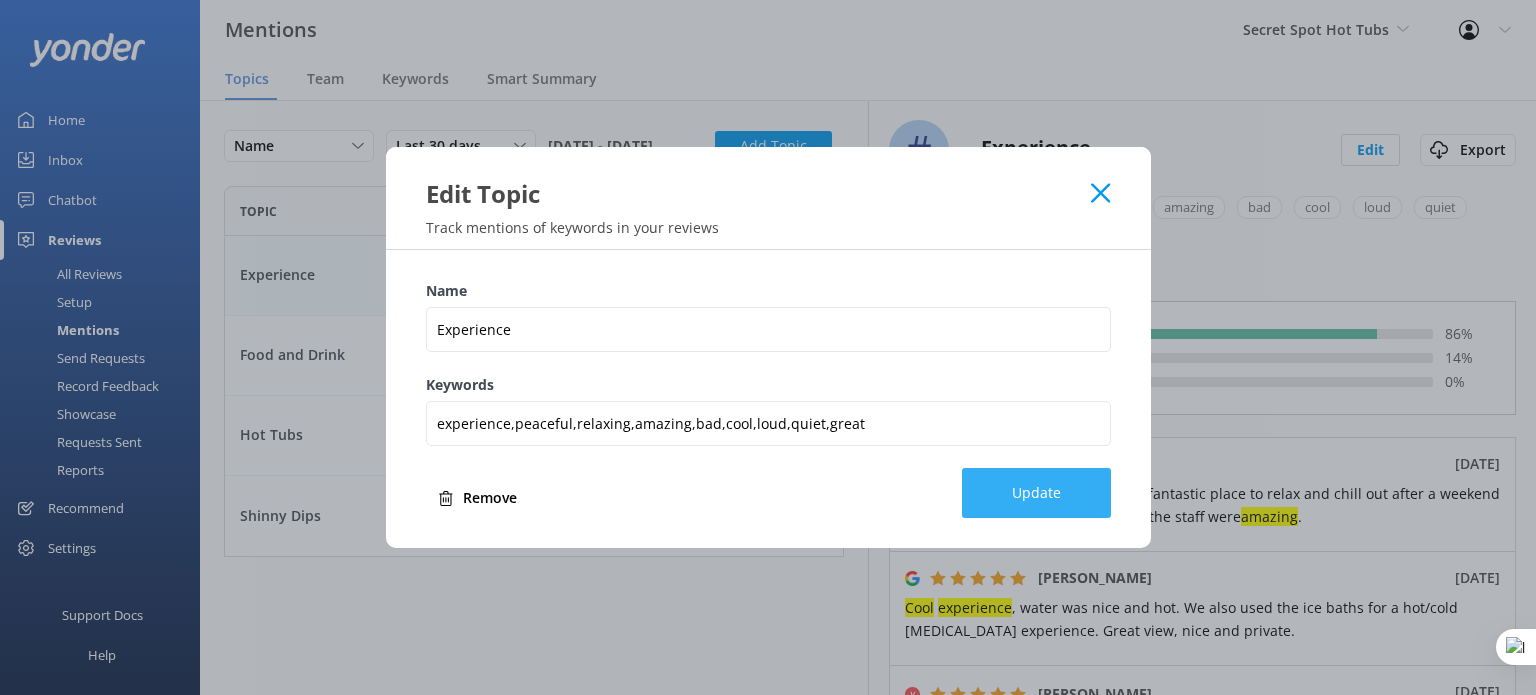 click on "Update" at bounding box center [1036, 493] 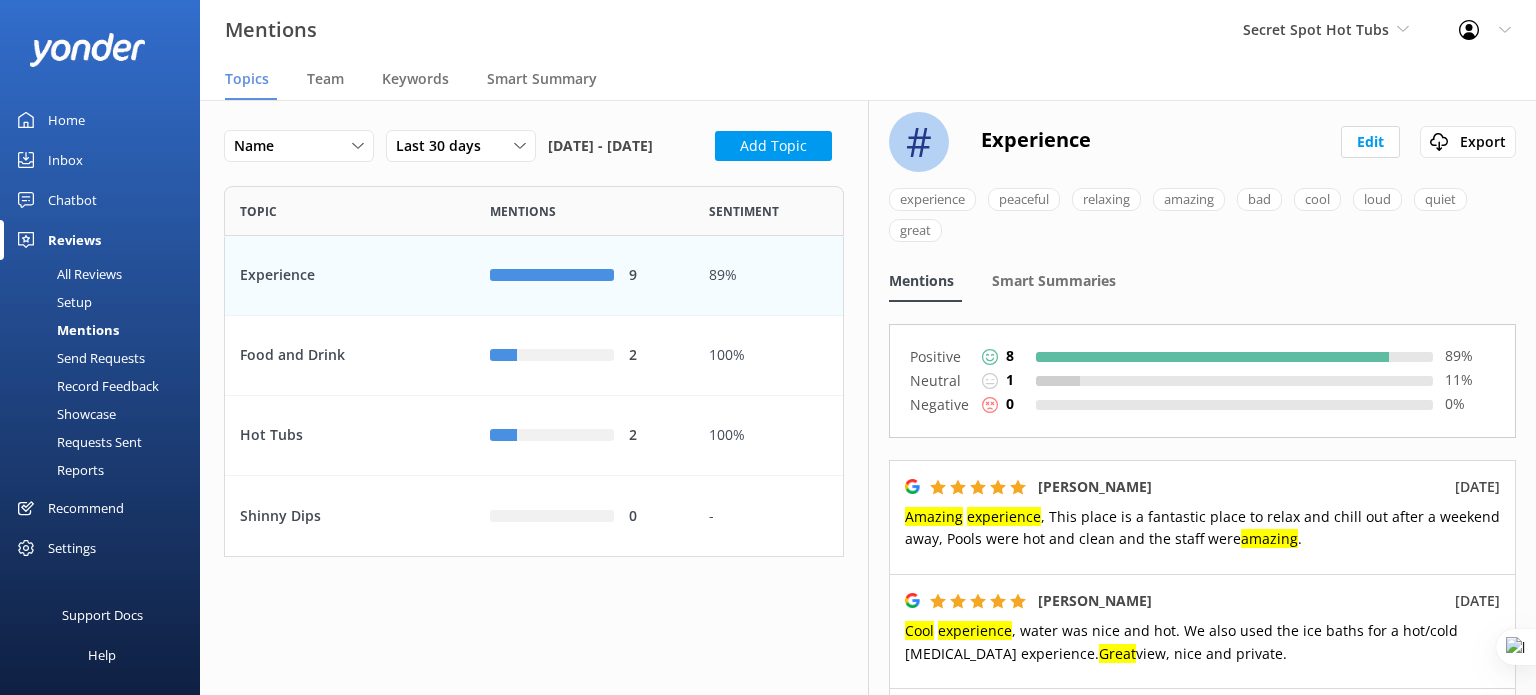 scroll, scrollTop: 0, scrollLeft: 0, axis: both 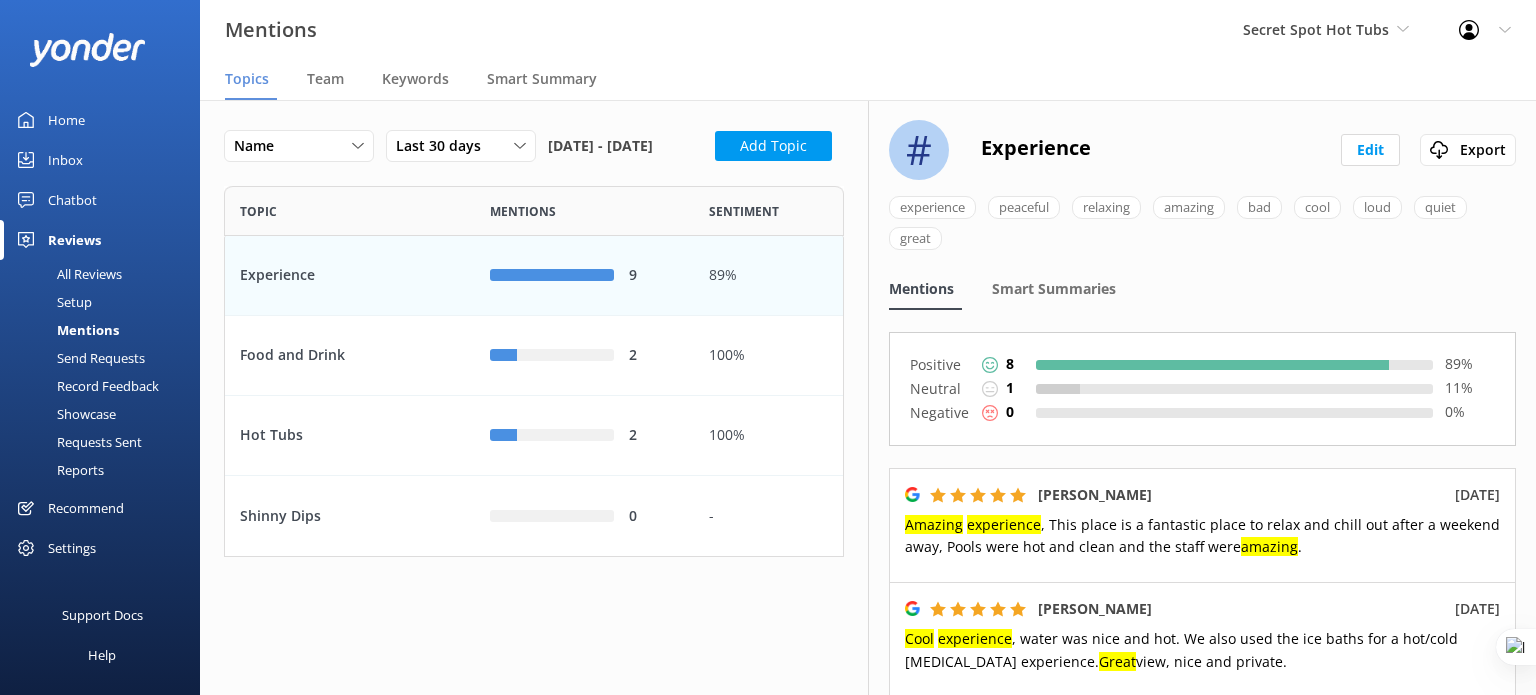 click on "All Reviews" at bounding box center (67, 274) 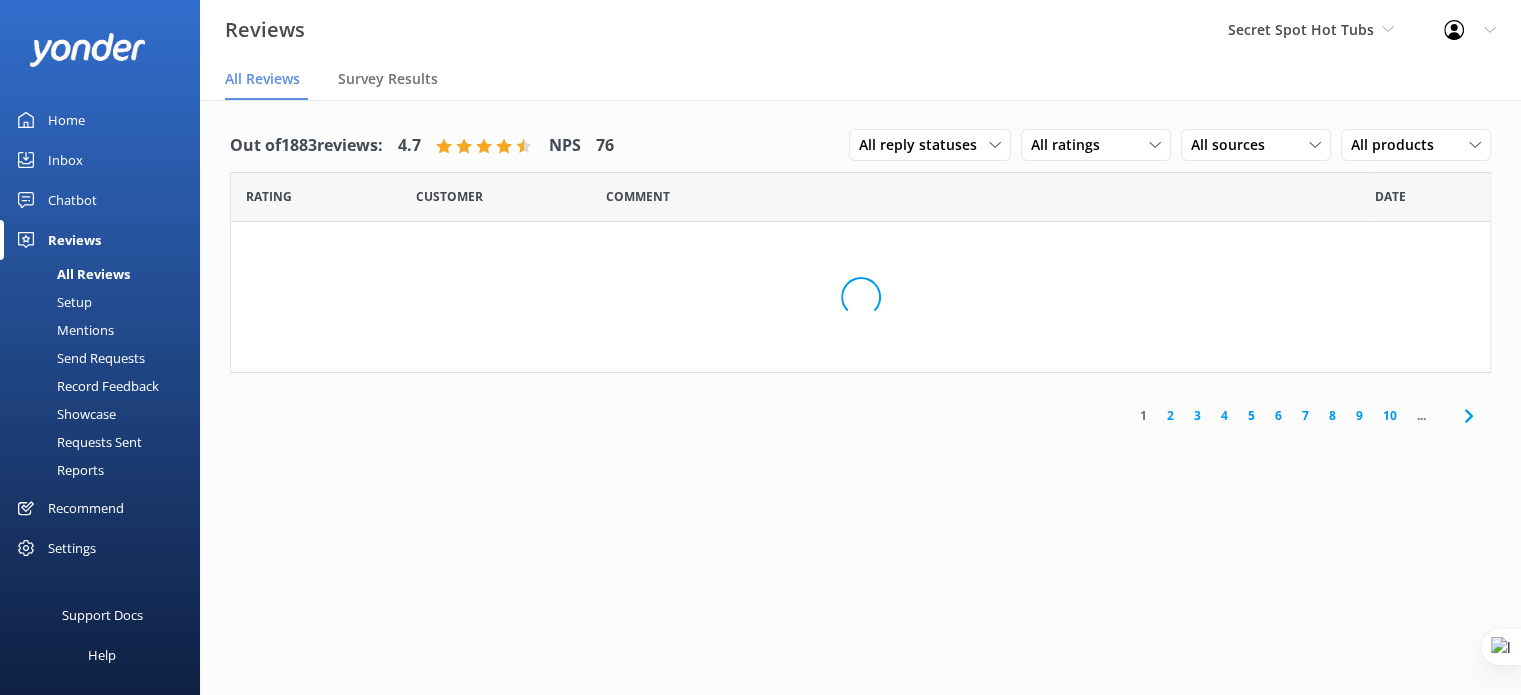click on "Mentions" at bounding box center [63, 330] 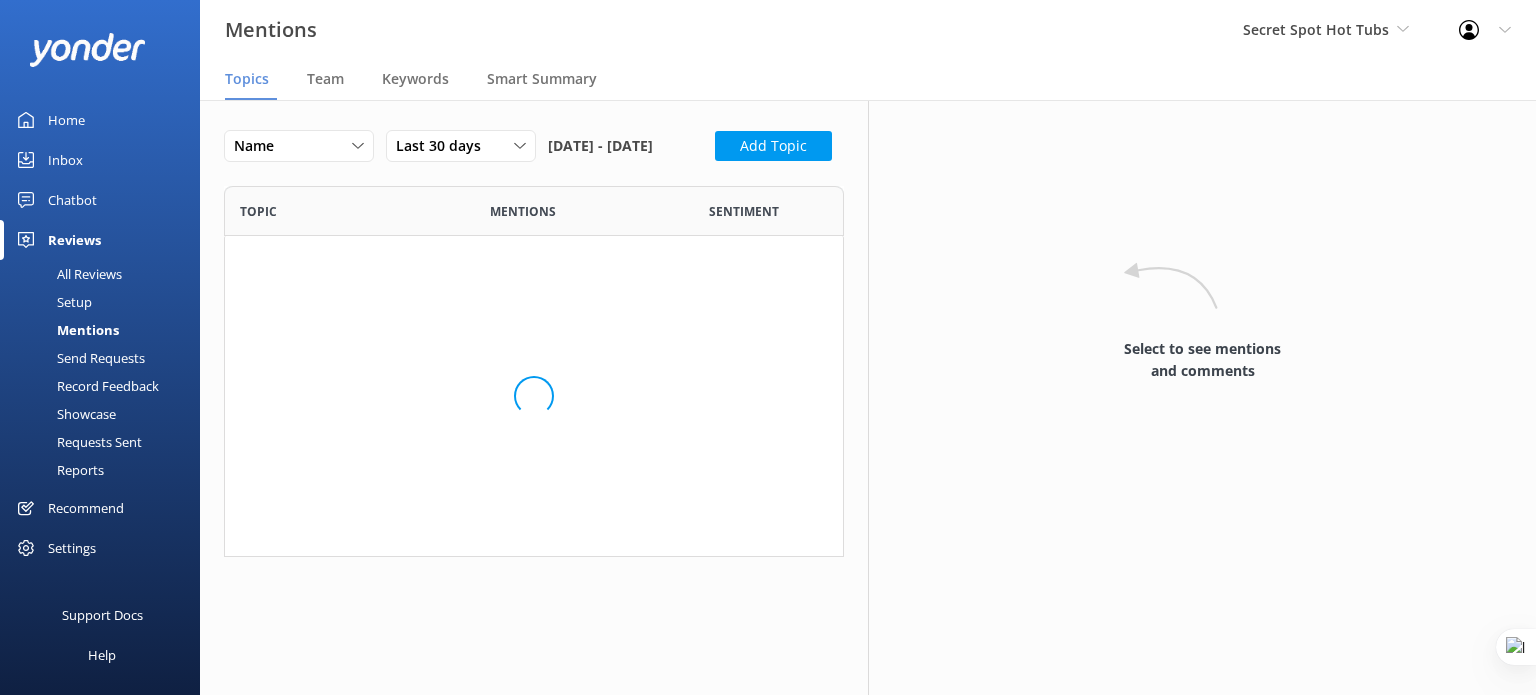 scroll, scrollTop: 16, scrollLeft: 16, axis: both 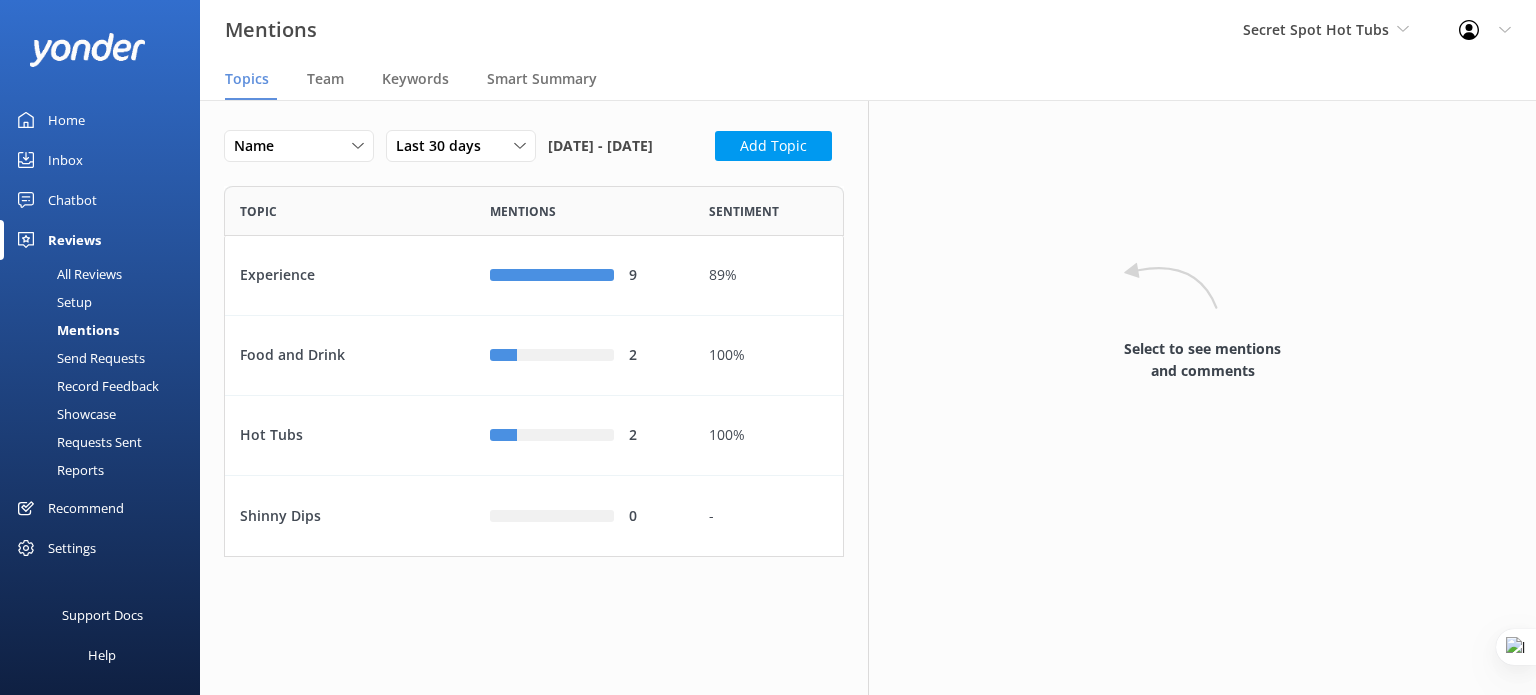 click on "Secret Spot Hot Tubs Yonder demo Musket Cove Island Resort & Marina Bea Abel Tasman Kayaks Yonder Luxury Suites Polynesian Spa Pacific Park Christian Holiday Camp Skyline Rotorua Skyline Queenstown AJ Hackett Bungy New Zealand Redwoods Treewalk & Altitude Tropical Sailing Hokitika’s Kiwi Holiday Park and Motels Wilsons Abel Tasman MONOPOLY DREAMS Melbourne Yonder Toowoomba Central Plaza South Sea Cruises South Sea Sailing Blue Lagoon Cruises Timber Trail Shuttle & Bike Hire Pelorus Mail Boat Punga Cove Marlborough Tour Company Furneaux Lodge Cougar Line Water Taxi Dvorak Expeditions Tongariro Crossing Shuttles Real NZ Skydive Australia Skydive Orange ZORB Kanazawa Tours Waitomo TOP 10 Holiday Park Belt Road Seaside Holiday Park Fitzroy Beach Holiday Park Cardrona x Treble Cone Barefoot Chat Bot 👣⛵😎 Hobbiton Movie Set Tongariro River Rafting De Palm Island Black Cat Cruises Kanazawa Tours The Parnell Hotel and Conference Centre Glenworth Valley Shoreline Beach Service Coastal 30a Chairs Pure Milford" at bounding box center (1326, 30) 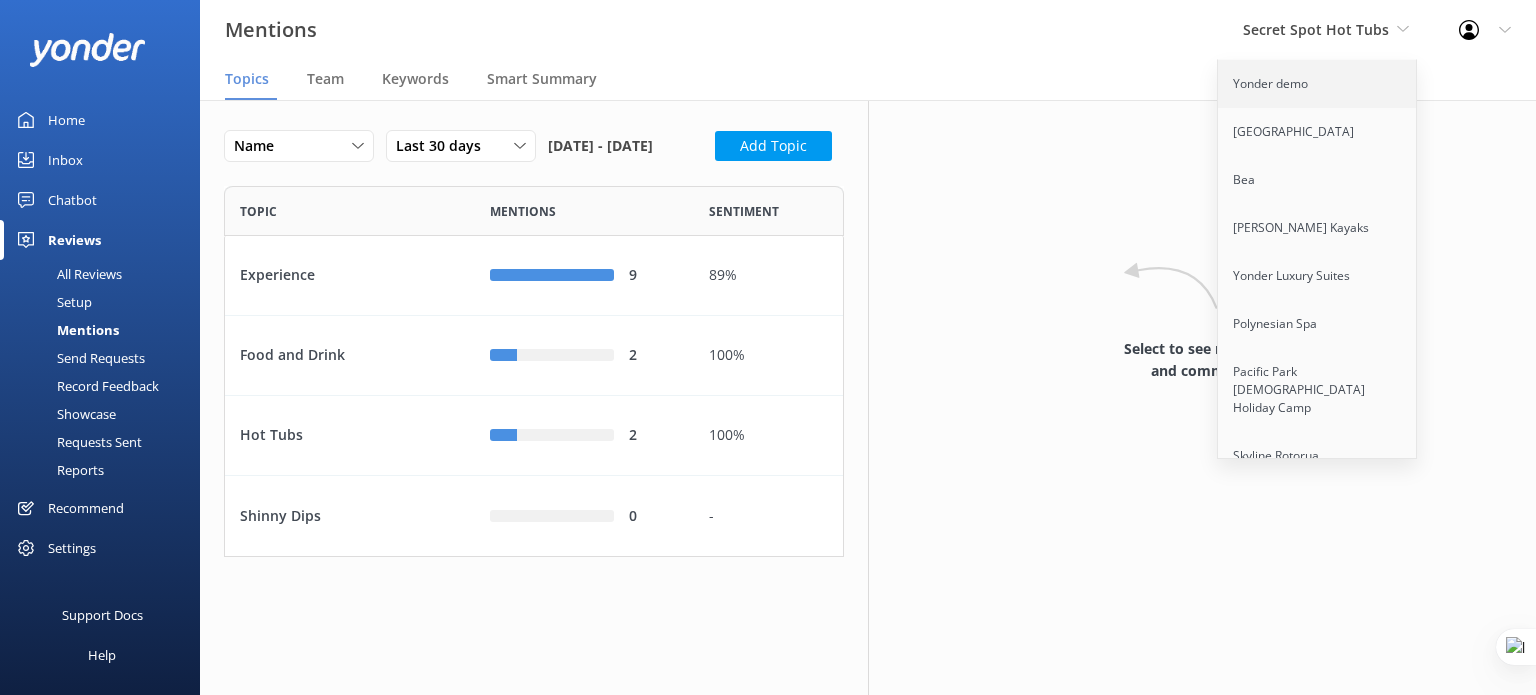 click on "Yonder demo" at bounding box center (1318, 84) 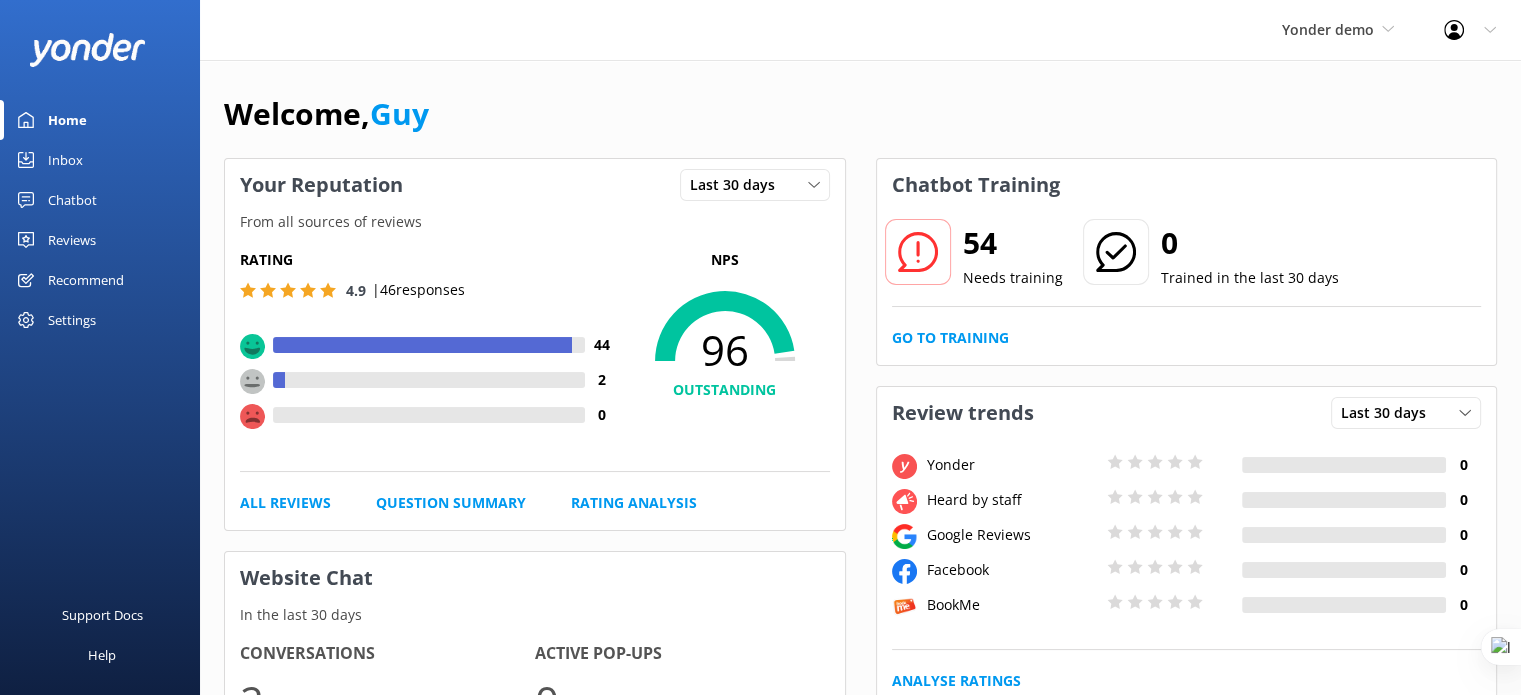 click on "Reviews" at bounding box center [72, 240] 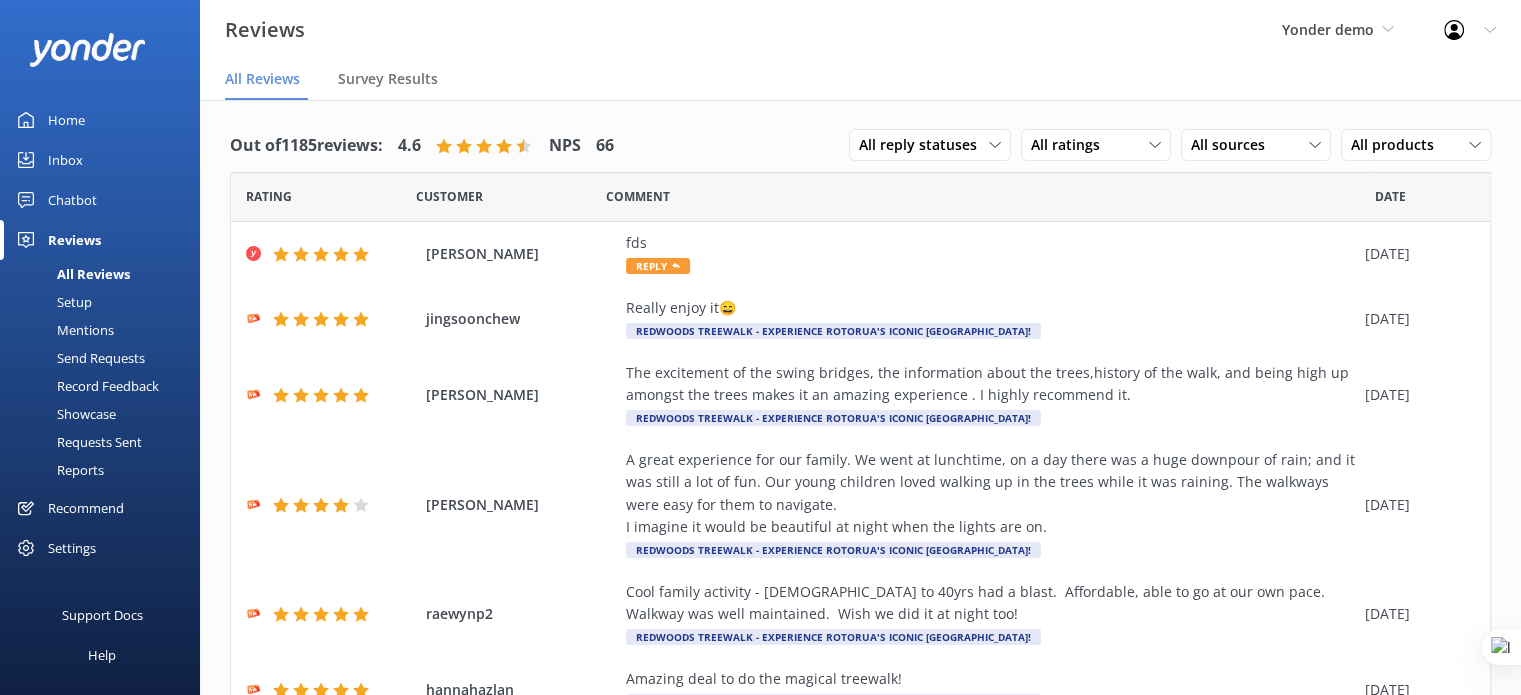 click on "Mentions" at bounding box center (63, 330) 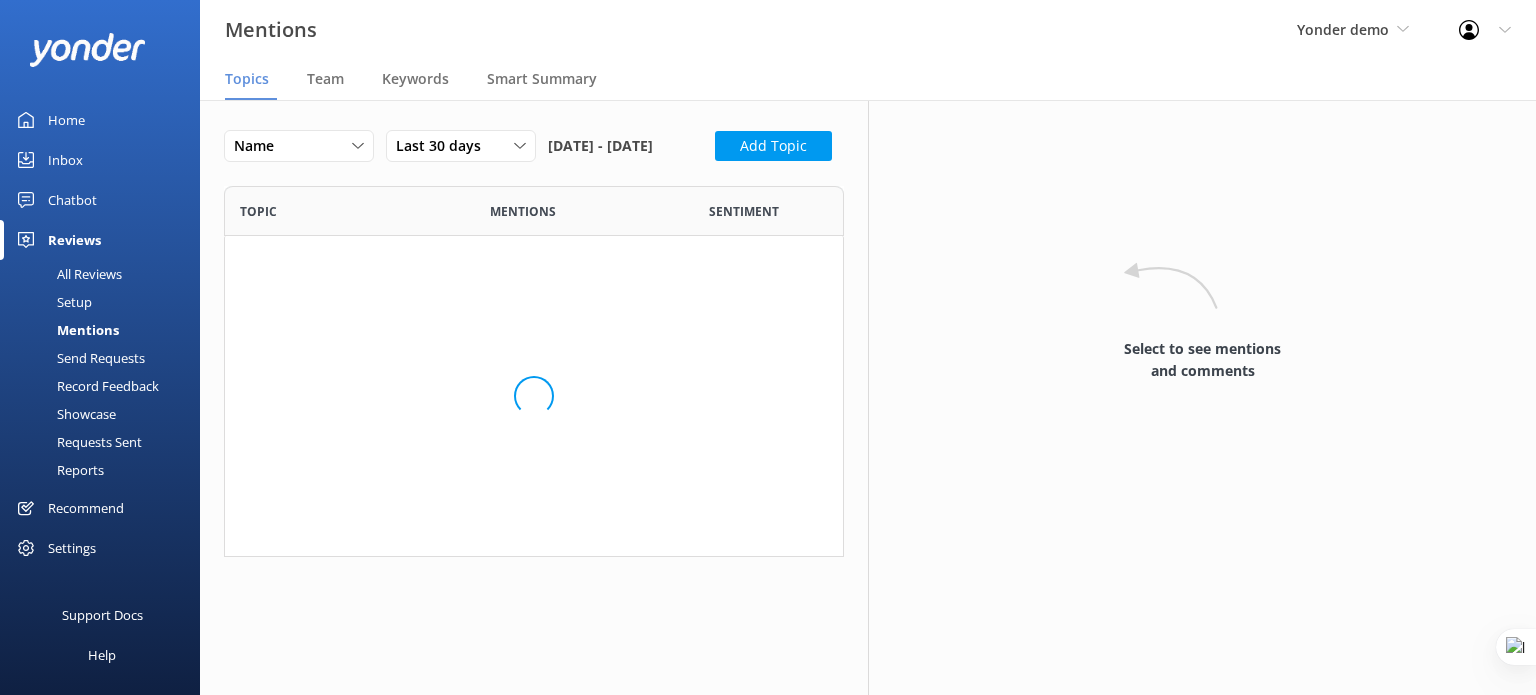 scroll, scrollTop: 16, scrollLeft: 16, axis: both 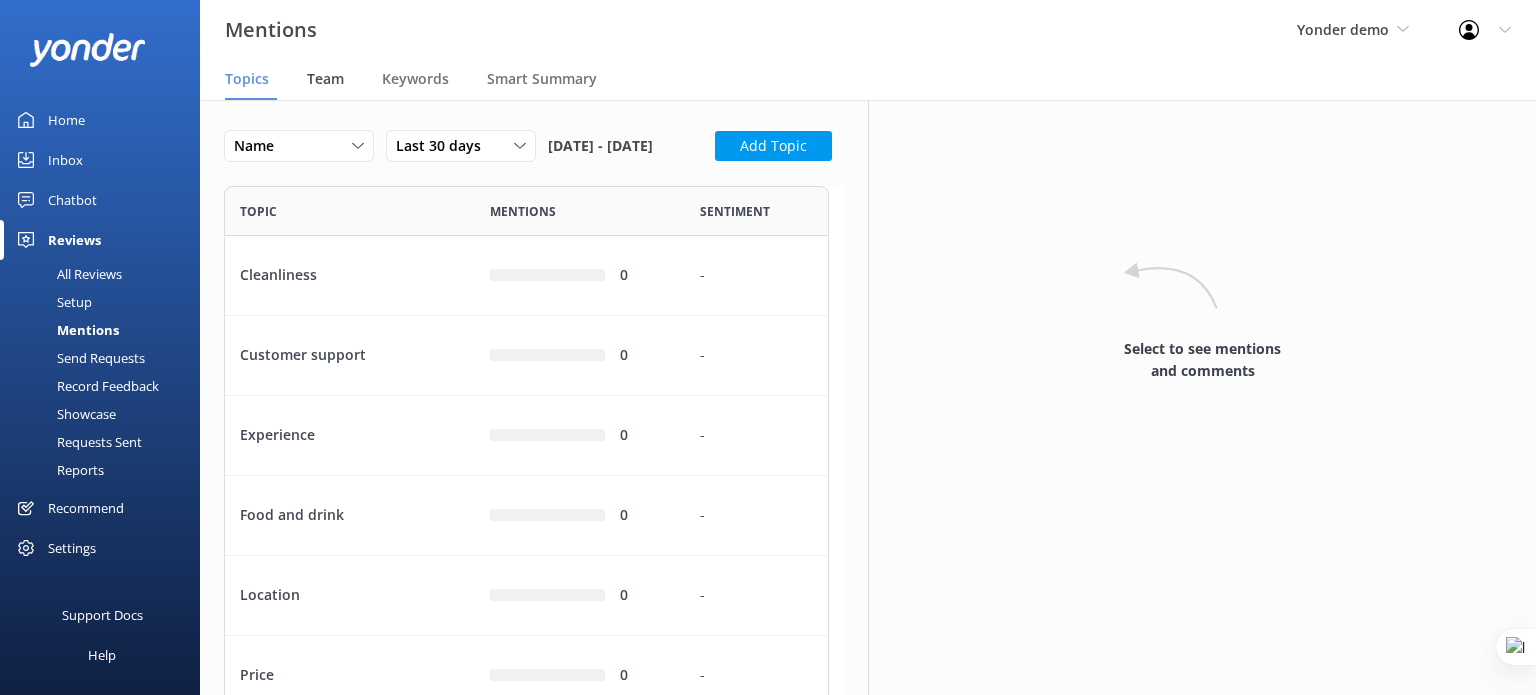 click on "Team" at bounding box center (325, 79) 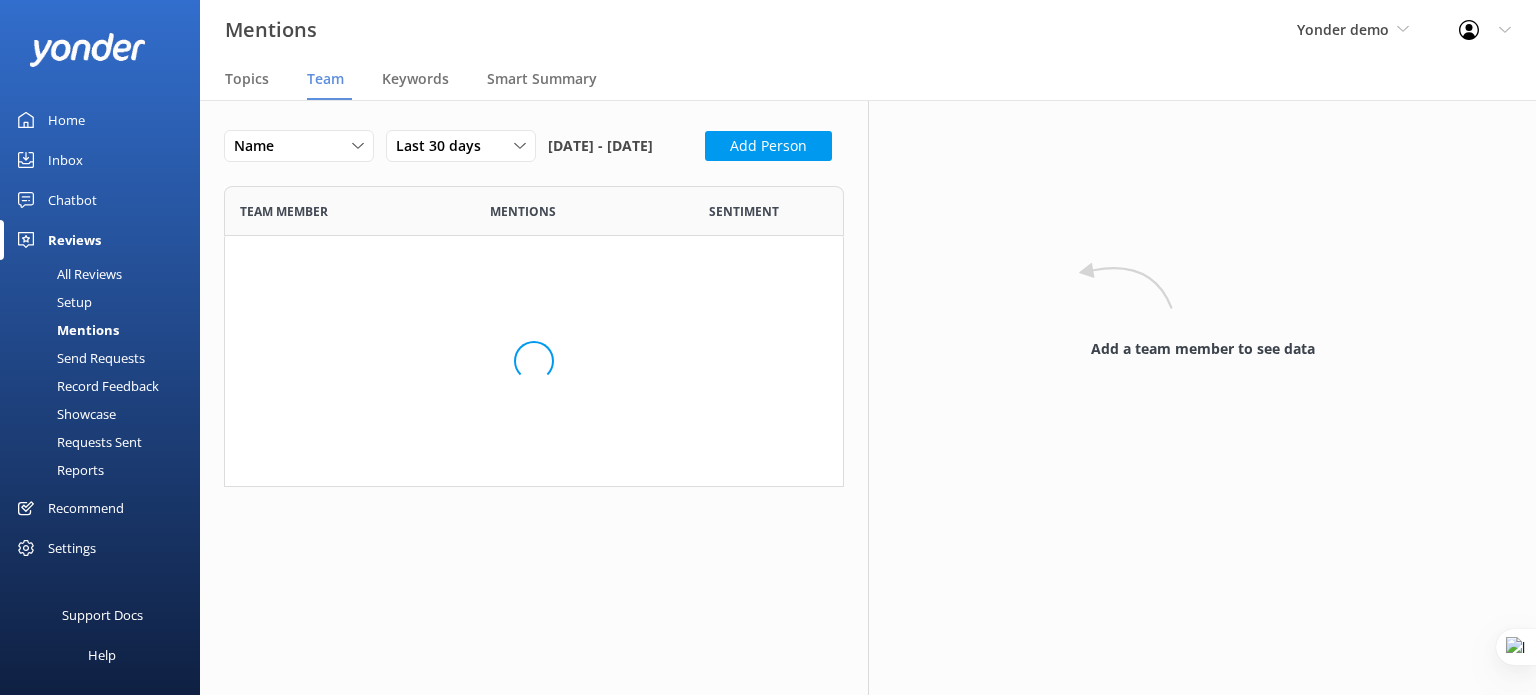 scroll, scrollTop: 16, scrollLeft: 16, axis: both 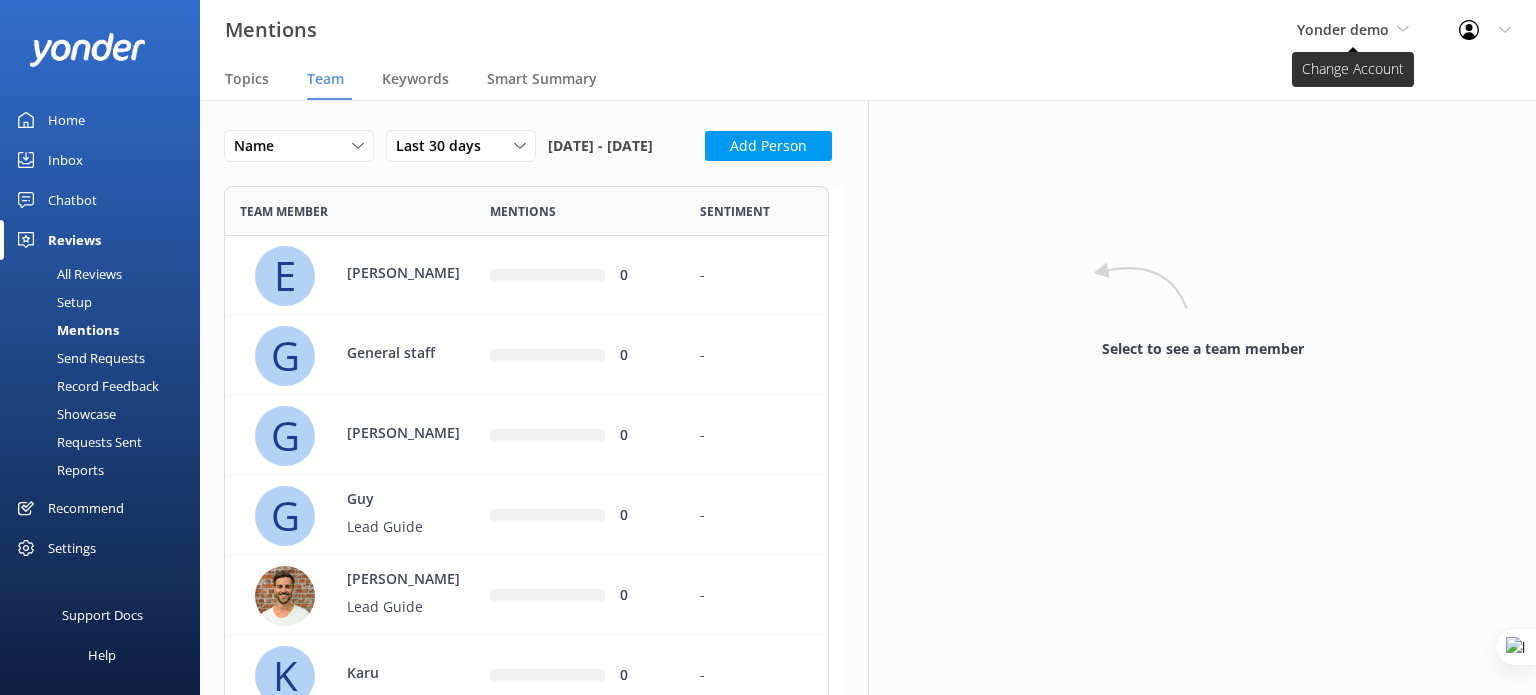 click on "Yonder demo" at bounding box center (1343, 29) 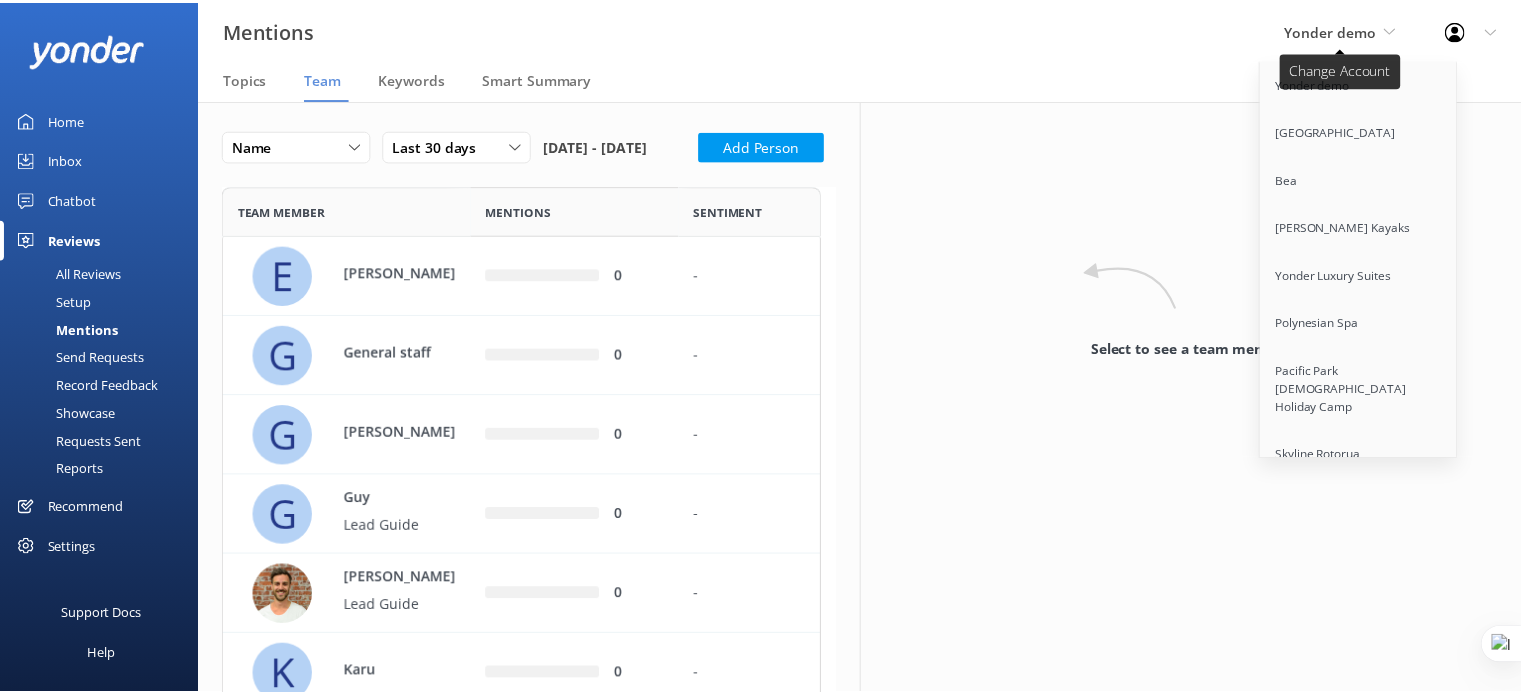 scroll, scrollTop: 5794, scrollLeft: 0, axis: vertical 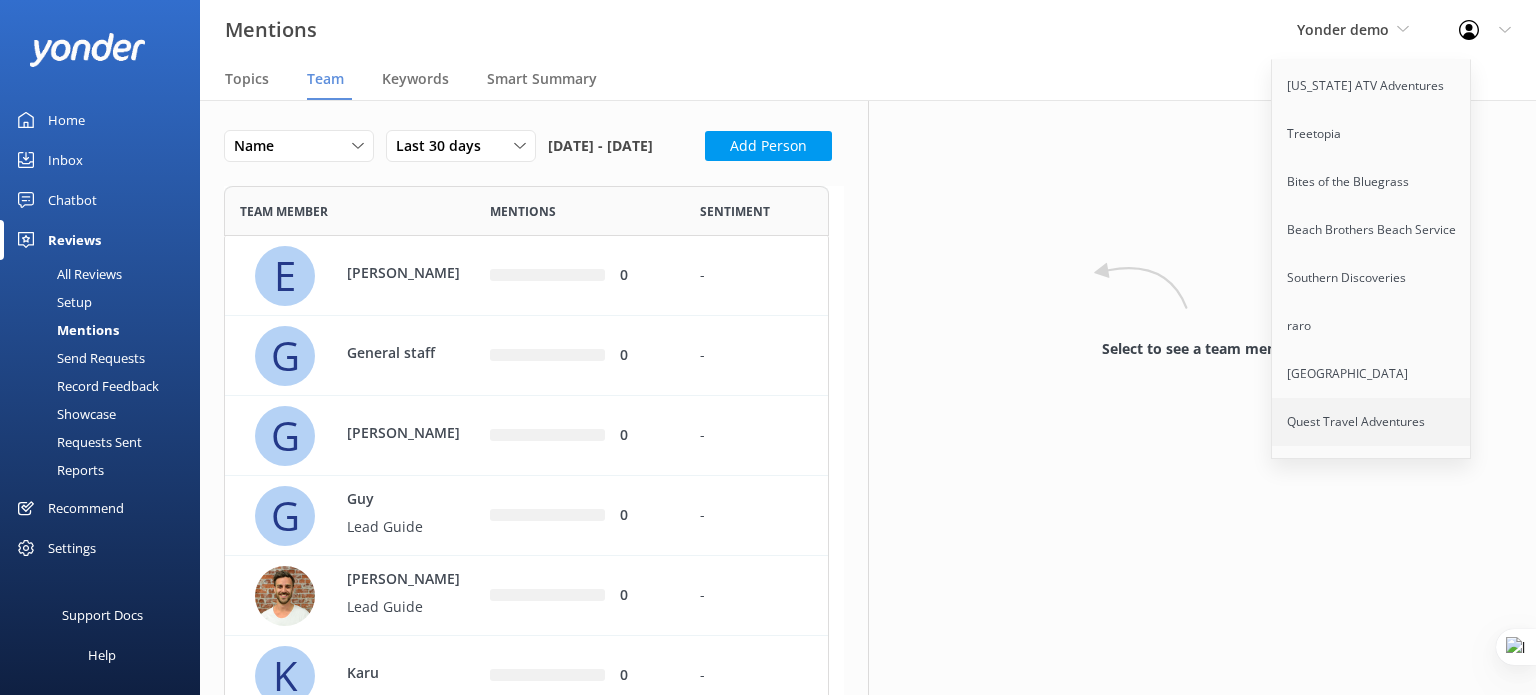 click on "Quest Travel Adventures" at bounding box center (1372, 422) 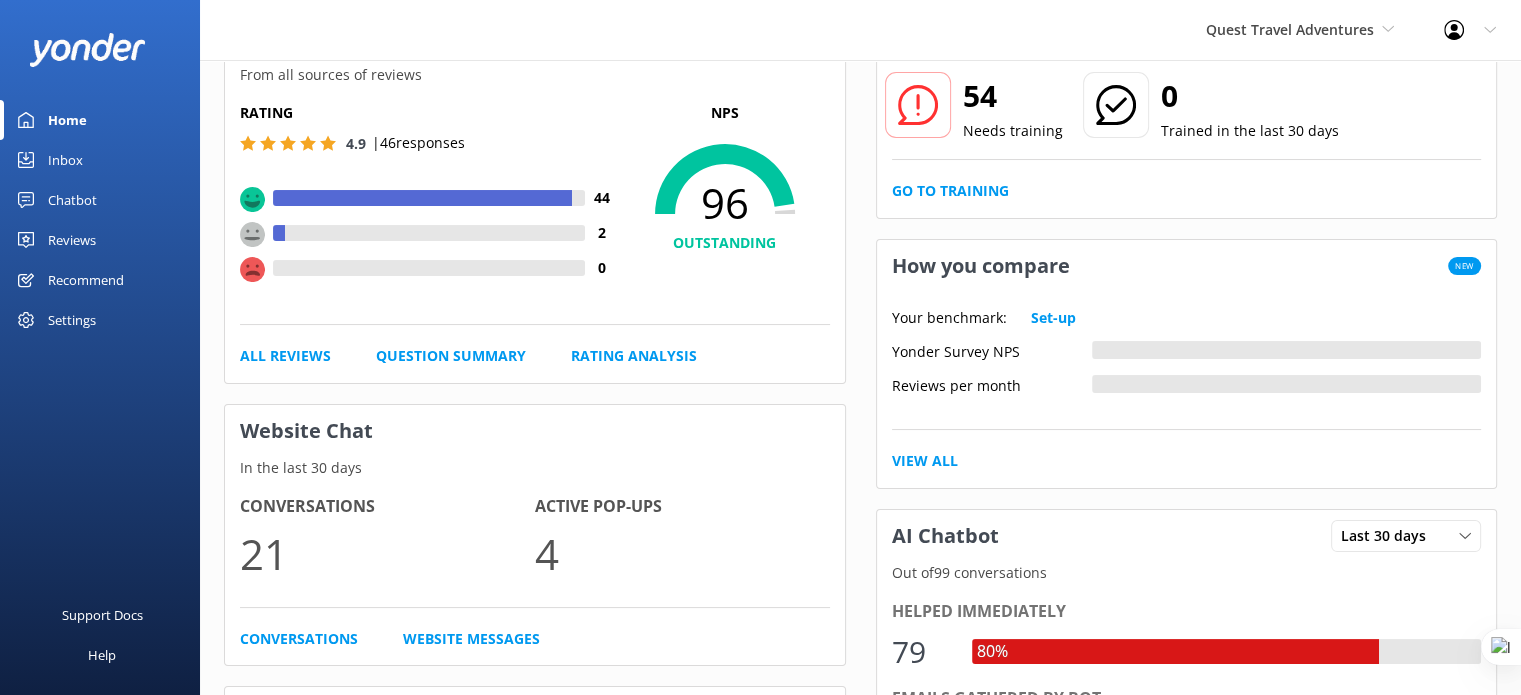 scroll, scrollTop: 200, scrollLeft: 0, axis: vertical 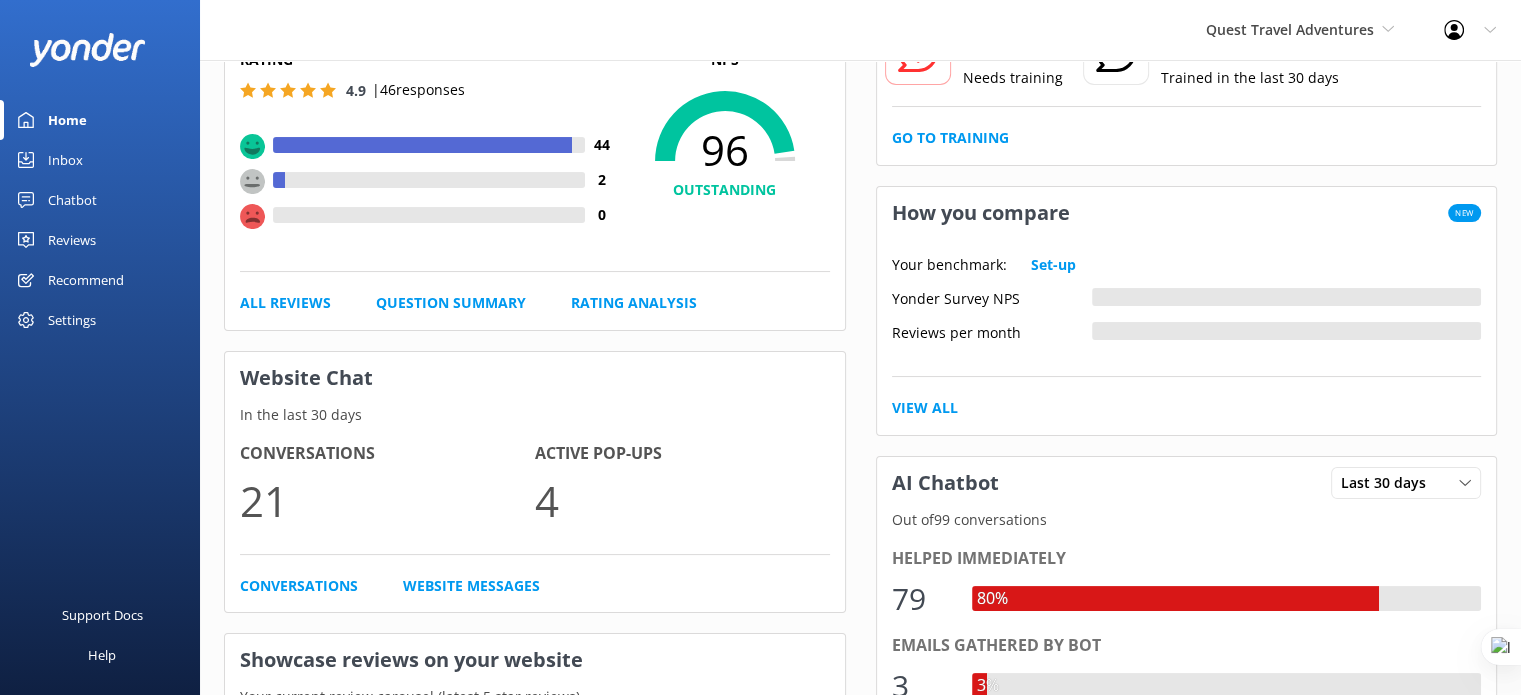 click on "Inbox" at bounding box center [65, 160] 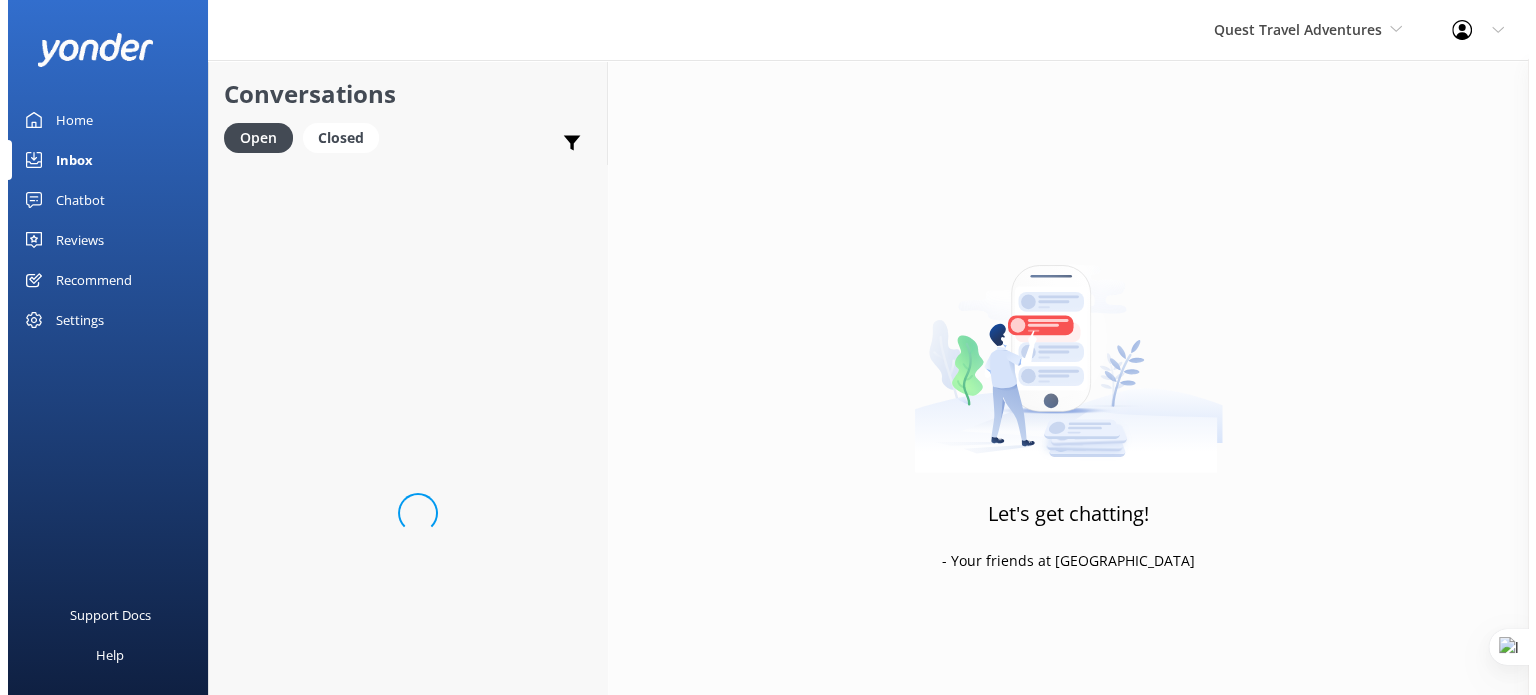 scroll, scrollTop: 0, scrollLeft: 0, axis: both 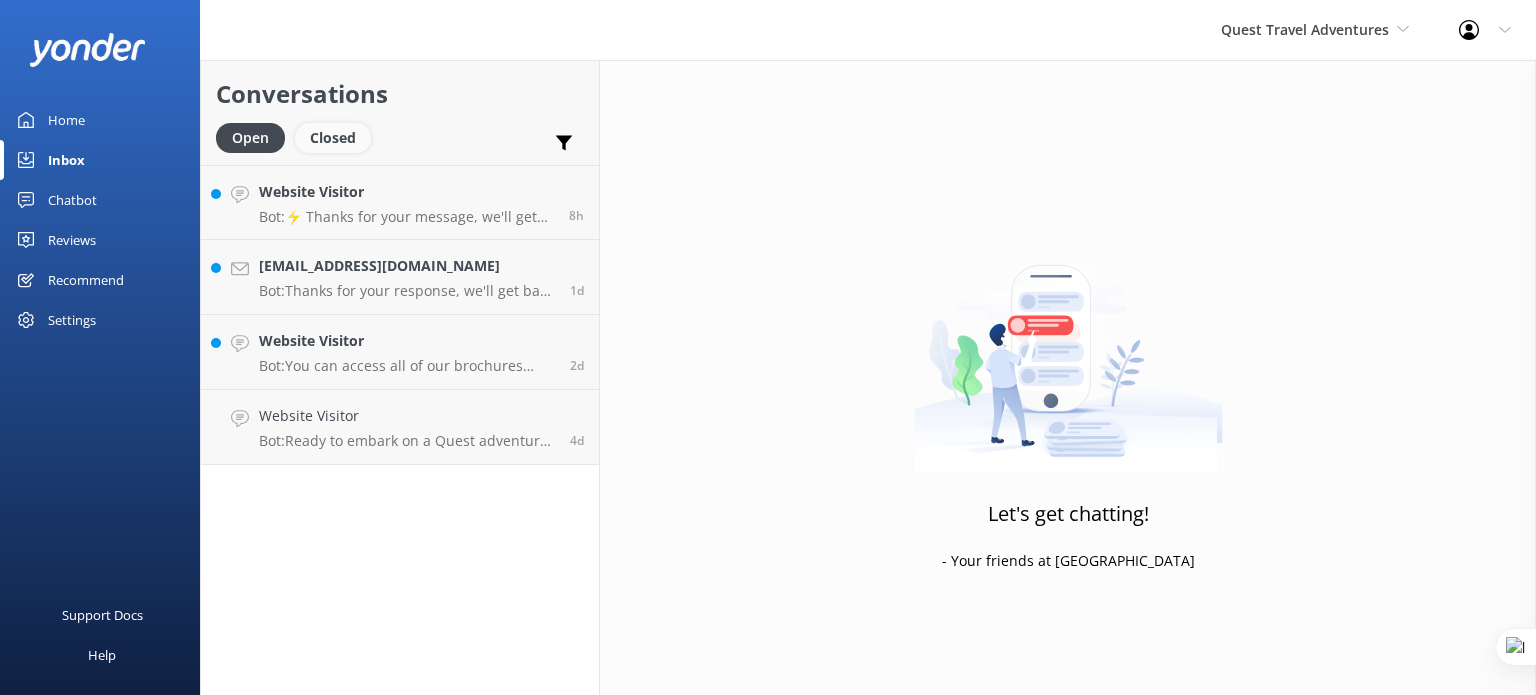 click on "Closed" at bounding box center (333, 138) 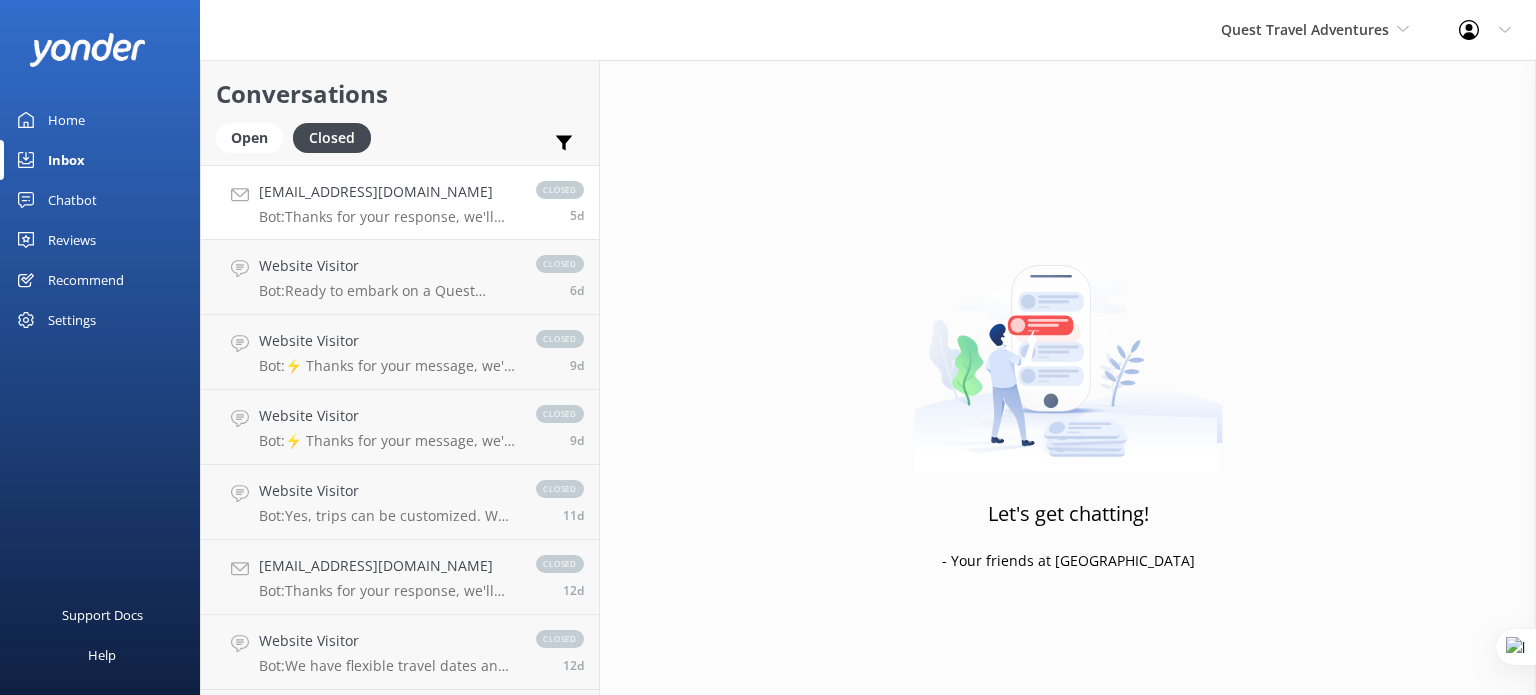 click on "countryhomeandhealth@outlook.com Bot:  Thanks for your response, we'll get back to you as soon as we can during opening hours." at bounding box center [387, 202] 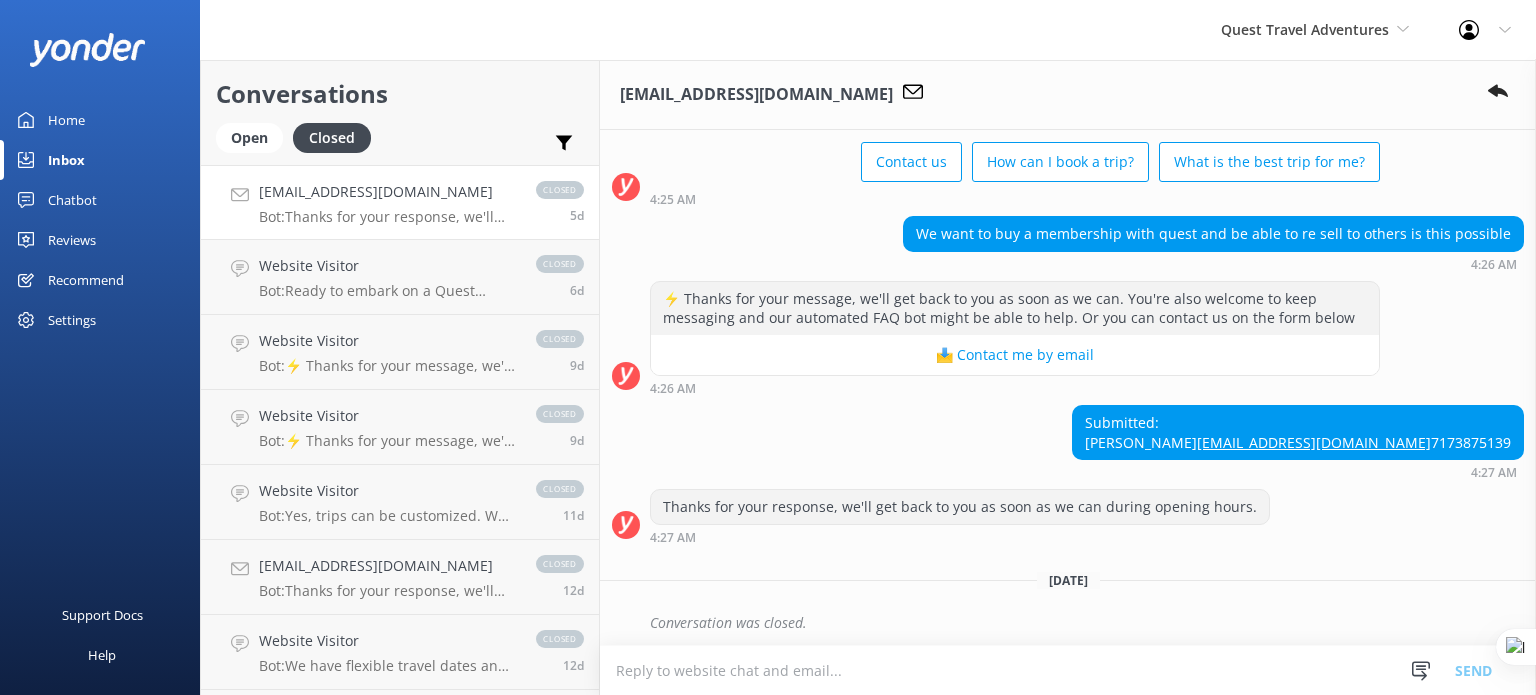 scroll, scrollTop: 155, scrollLeft: 0, axis: vertical 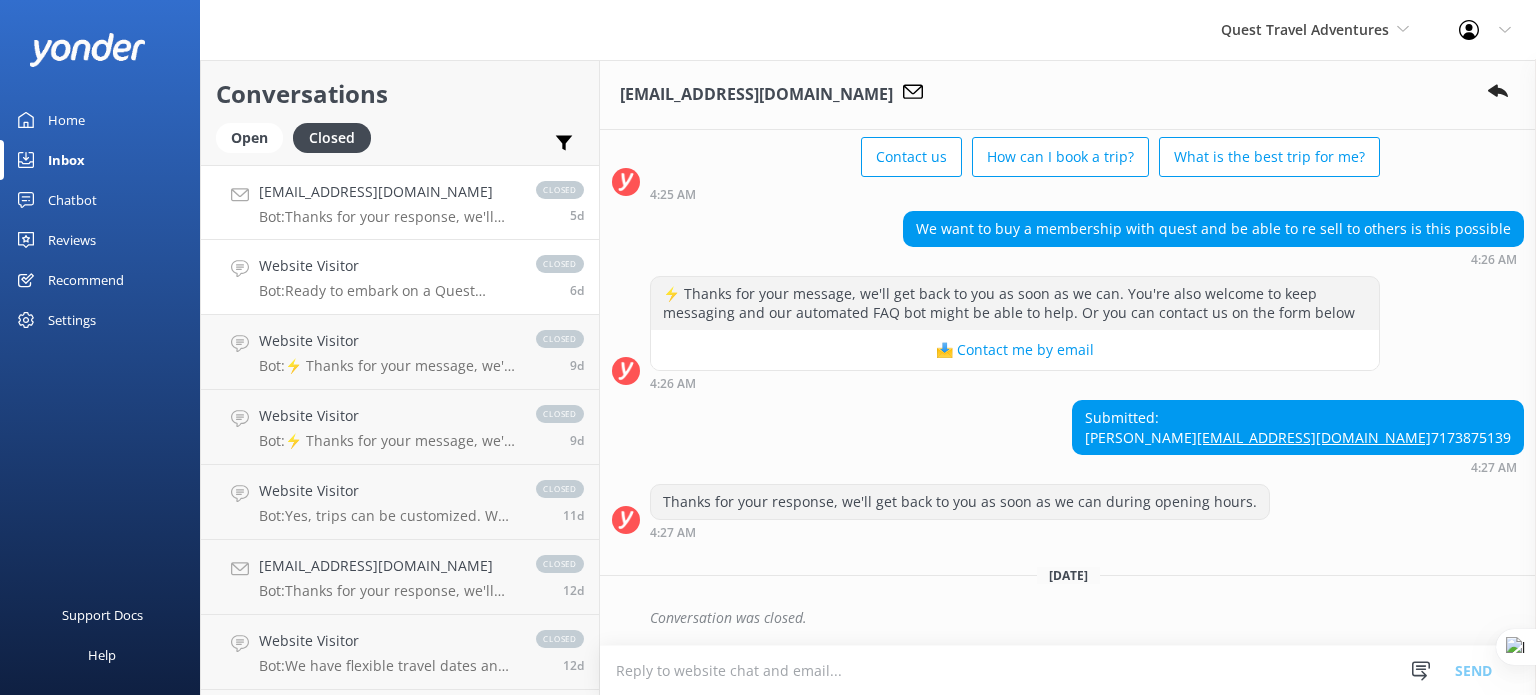 click on "Bot:  Ready to embark on a Quest adventure? We'd love to help you get started. Please call us at 1-800-693-1815 or visit us online to request a free quote today! https://questtraveladventures.com/destinations#block-webform." at bounding box center [387, 291] 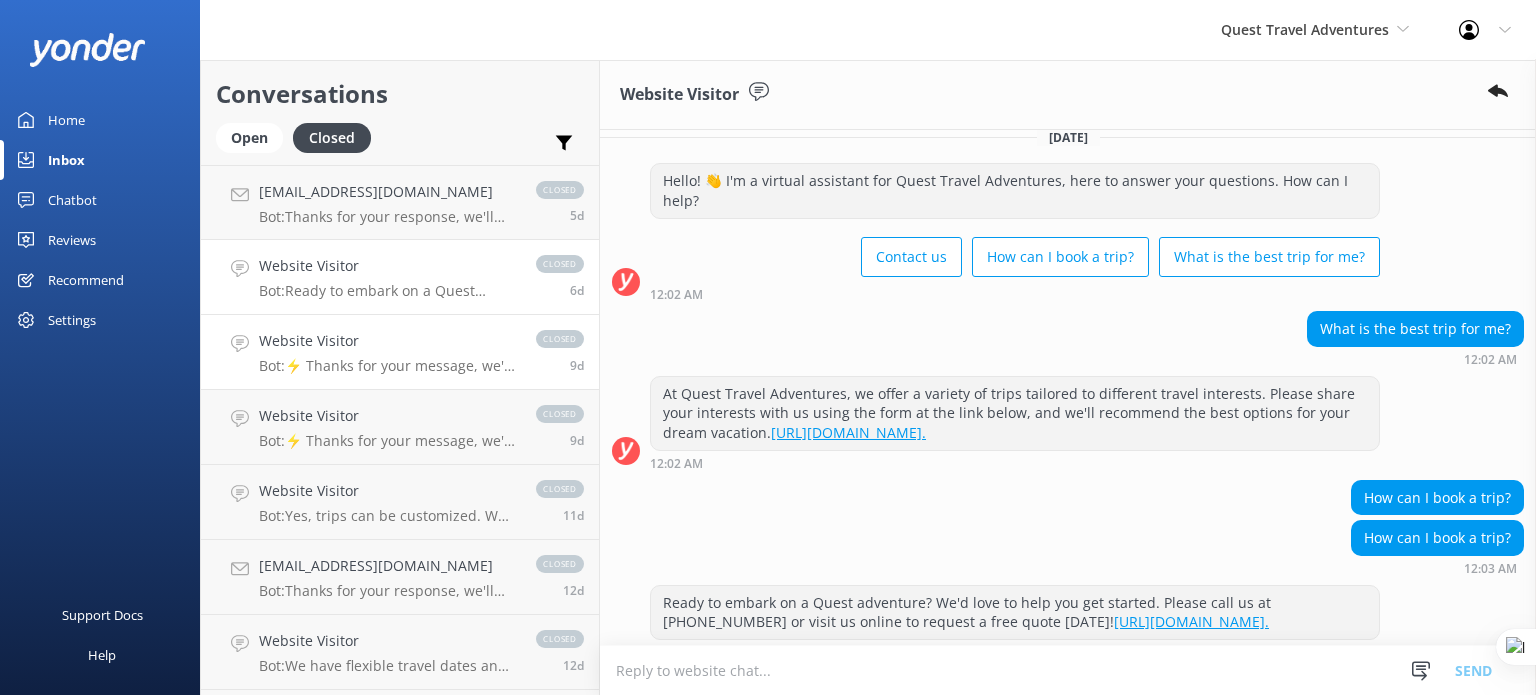 scroll, scrollTop: 24, scrollLeft: 0, axis: vertical 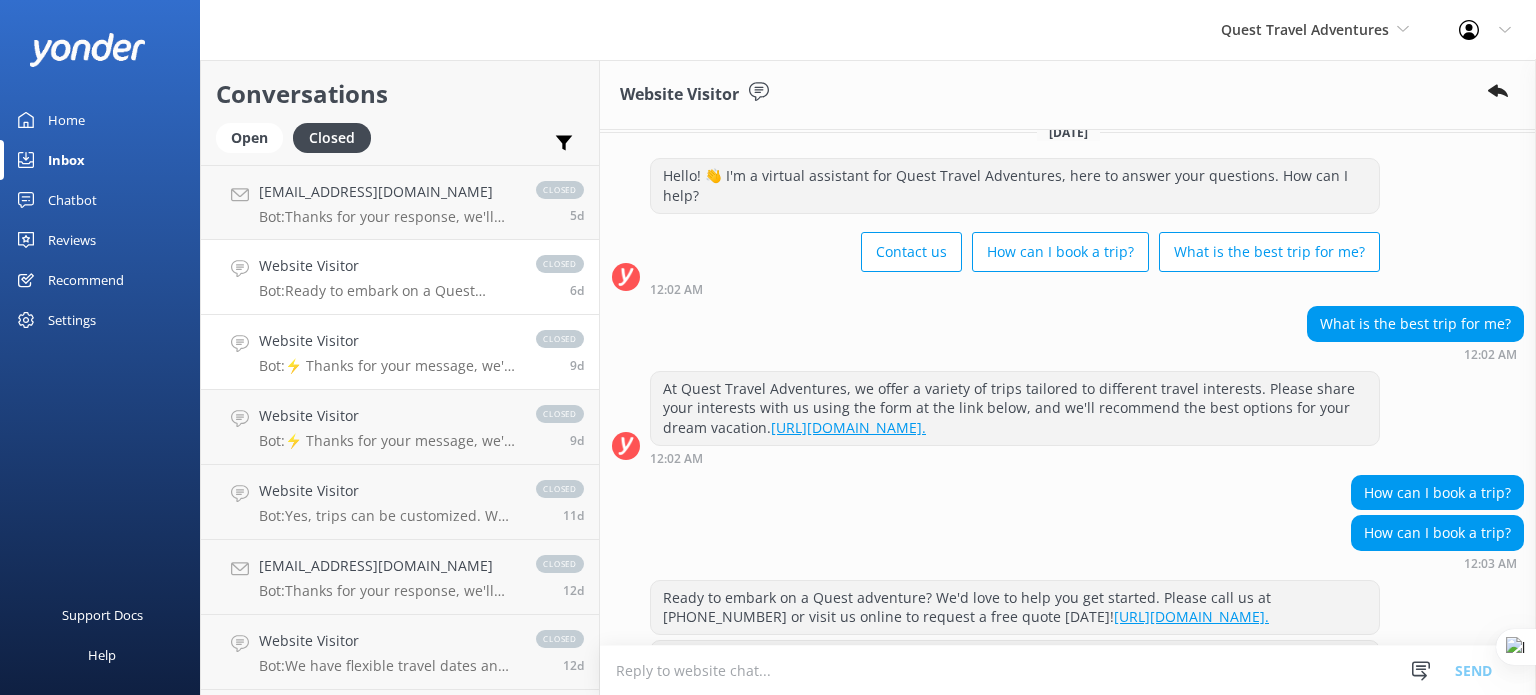 click on "Bot:  ⚡ Thanks for your message, we'll get back to you as soon as we can. You're also welcome to keep messaging and our automated FAQ bot might be able to help. Or you can contact us on the form below" at bounding box center (387, 366) 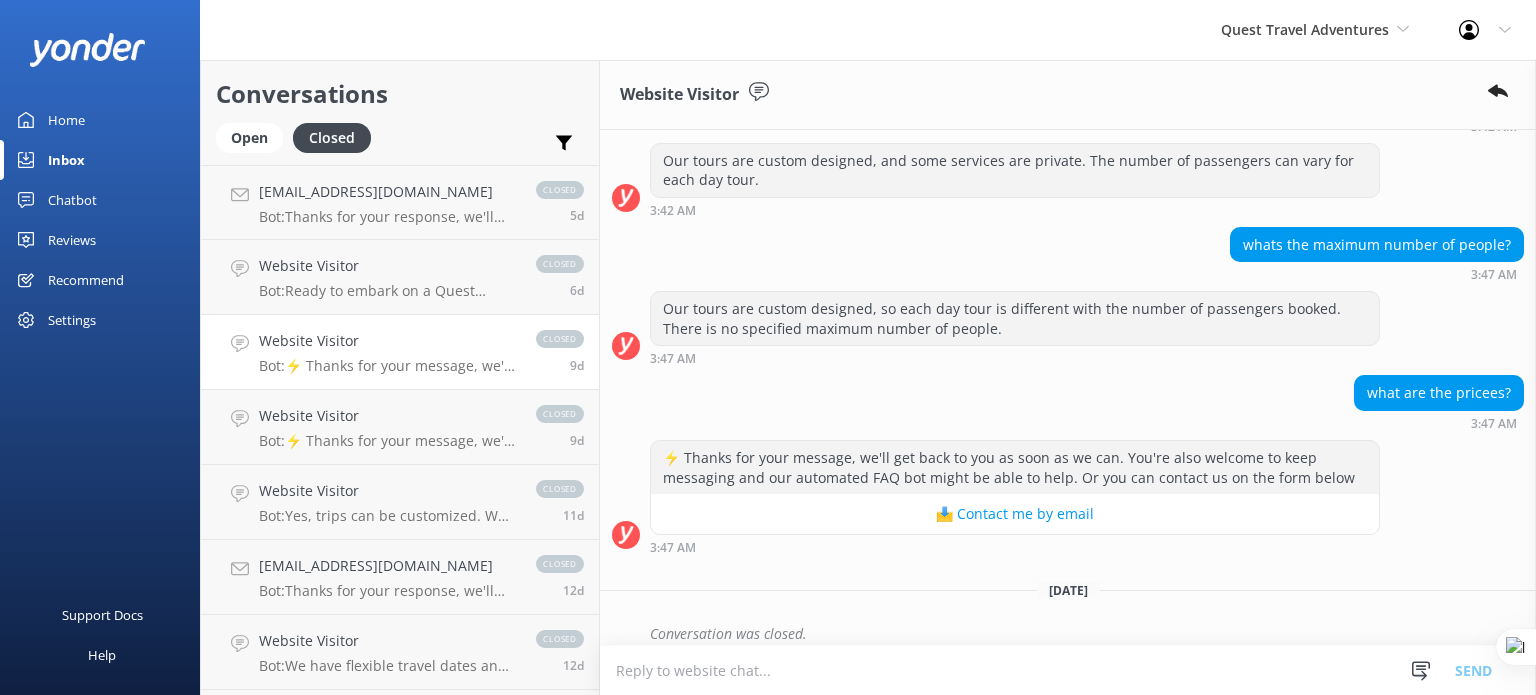 scroll, scrollTop: 2178, scrollLeft: 0, axis: vertical 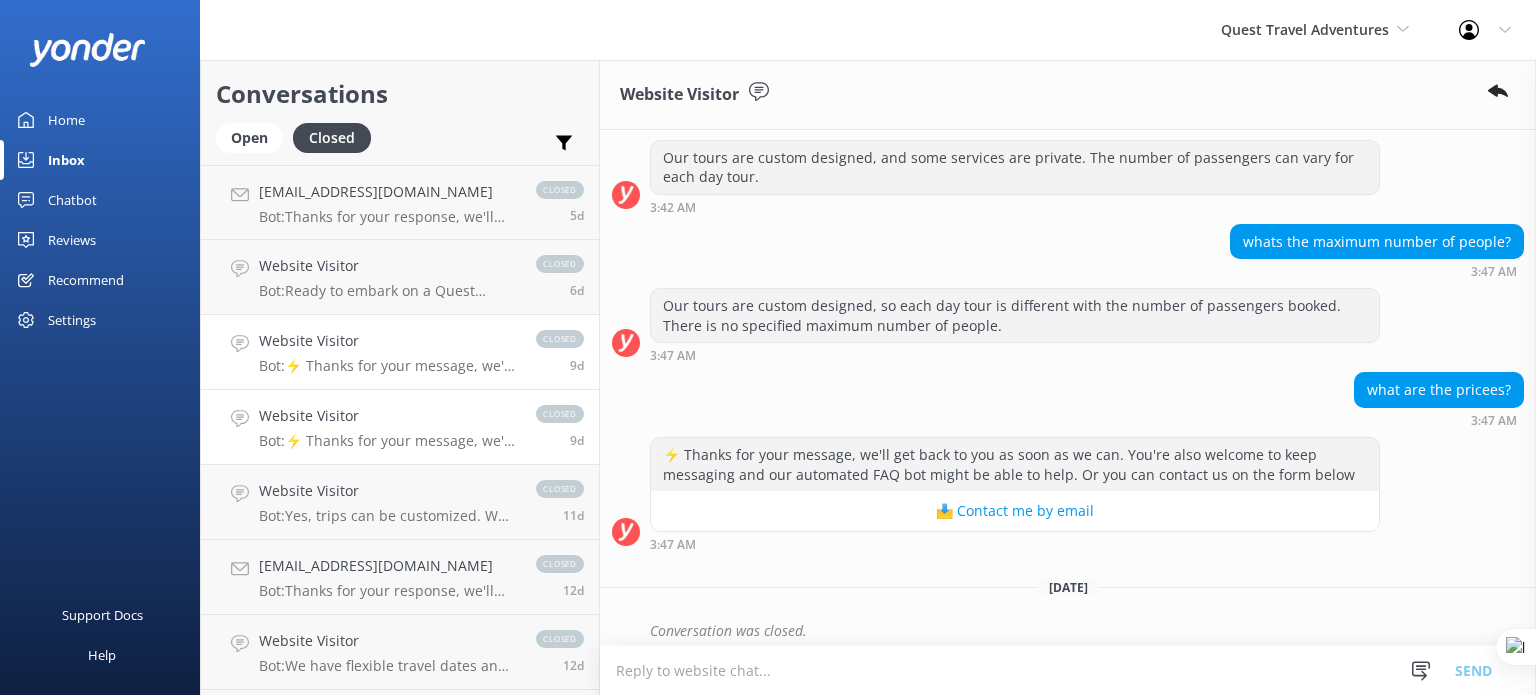 click on "Website Visitor" at bounding box center (387, 416) 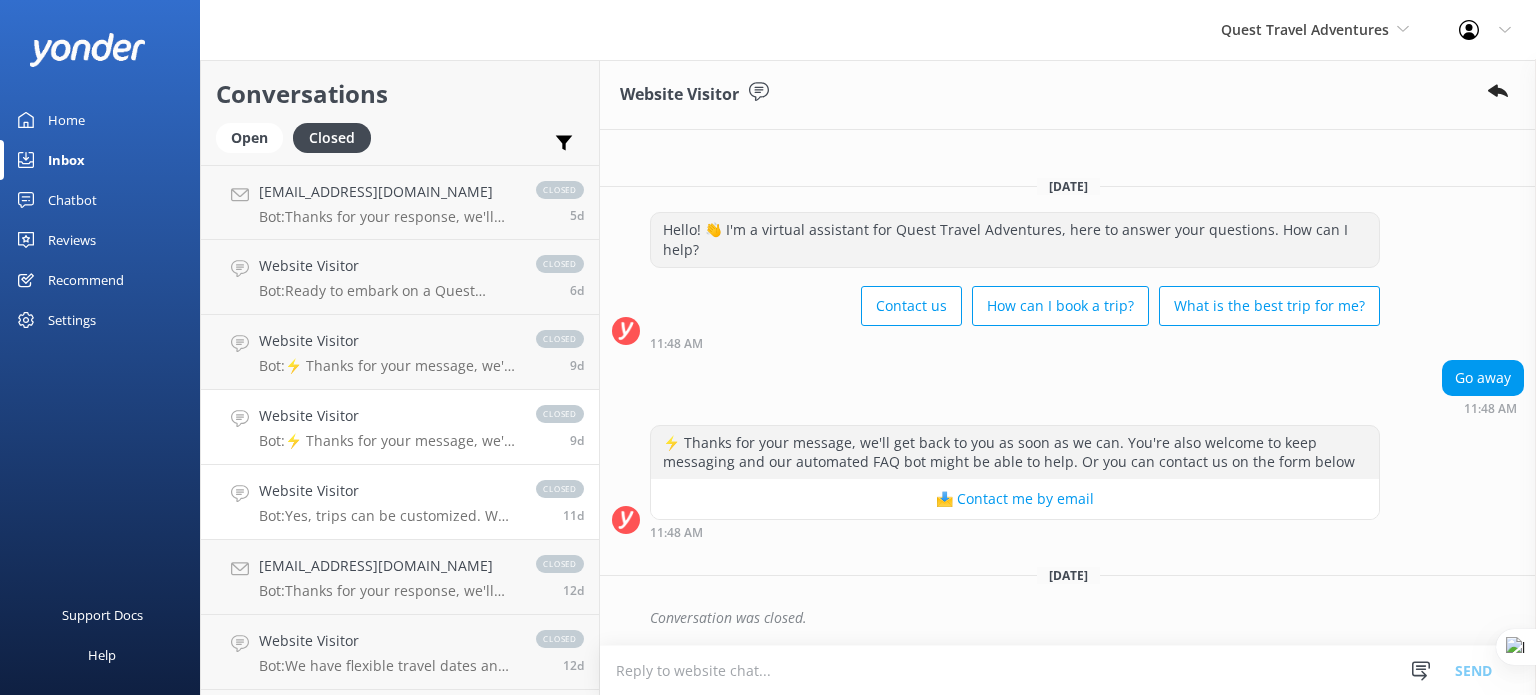 click on "Bot:  Yes, trips can be customized. We can create semi-escorted tours with transfers, hotels, flights, day tours, and activities tailored to your interests and budget." at bounding box center (387, 516) 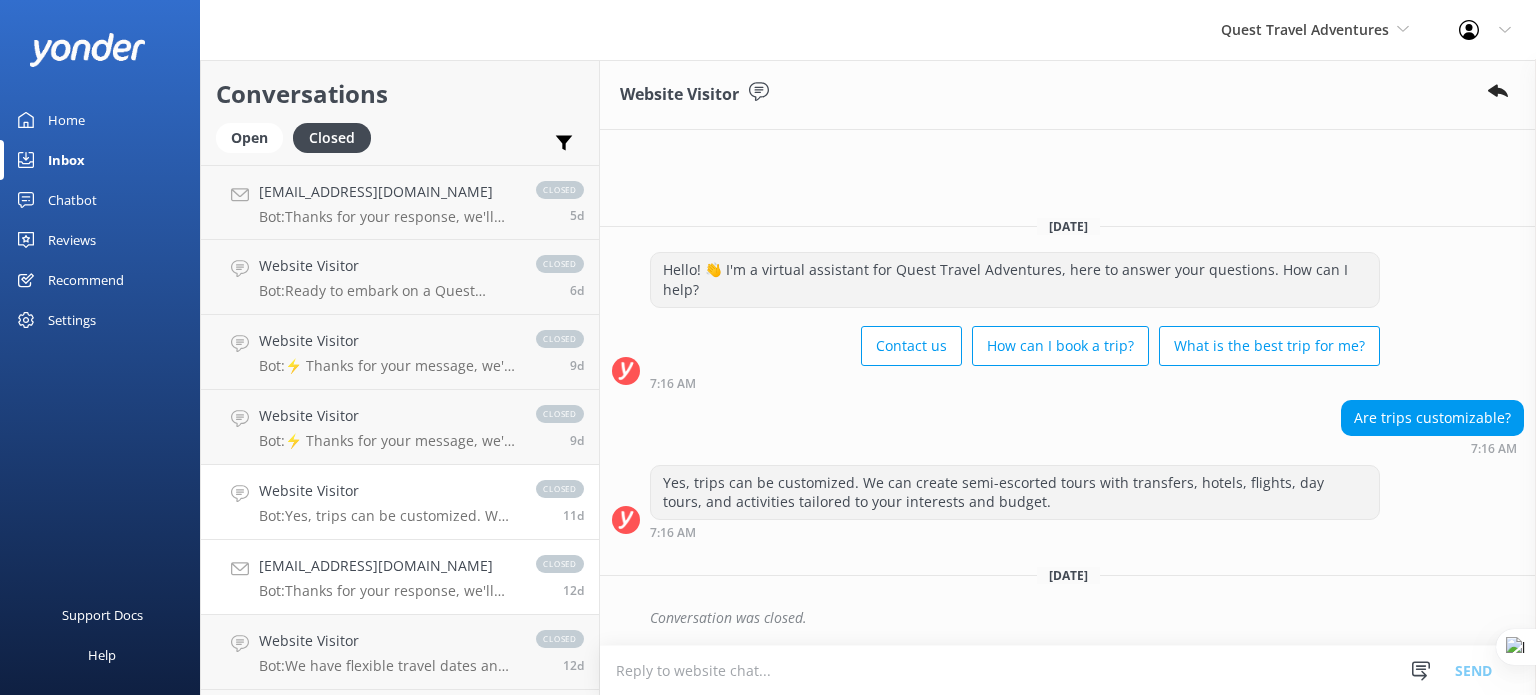 click on "Bot:  Thanks for your response, we'll get back to you as soon as we can during opening hours." at bounding box center (387, 591) 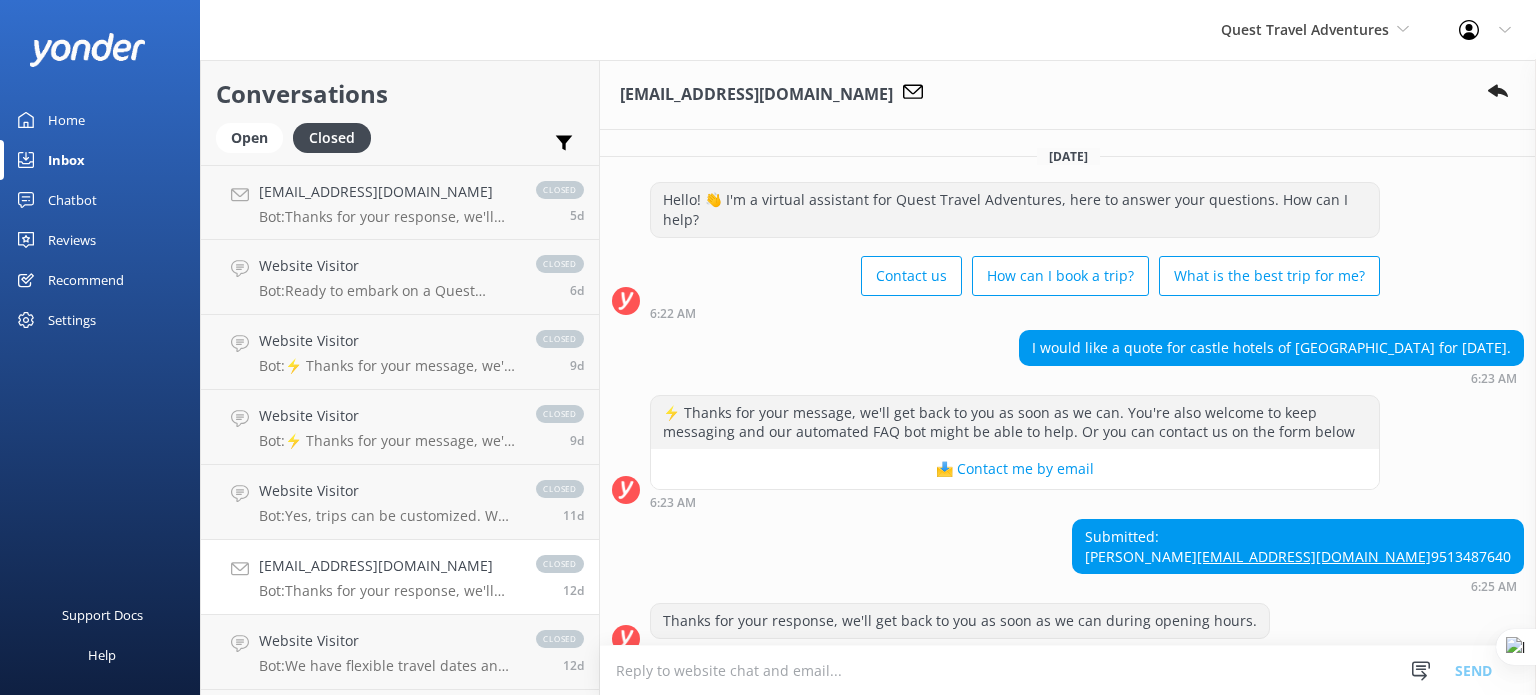 scroll, scrollTop: 155, scrollLeft: 0, axis: vertical 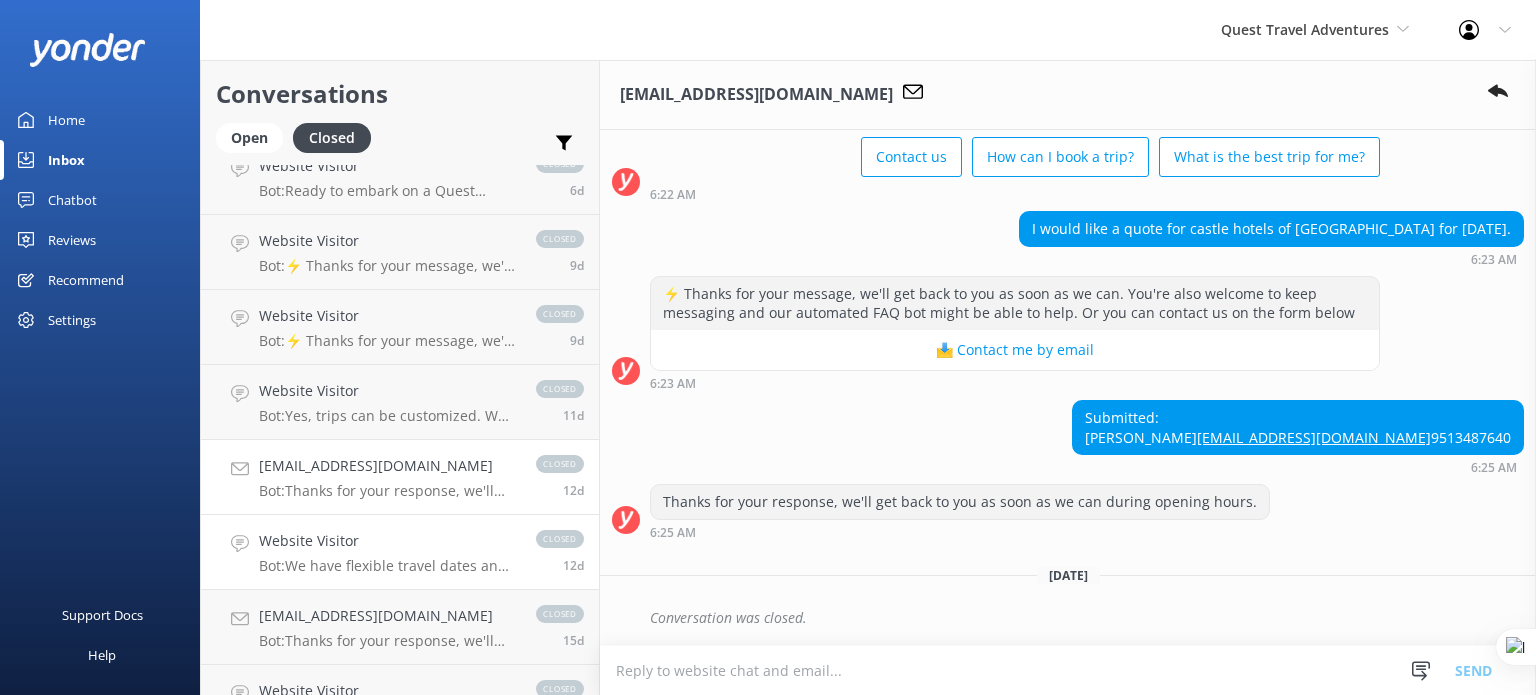 click on "Website Visitor Bot:  We have flexible travel dates and can start any day of the week. Please contact us at 1-800-693-1815, email info@questtraveladventures.com, or complete the form at https://questtraveladventures.com/contact-us to discuss your upcoming travel plans. closed 12d" at bounding box center (400, 552) 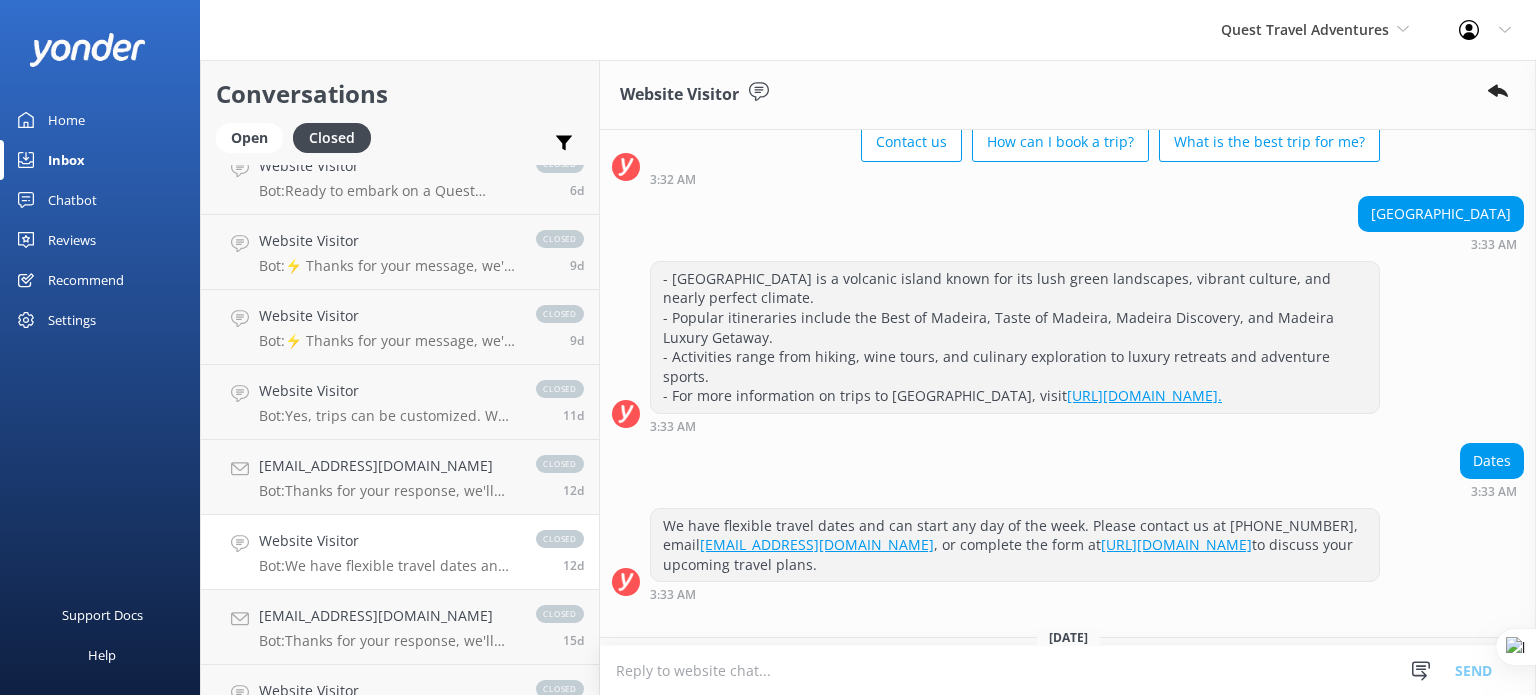 scroll, scrollTop: 150, scrollLeft: 0, axis: vertical 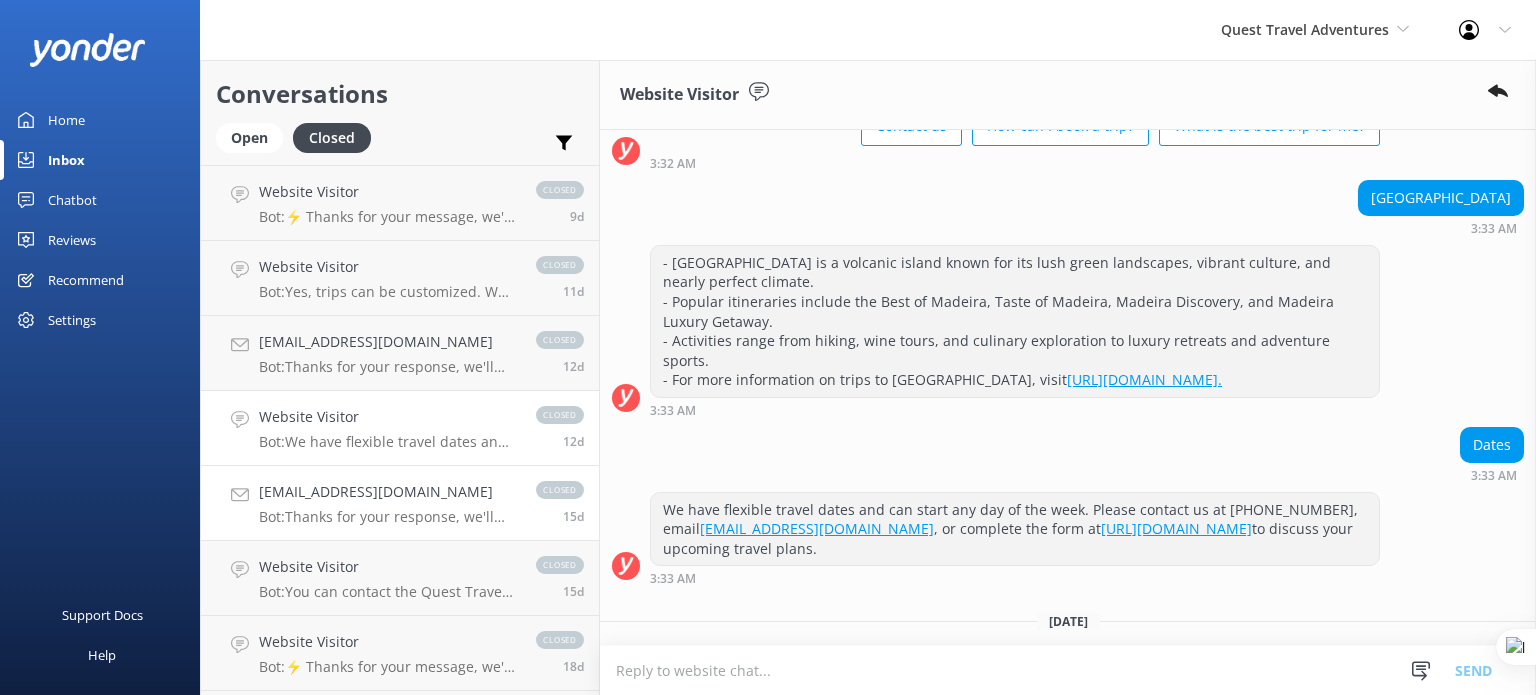 click on "Bot:  Thanks for your response, we'll get back to you as soon as we can during opening hours." at bounding box center [387, 517] 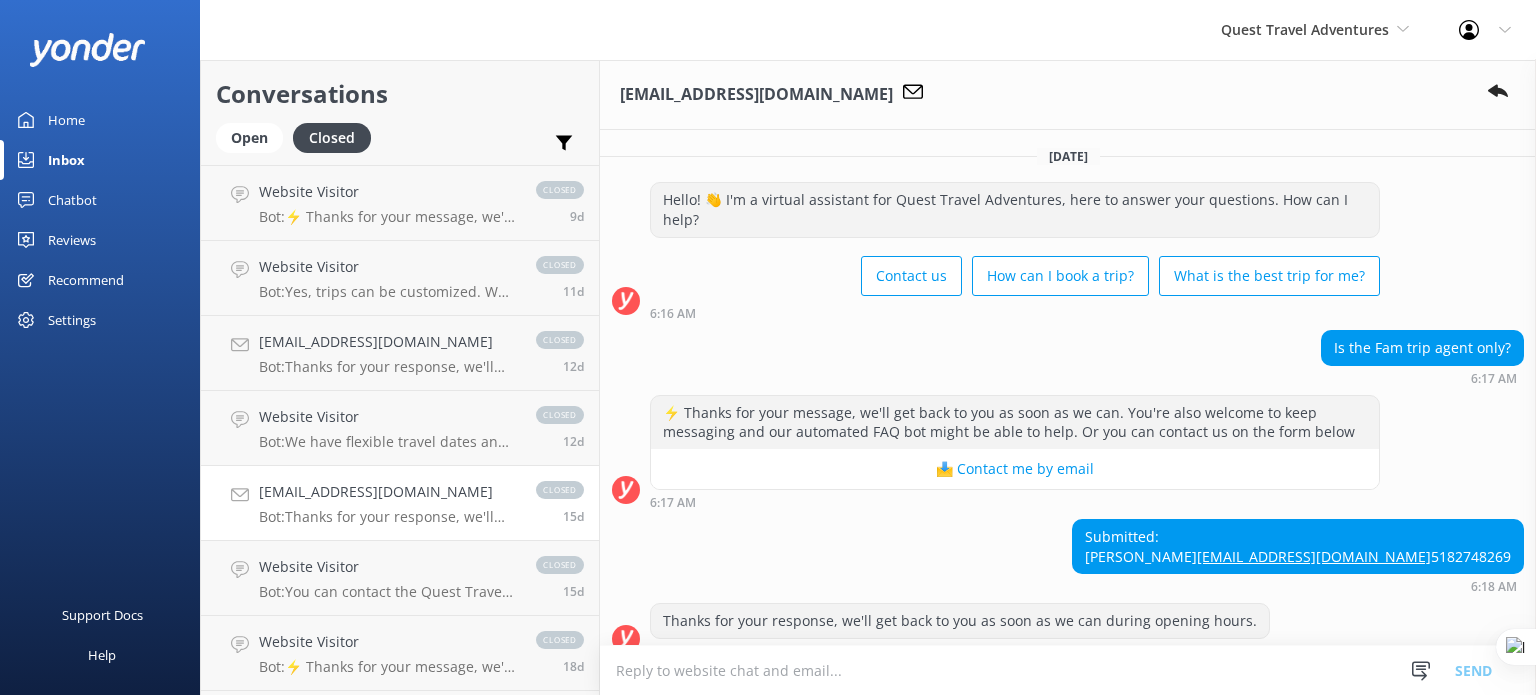 scroll, scrollTop: 102, scrollLeft: 0, axis: vertical 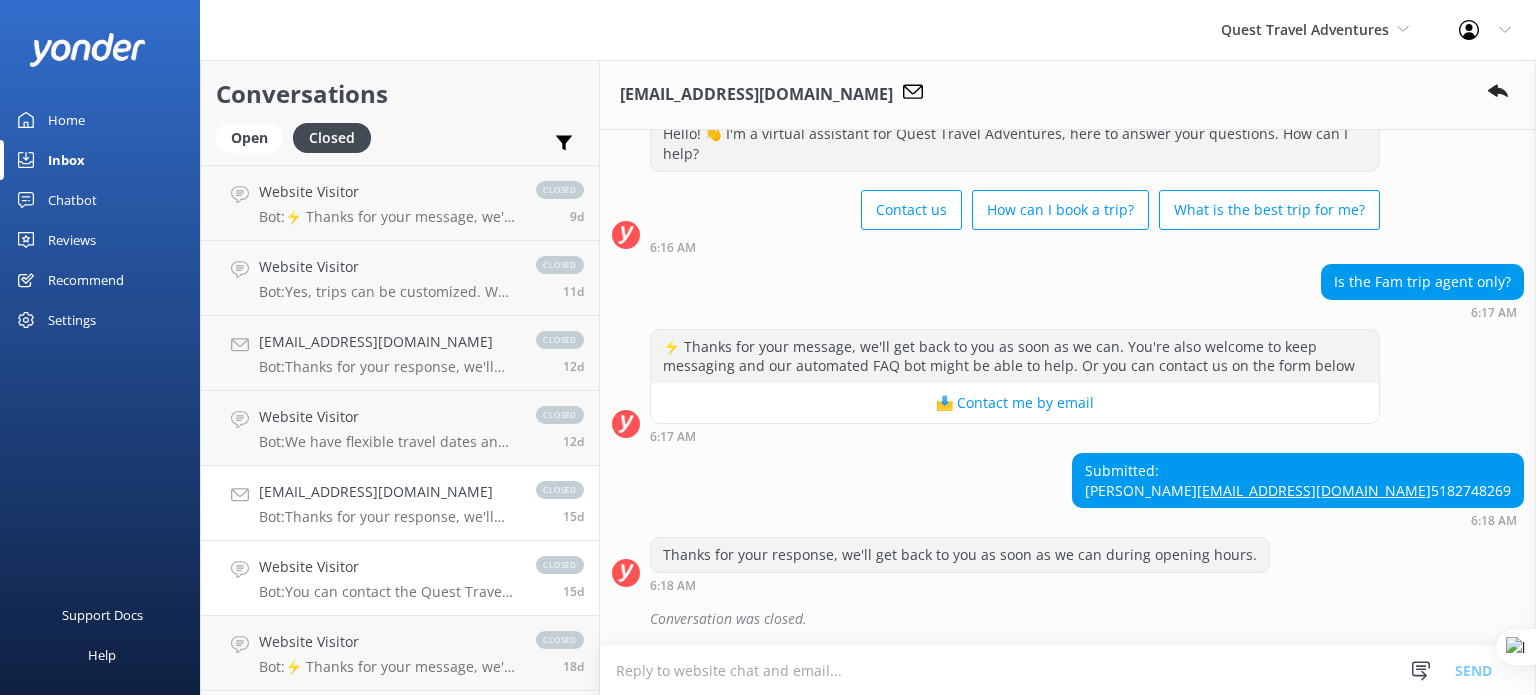 drag, startPoint x: 374, startPoint y: 567, endPoint x: 409, endPoint y: 566, distance: 35.014282 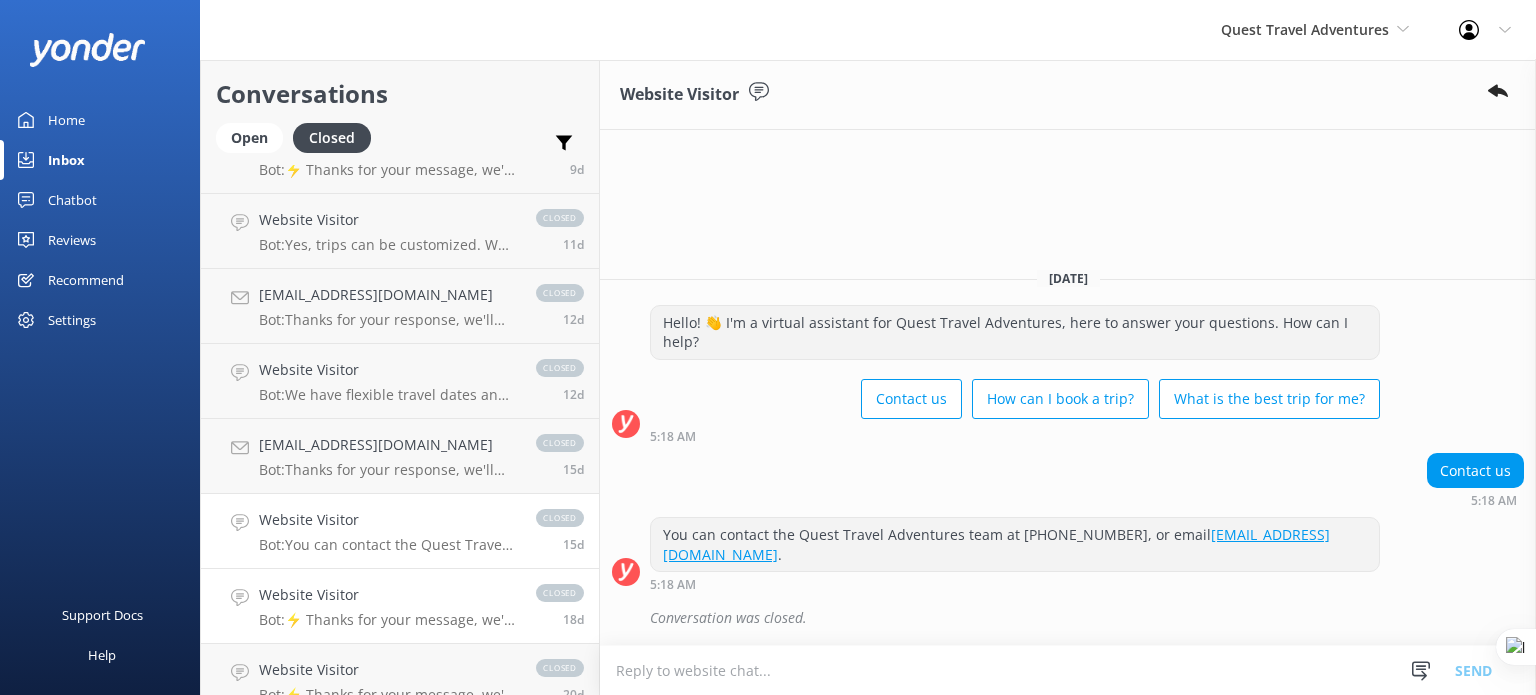scroll, scrollTop: 275, scrollLeft: 0, axis: vertical 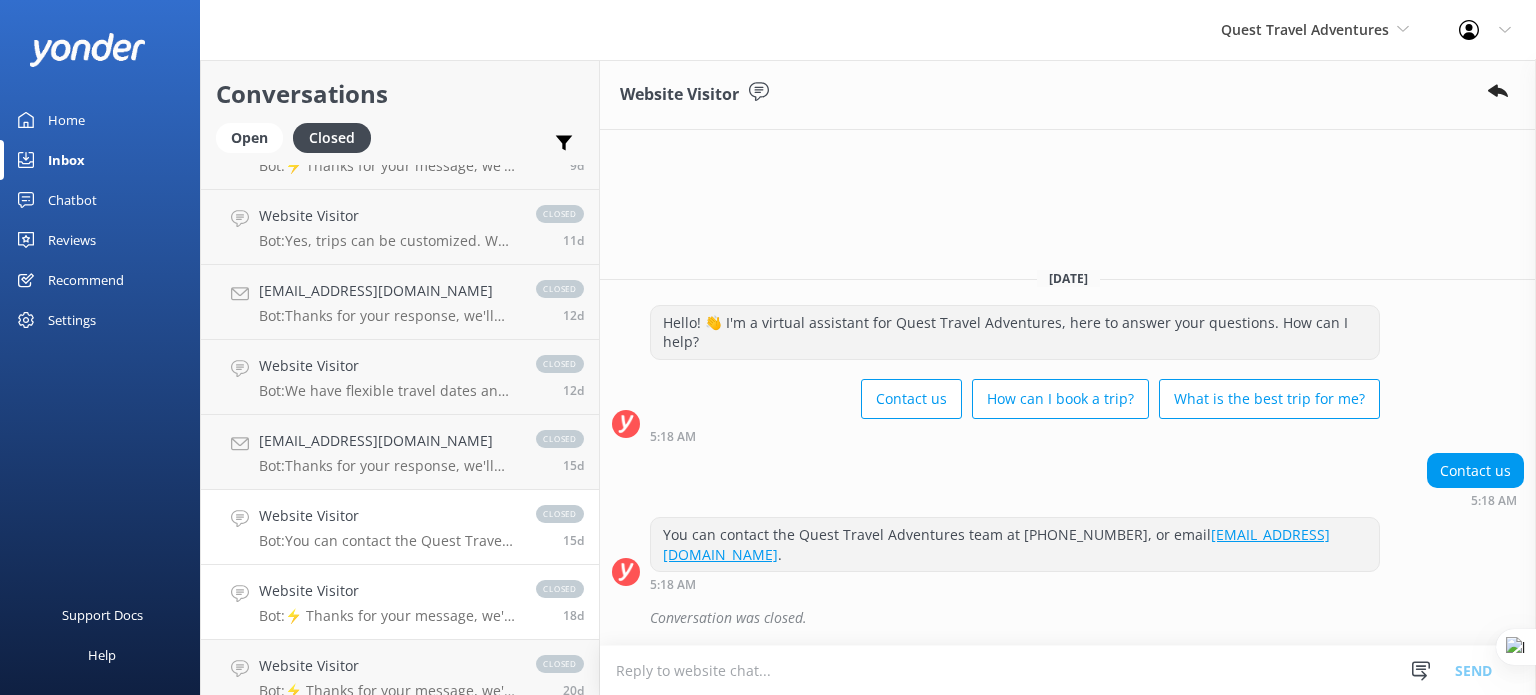 click on "Bot:  ⚡ Thanks for your message, we'll get back to you as soon as we can. You're also welcome to keep messaging and our automated FAQ bot might be able to help. Or you can contact us on the form below" at bounding box center [387, 616] 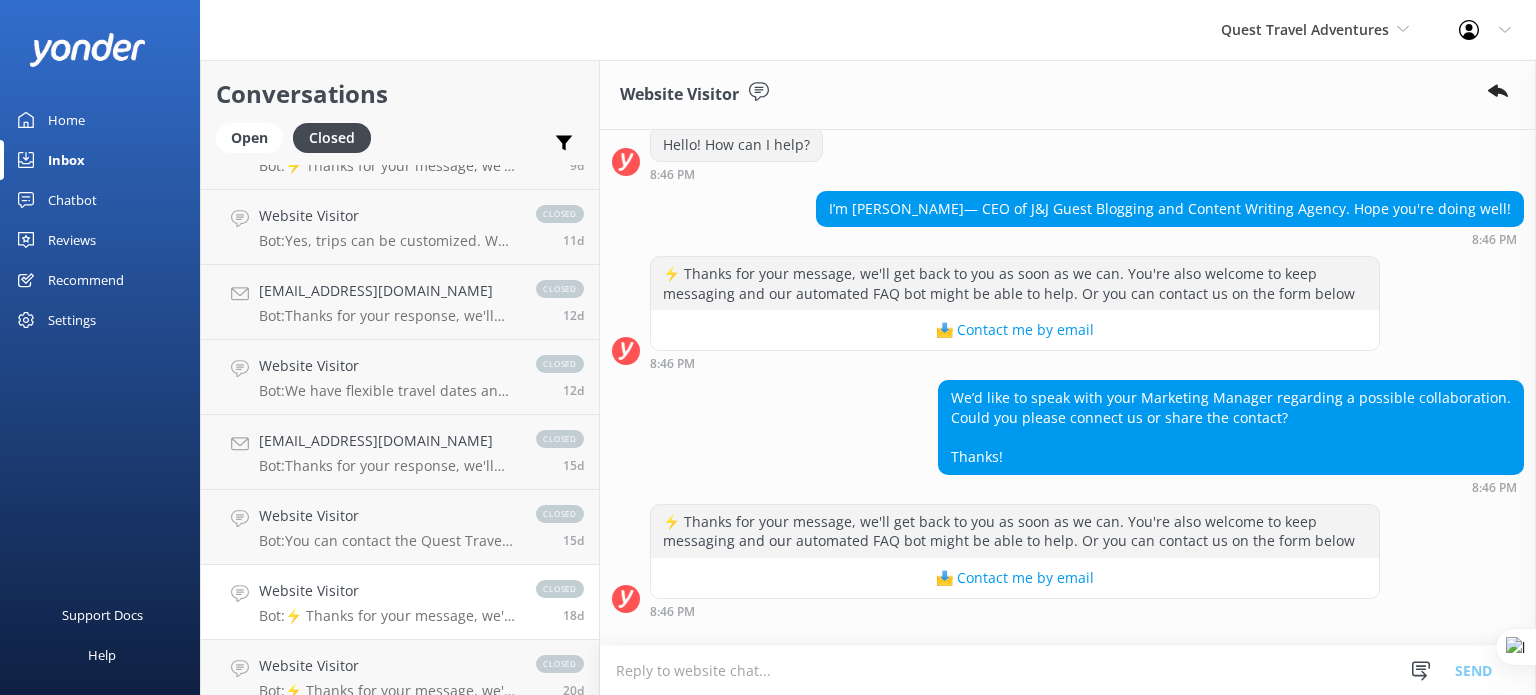 scroll, scrollTop: 343, scrollLeft: 0, axis: vertical 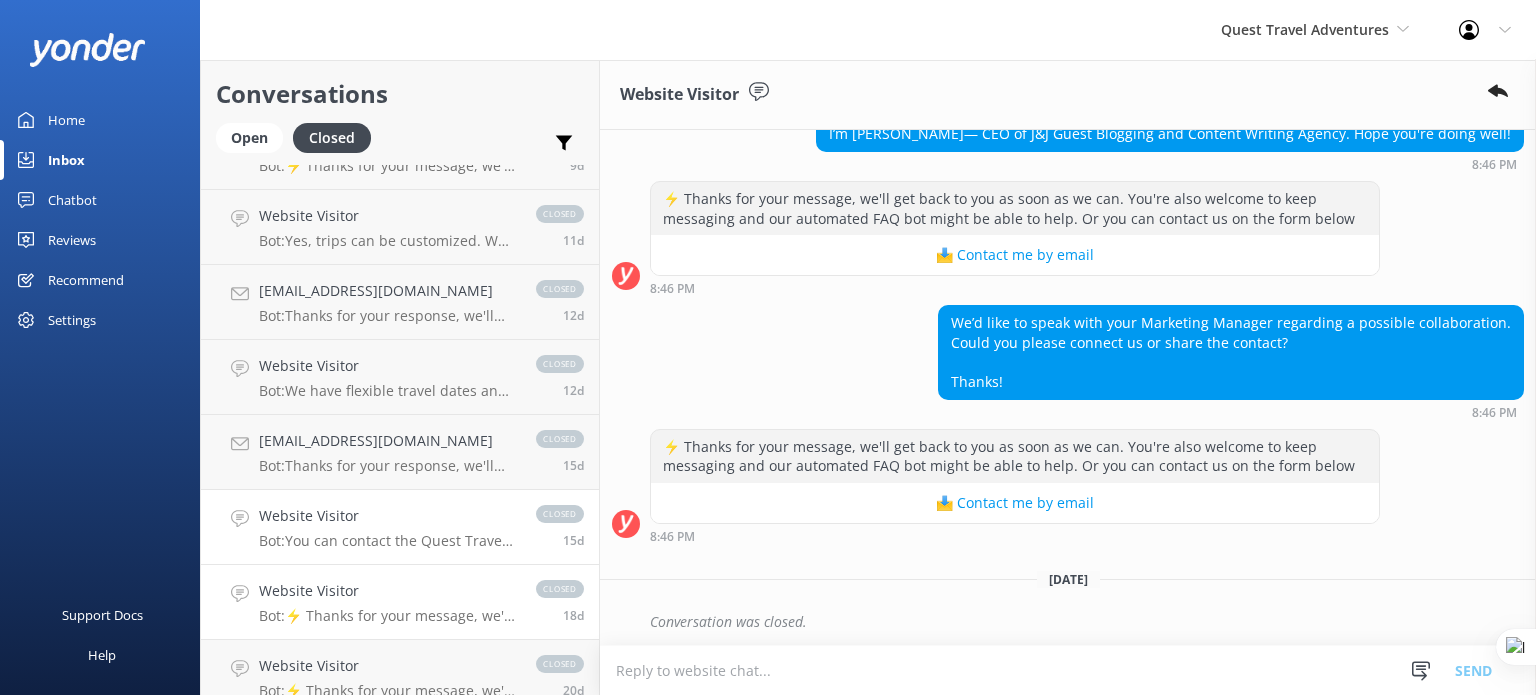 click on "Bot:  You can contact the Quest Travel Adventures team at 1-800-693-1815, or email info@questtraveladventures.com." at bounding box center (387, 541) 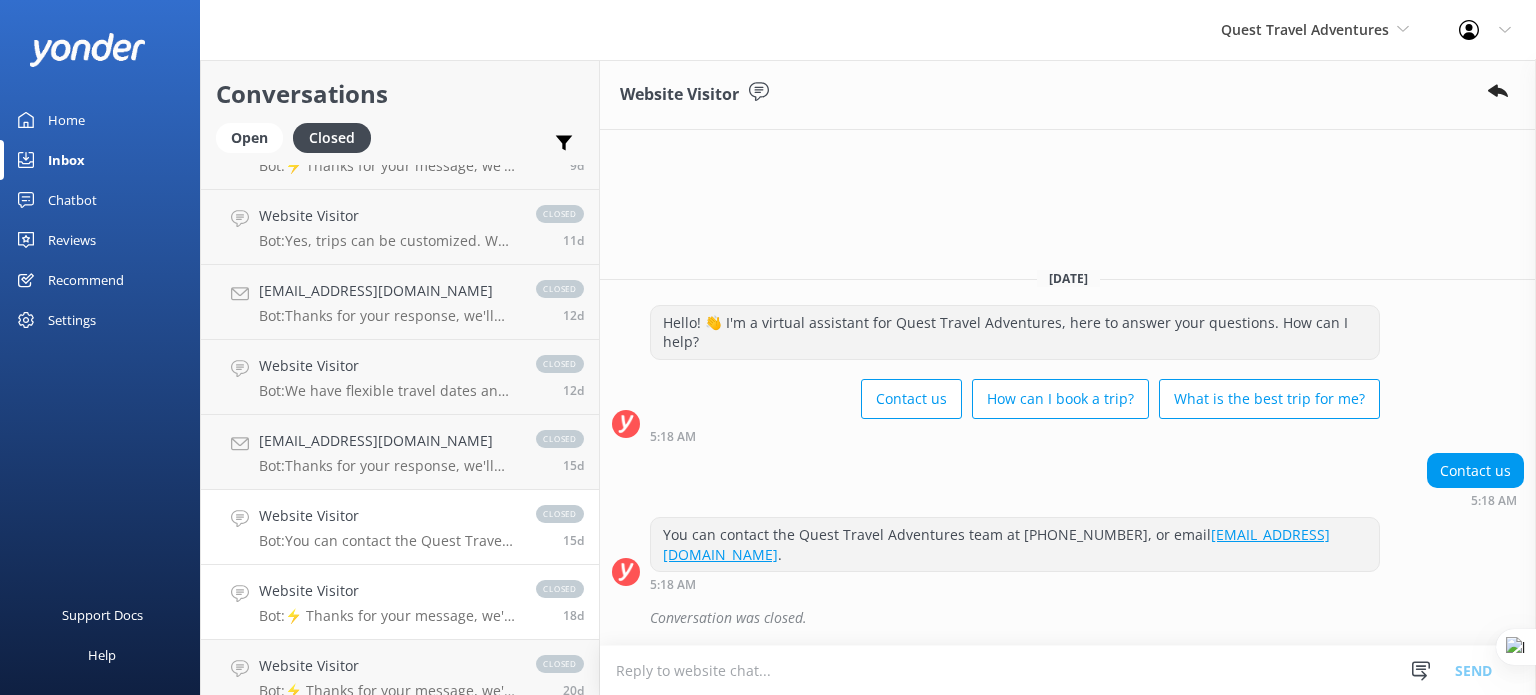 click on "Bot:  ⚡ Thanks for your message, we'll get back to you as soon as we can. You're also welcome to keep messaging and our automated FAQ bot might be able to help. Or you can contact us on the form below" at bounding box center [387, 616] 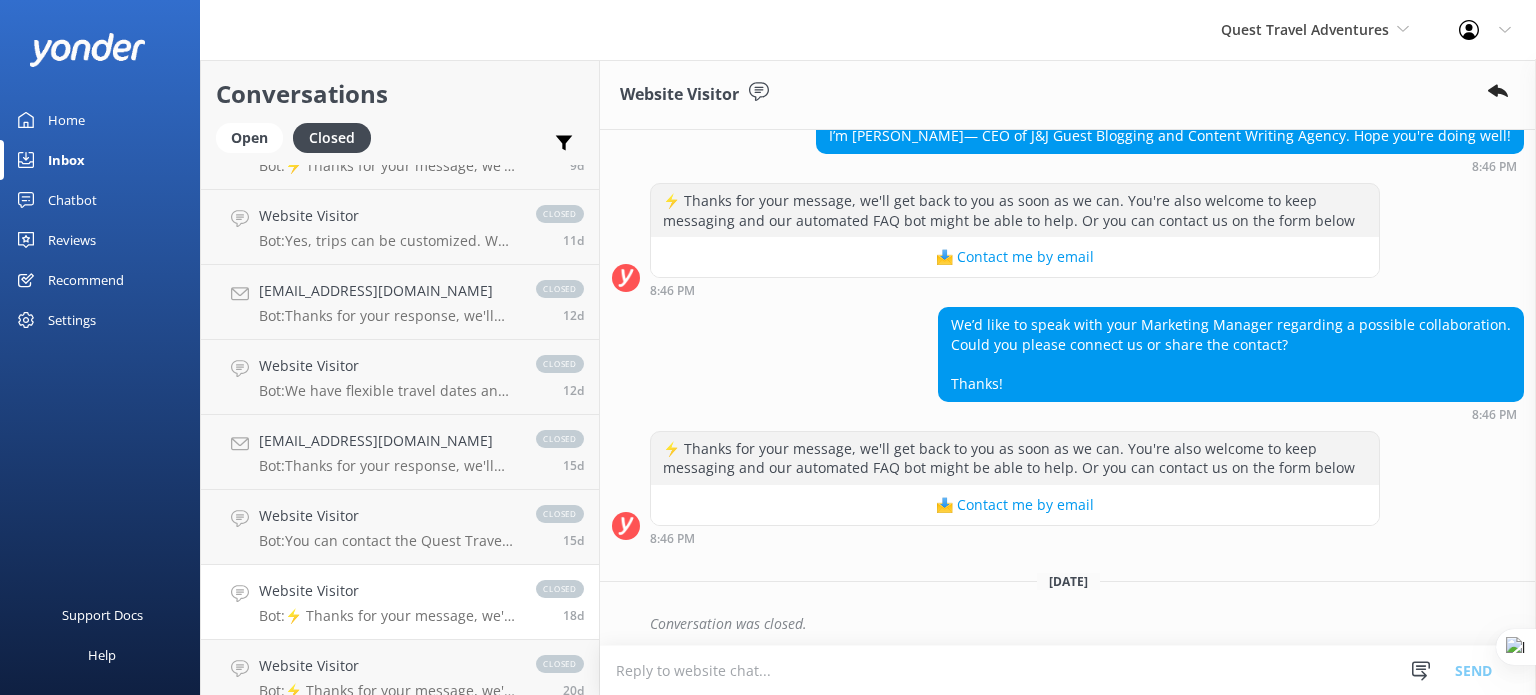 scroll, scrollTop: 343, scrollLeft: 0, axis: vertical 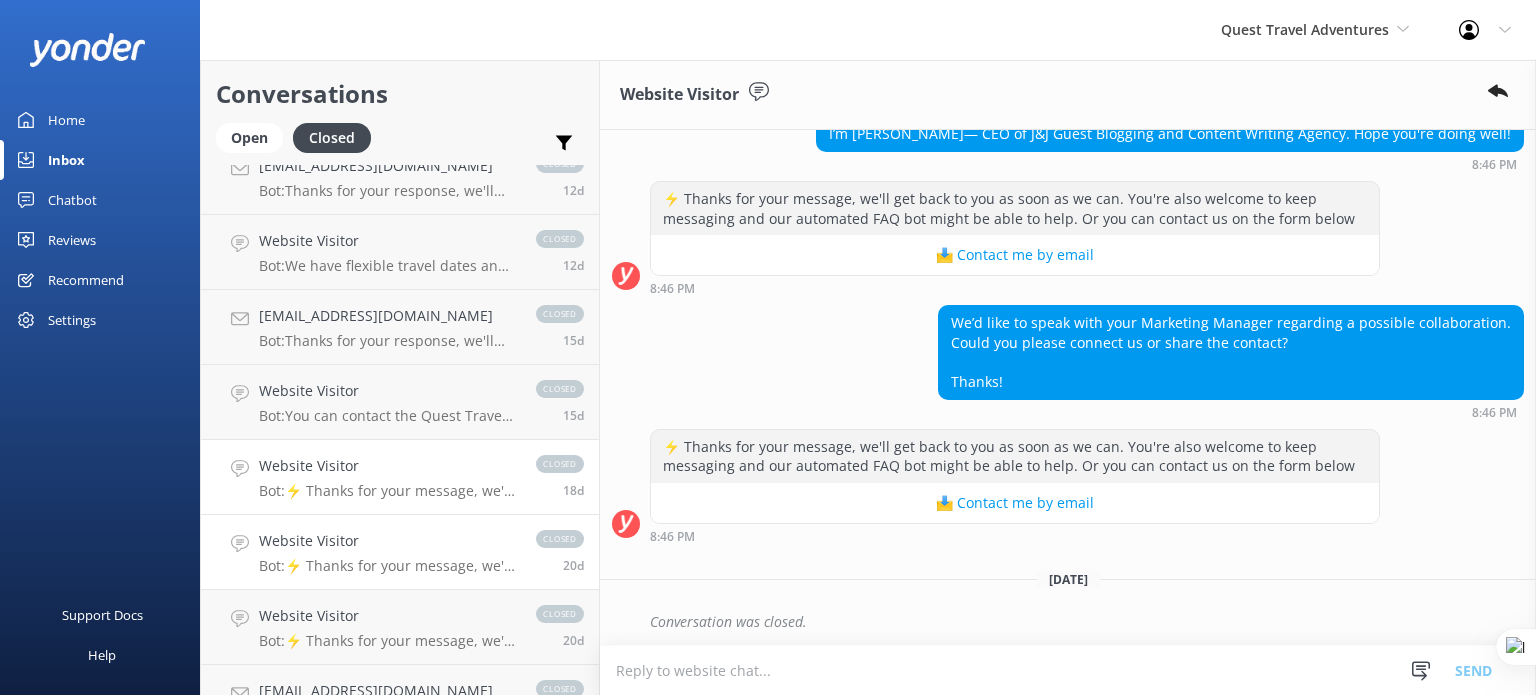 click on "Website Visitor" at bounding box center (387, 541) 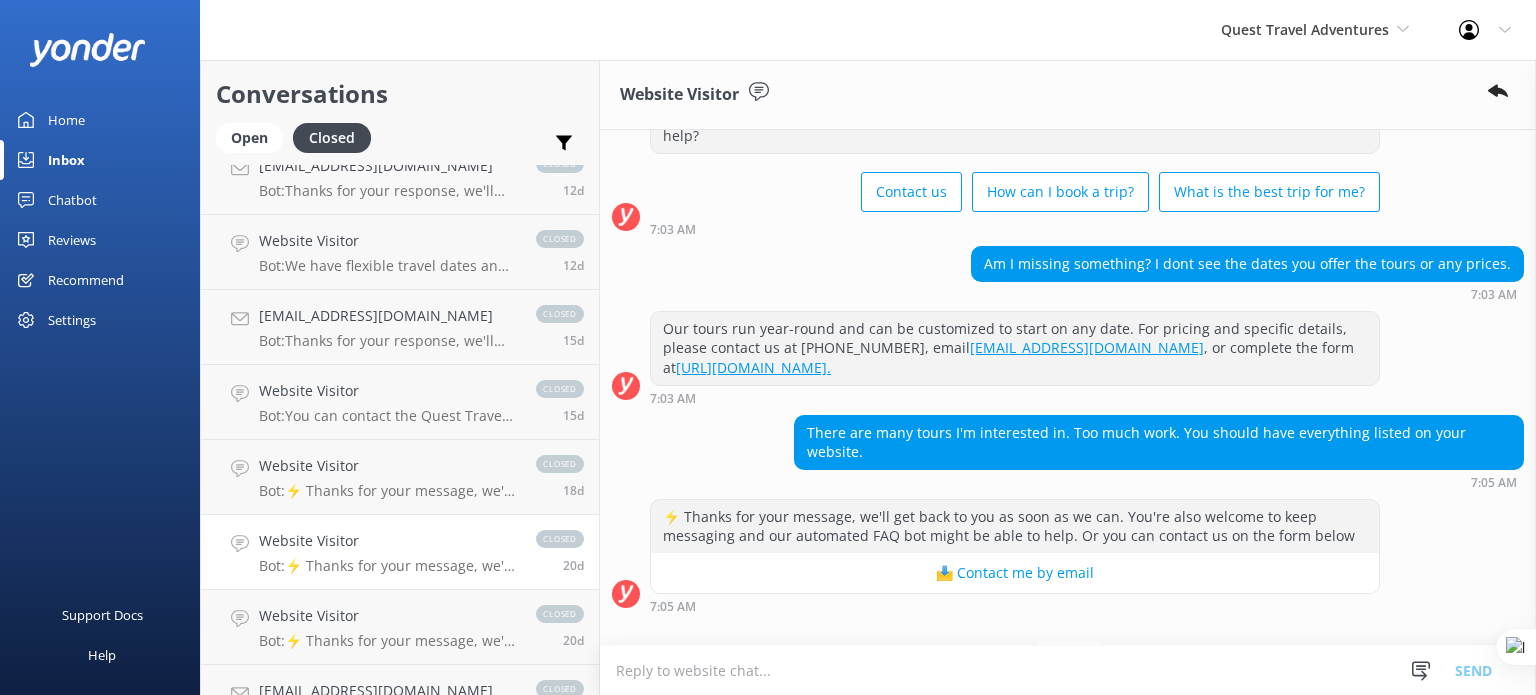 scroll, scrollTop: 80, scrollLeft: 0, axis: vertical 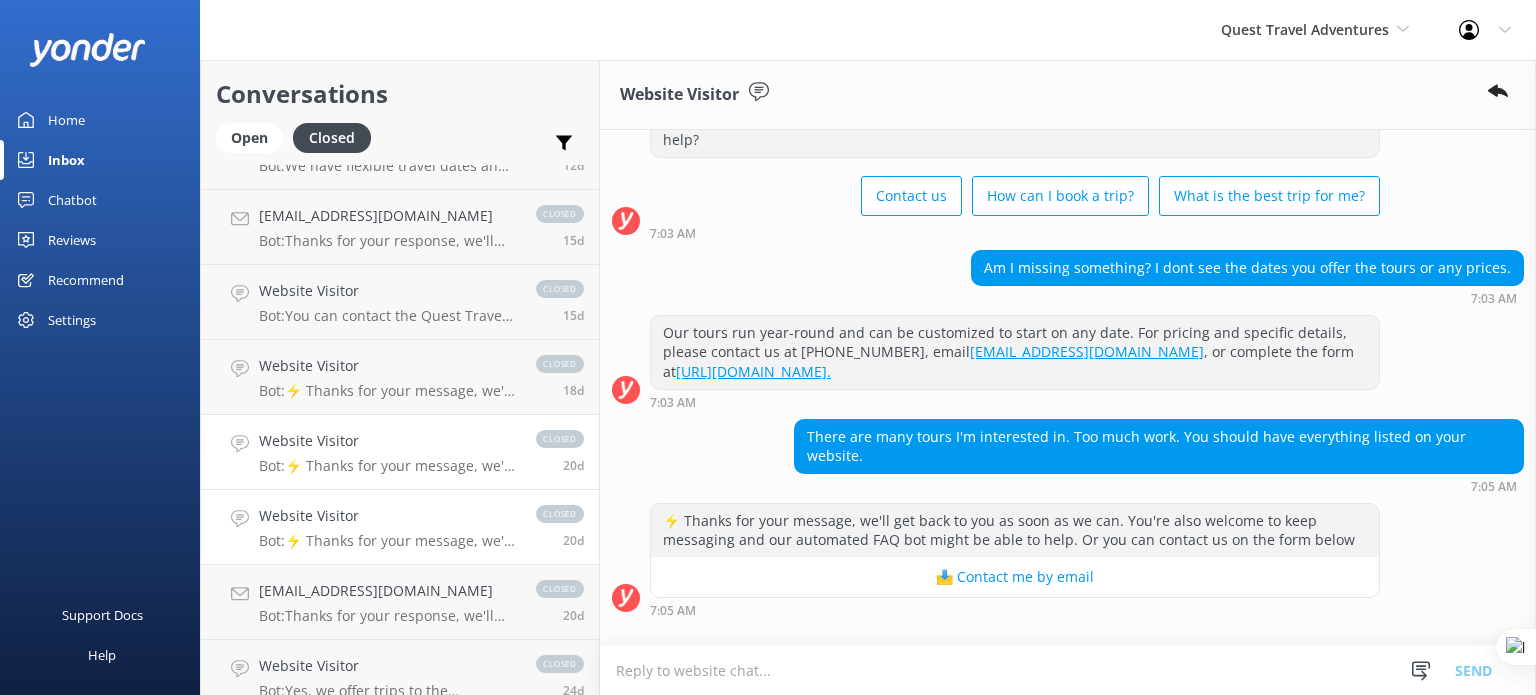 click on "Website Visitor" at bounding box center (387, 516) 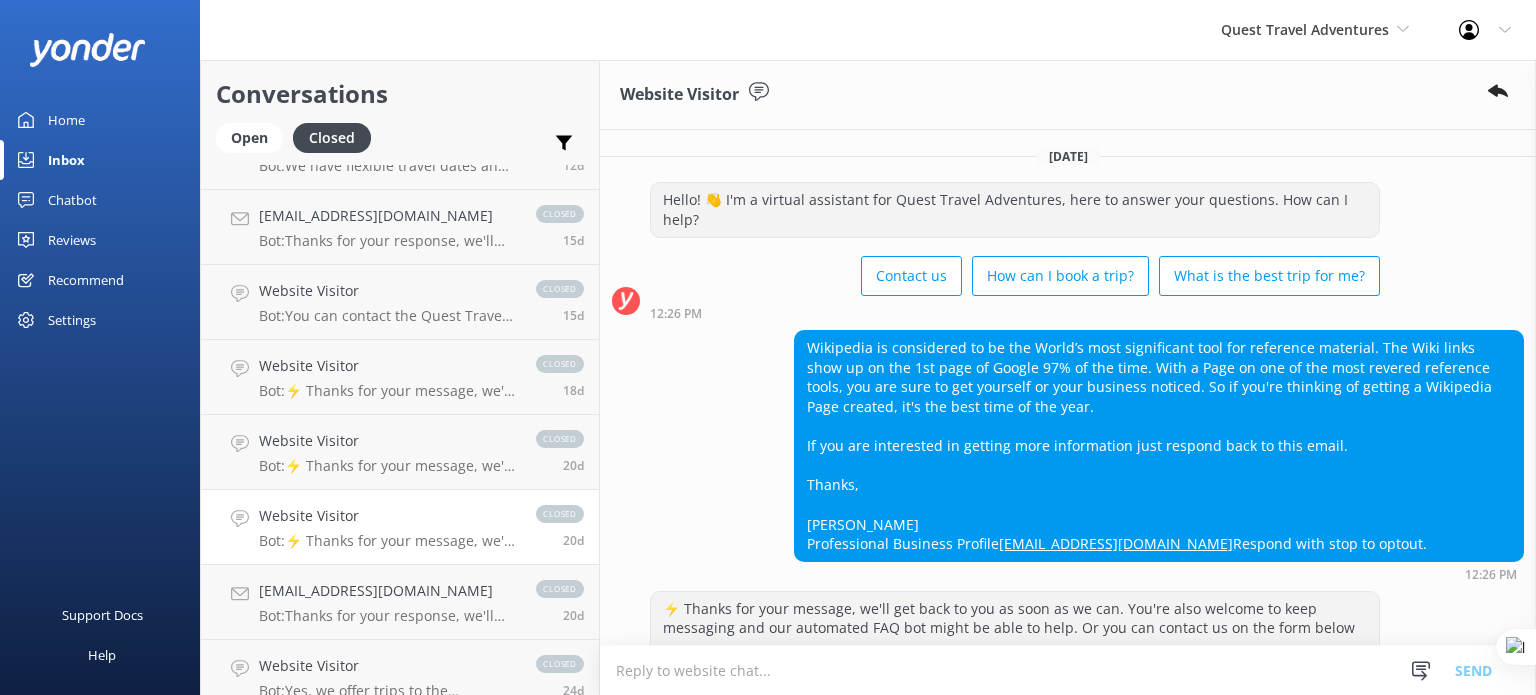 scroll, scrollTop: 170, scrollLeft: 0, axis: vertical 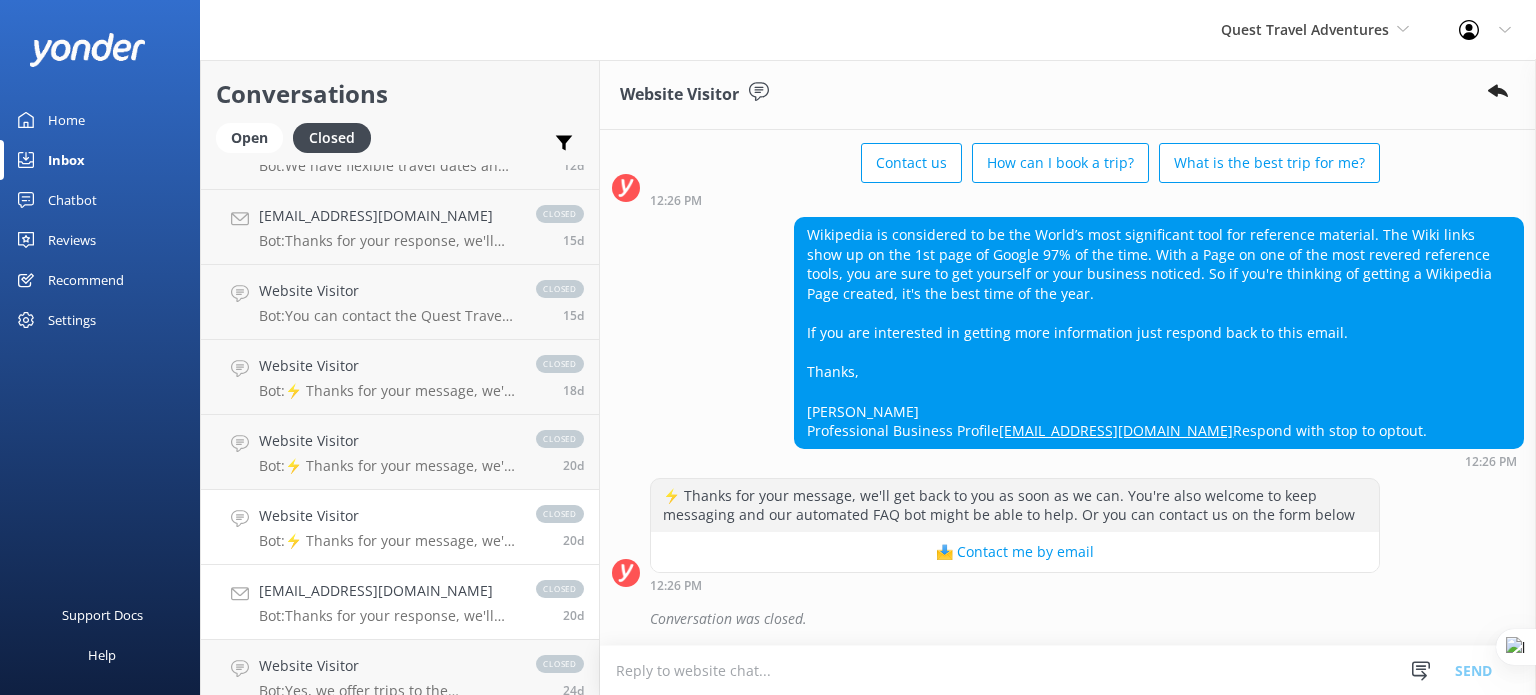 click on "Bot:  Thanks for your response, we'll get back to you as soon as we can during opening hours." at bounding box center (387, 616) 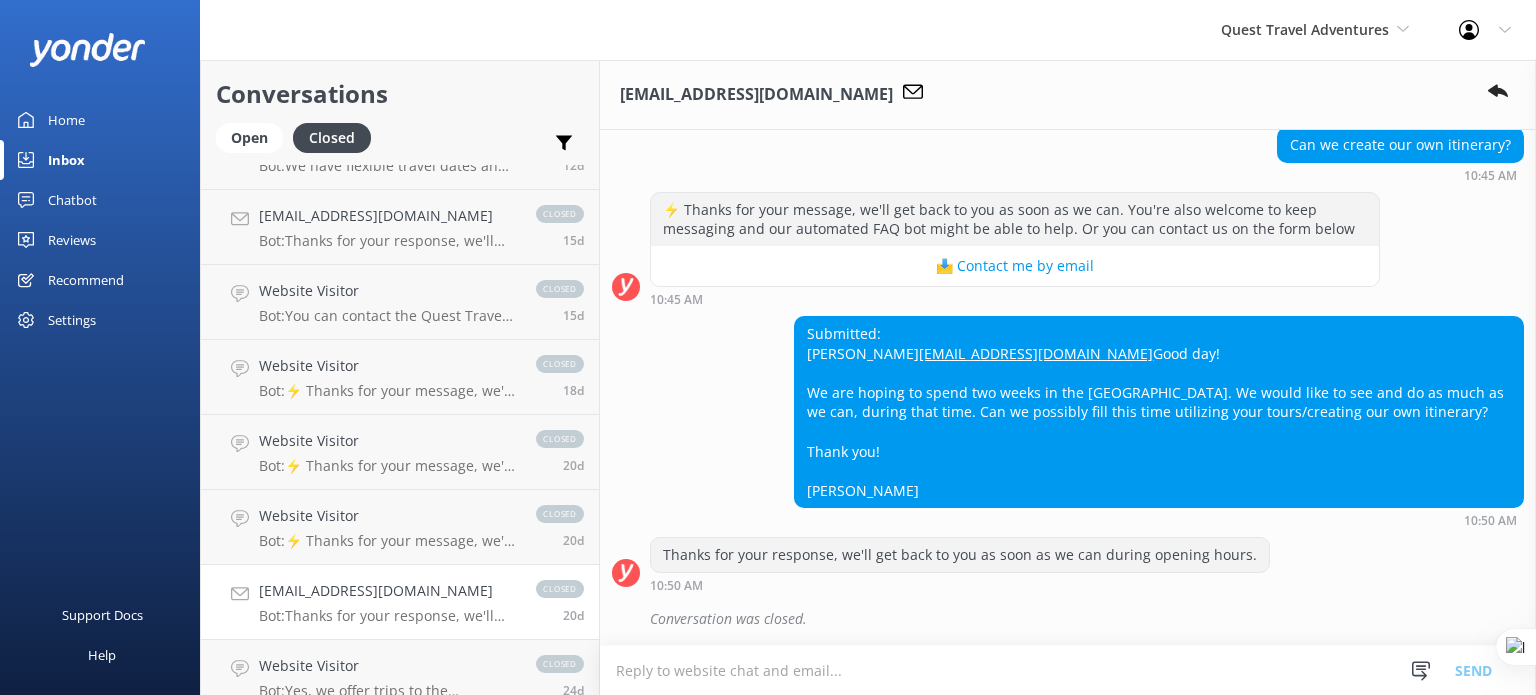 scroll, scrollTop: 240, scrollLeft: 0, axis: vertical 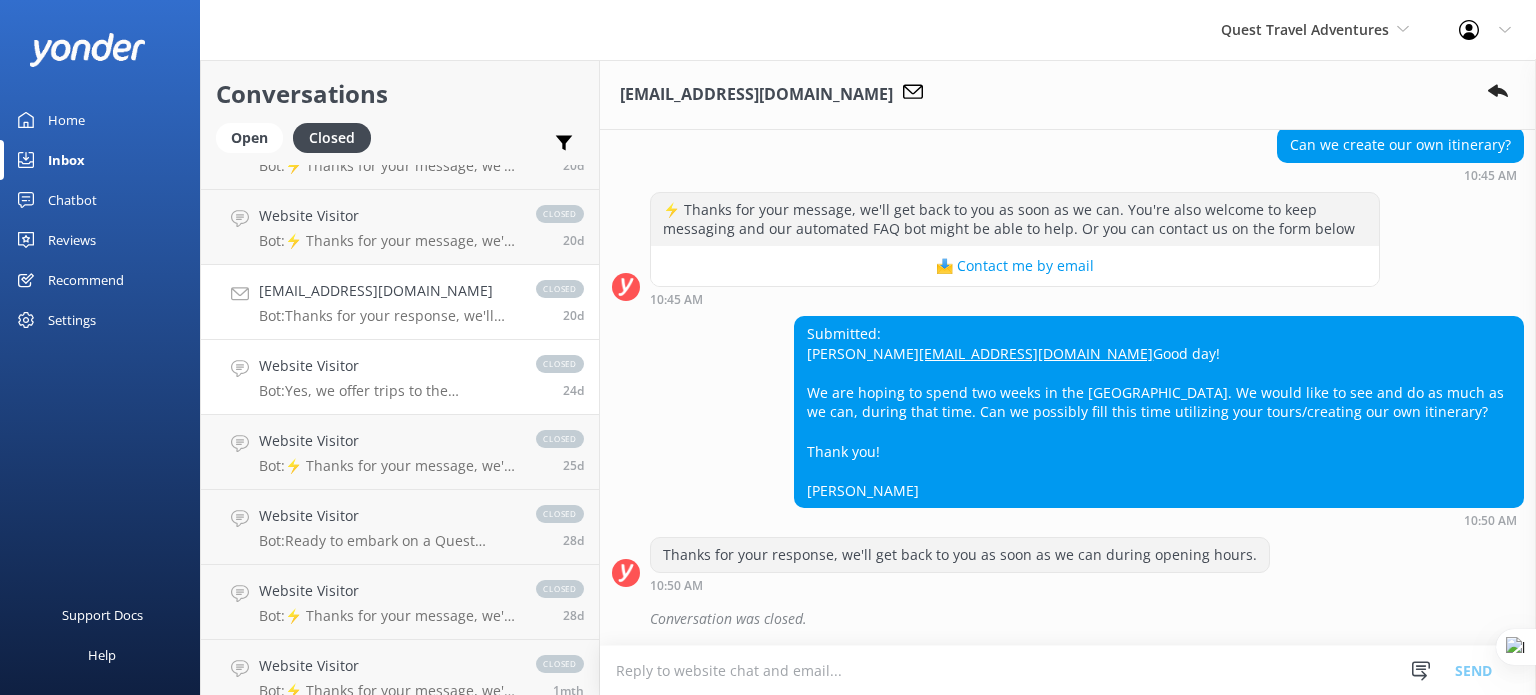 click on "Website Visitor Bot:  Yes, we offer trips to the Canary Islands. You can explore our range of Canary Island adventures at https://questtraveladventures.com/destinations/atlantic-islands/canary-islands/." at bounding box center (387, 377) 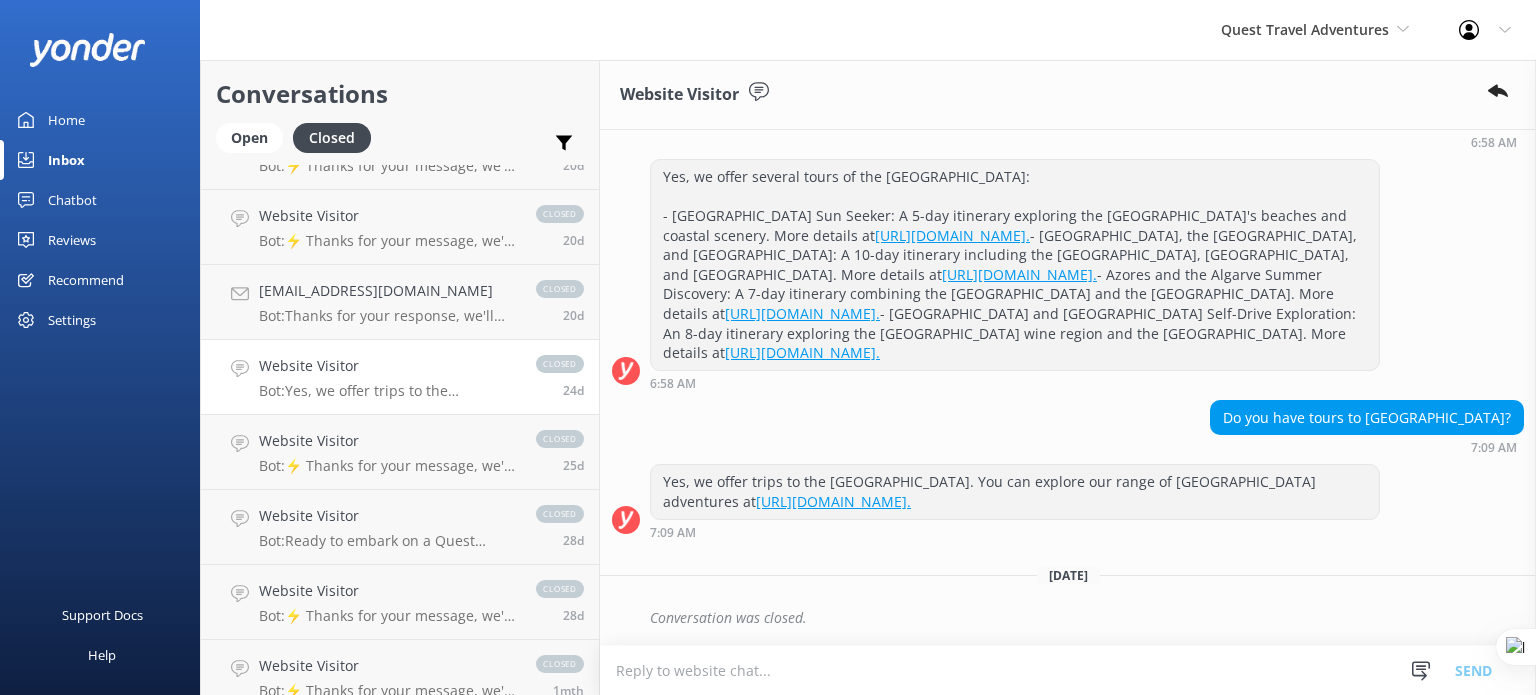 scroll, scrollTop: 784, scrollLeft: 0, axis: vertical 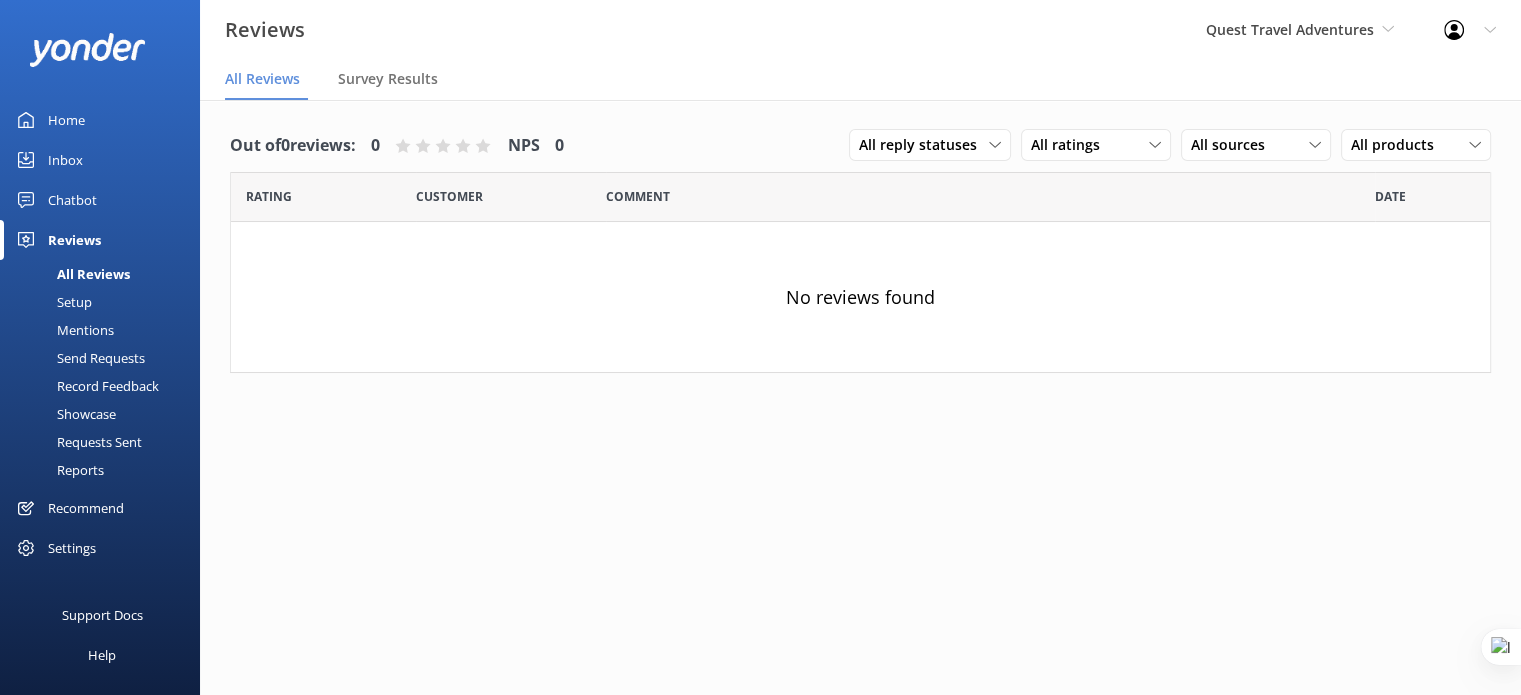 click on "Inbox" at bounding box center [65, 160] 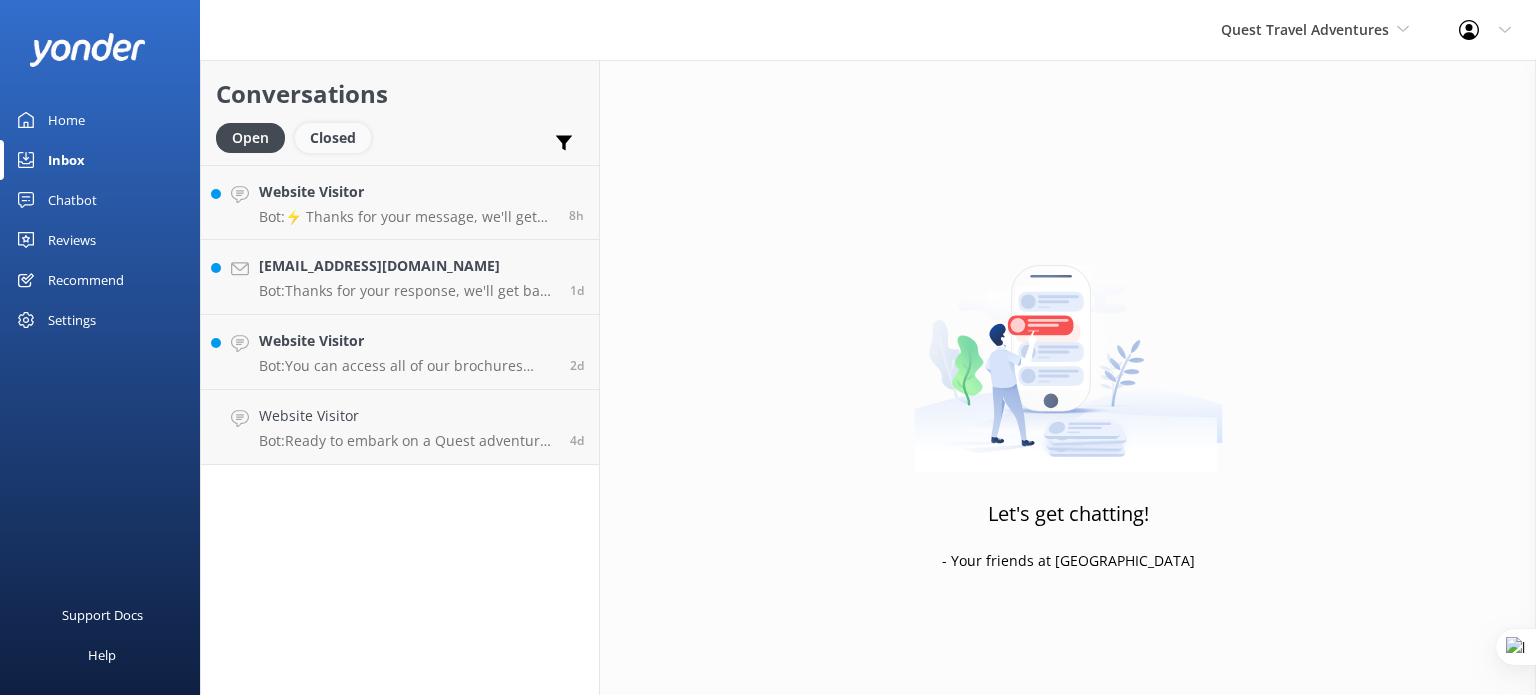 click on "Closed" at bounding box center [333, 138] 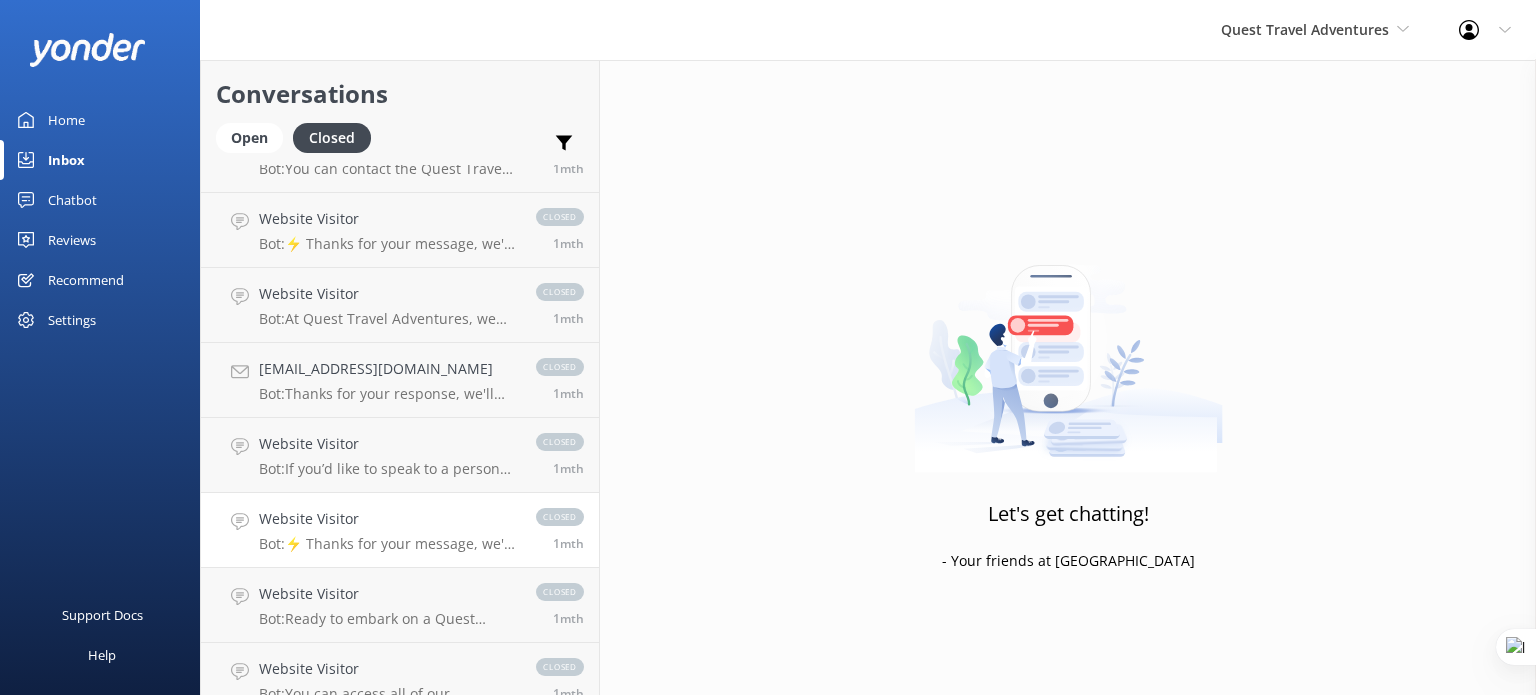 scroll, scrollTop: 1774, scrollLeft: 0, axis: vertical 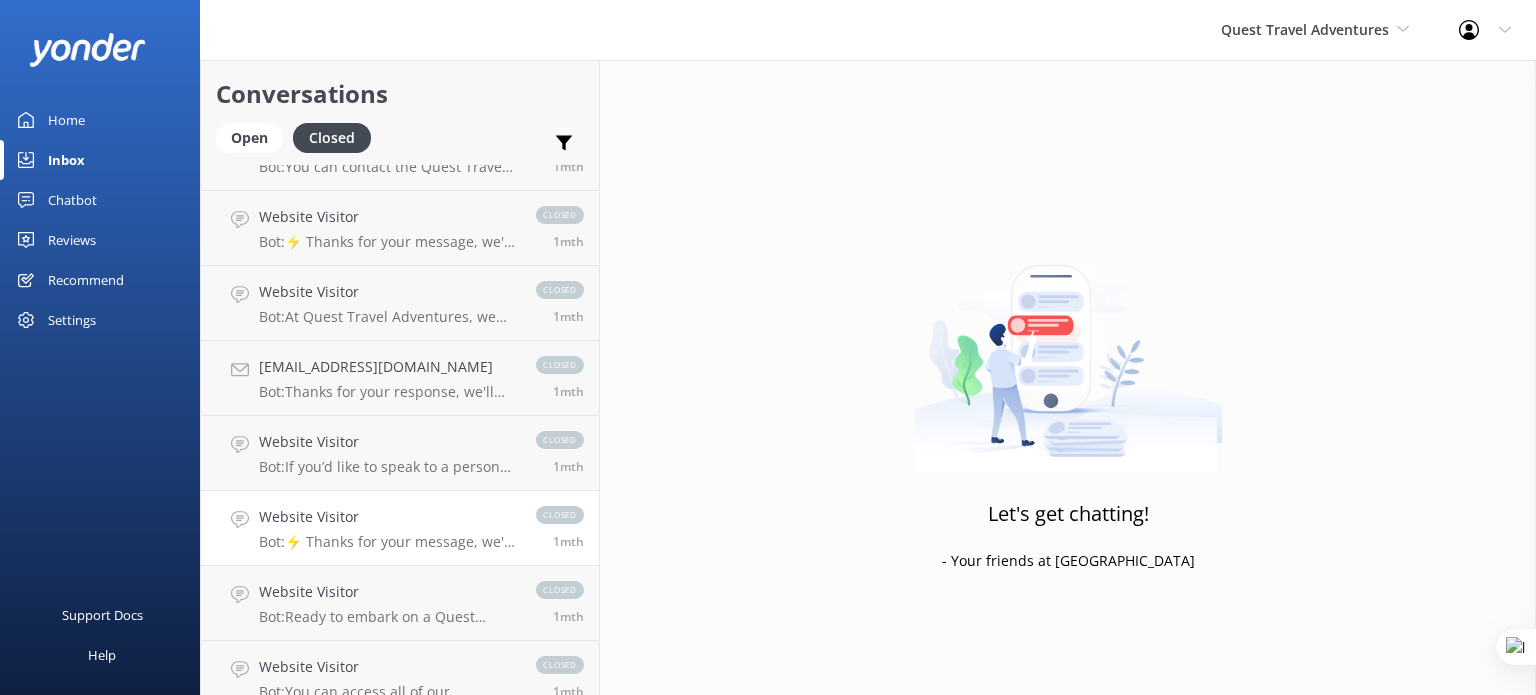 click on "Website Visitor Bot:  ⚡ Thanks for your message, we'll get back to you as soon as we can. You're also welcome to keep messaging and our automated FAQ bot might be able to help. Or you can contact us on the form below" at bounding box center [387, 528] 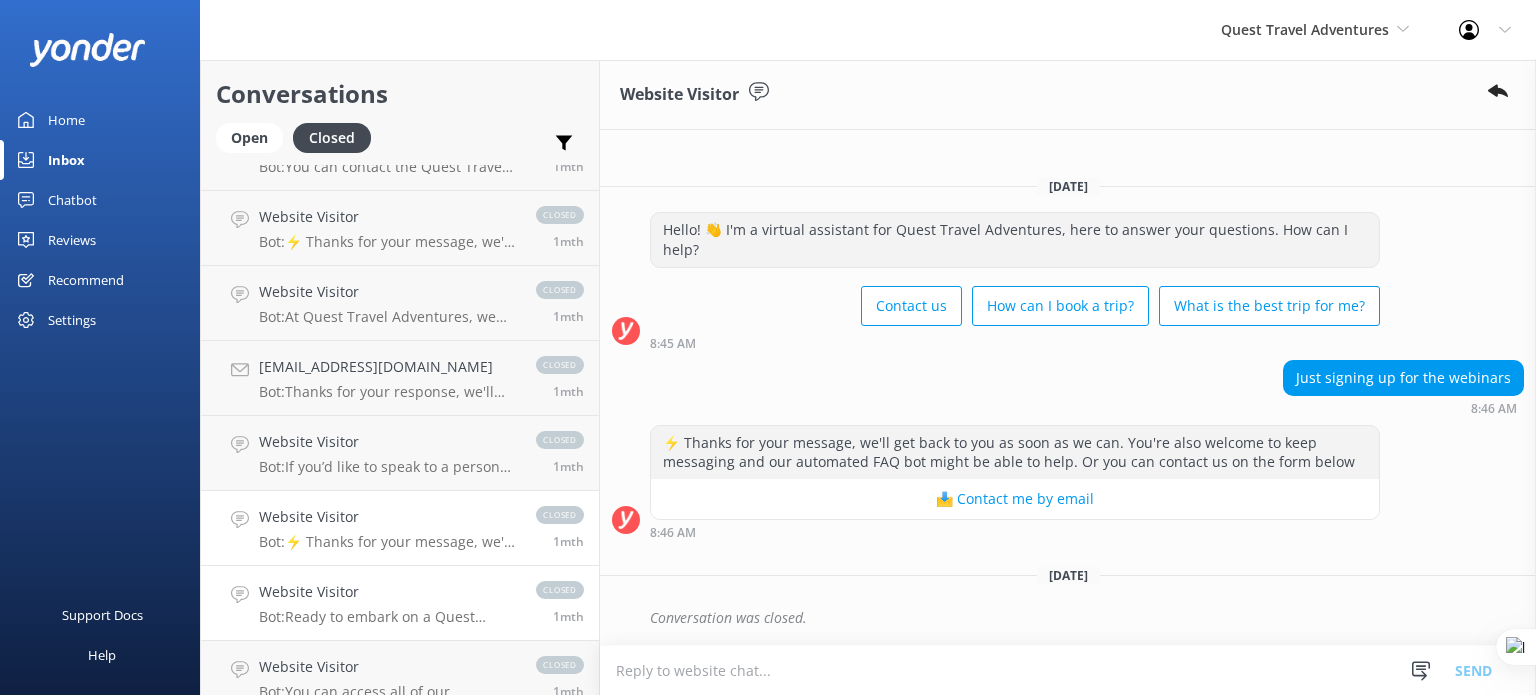 click on "Website Visitor" at bounding box center [387, 592] 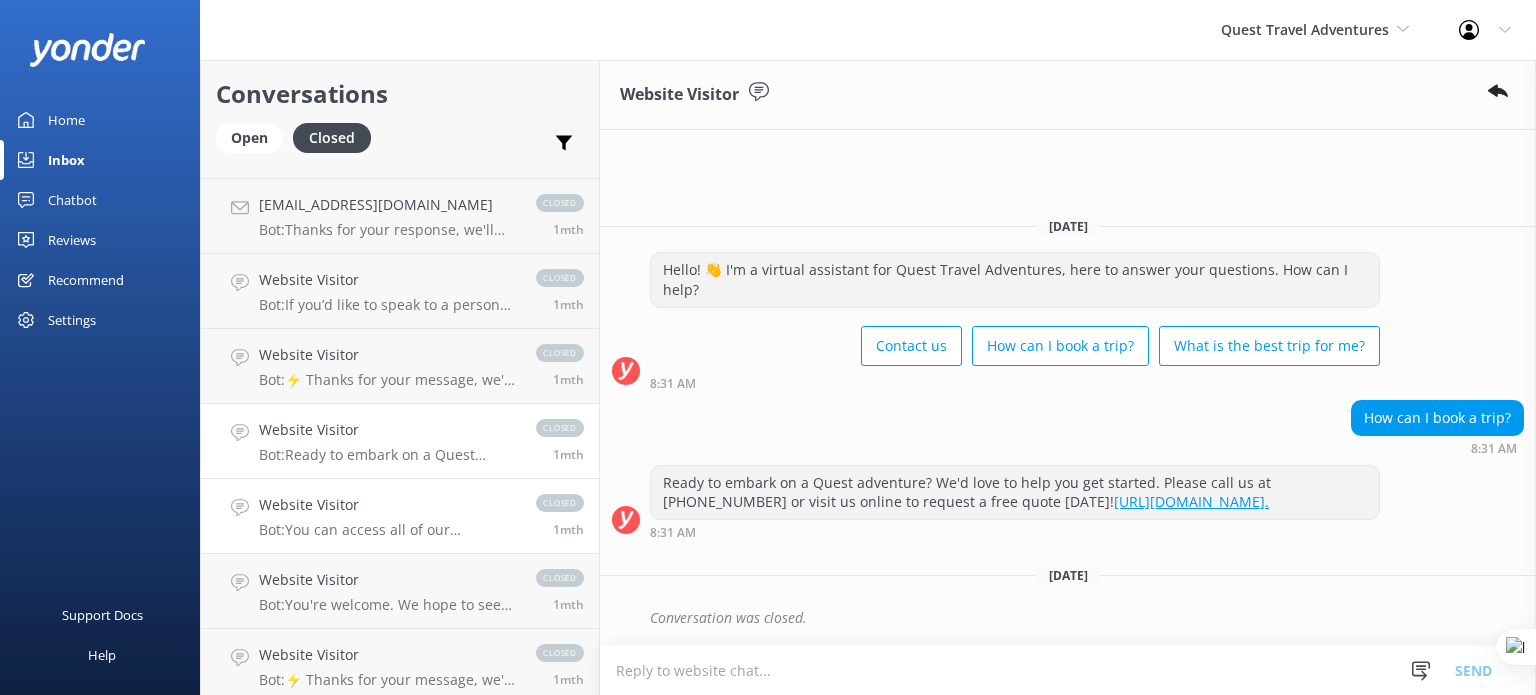 scroll, scrollTop: 1949, scrollLeft: 0, axis: vertical 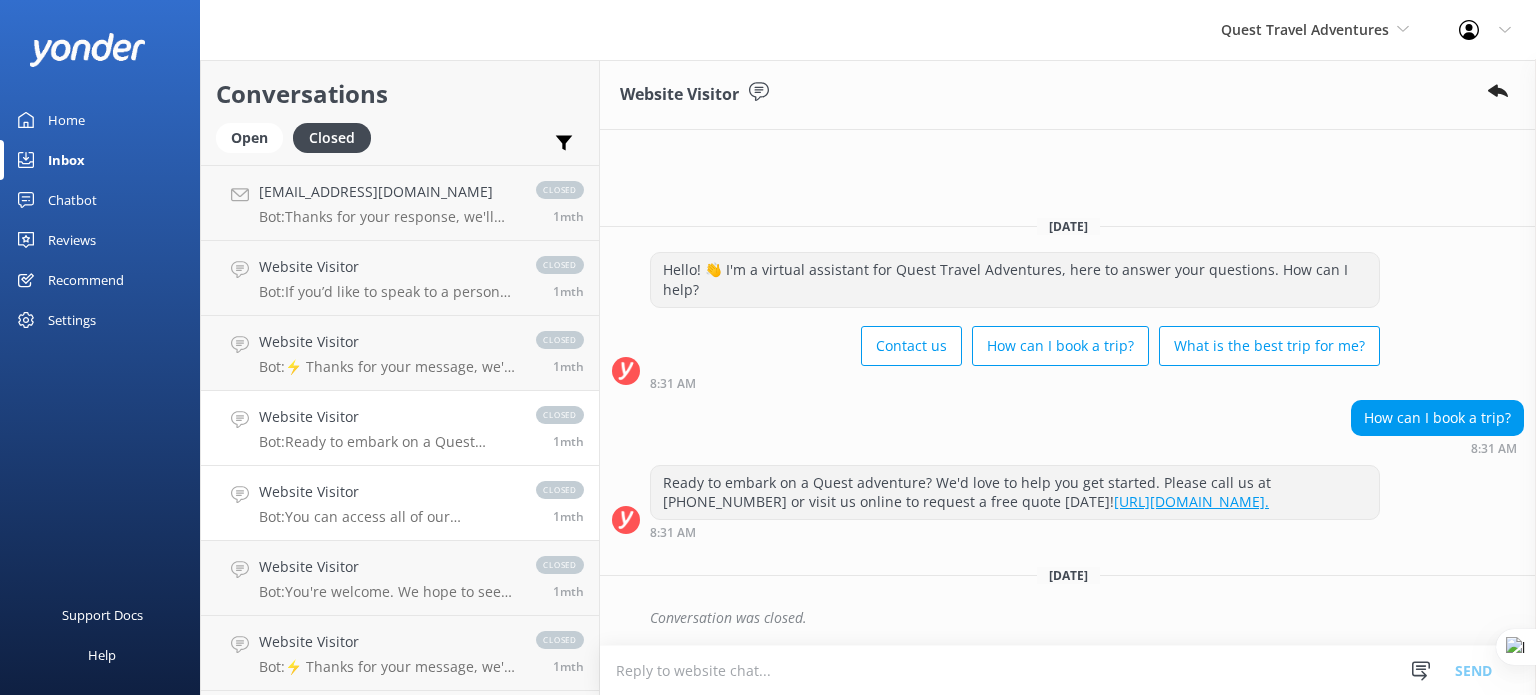 click on "Bot:  You can access all of our brochures online here: https://questtraveladventures.com/destinations#block-views-block-brochures-block-1. Alternatively, please fill out this form to receive a Quest Travel Adventures e-brochure: https://questtraveladventures.com/brochures/luxury-destinations-brochure." at bounding box center [387, 517] 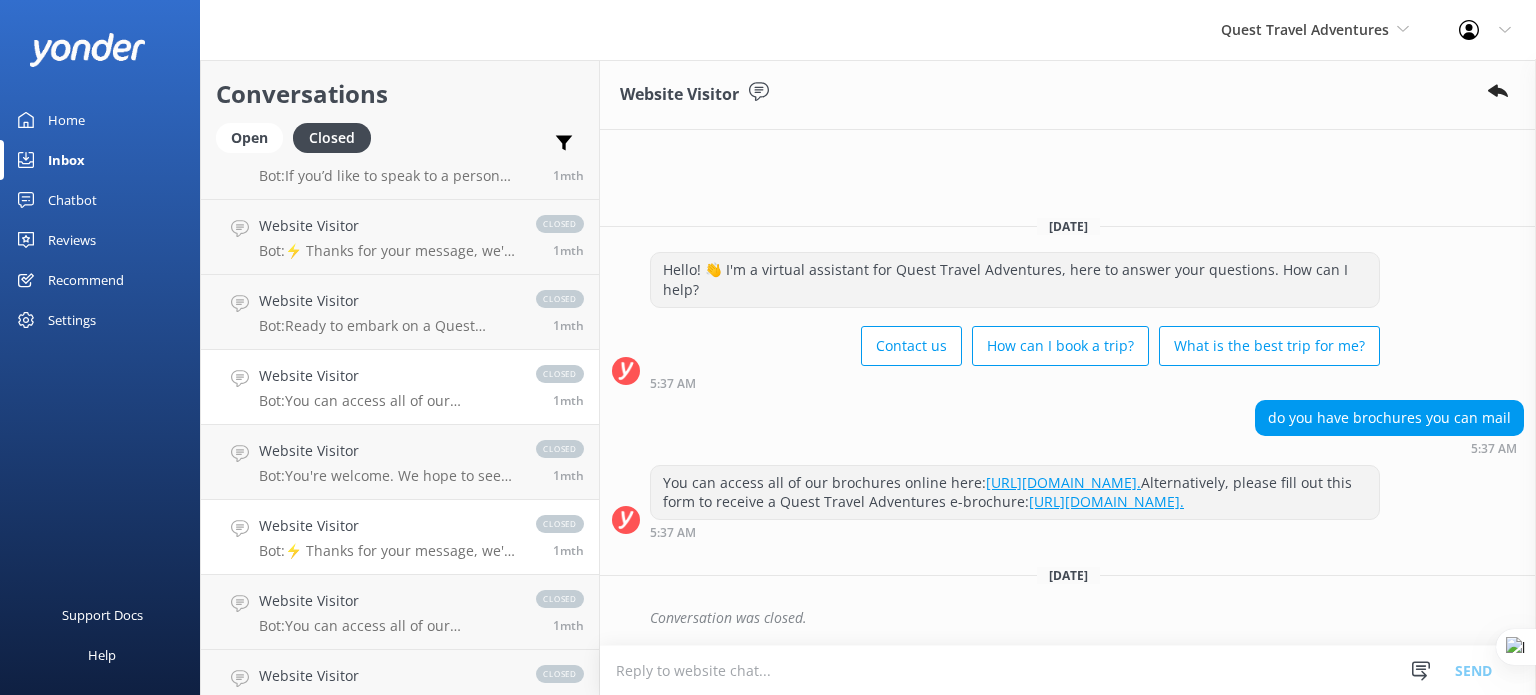 scroll, scrollTop: 2074, scrollLeft: 0, axis: vertical 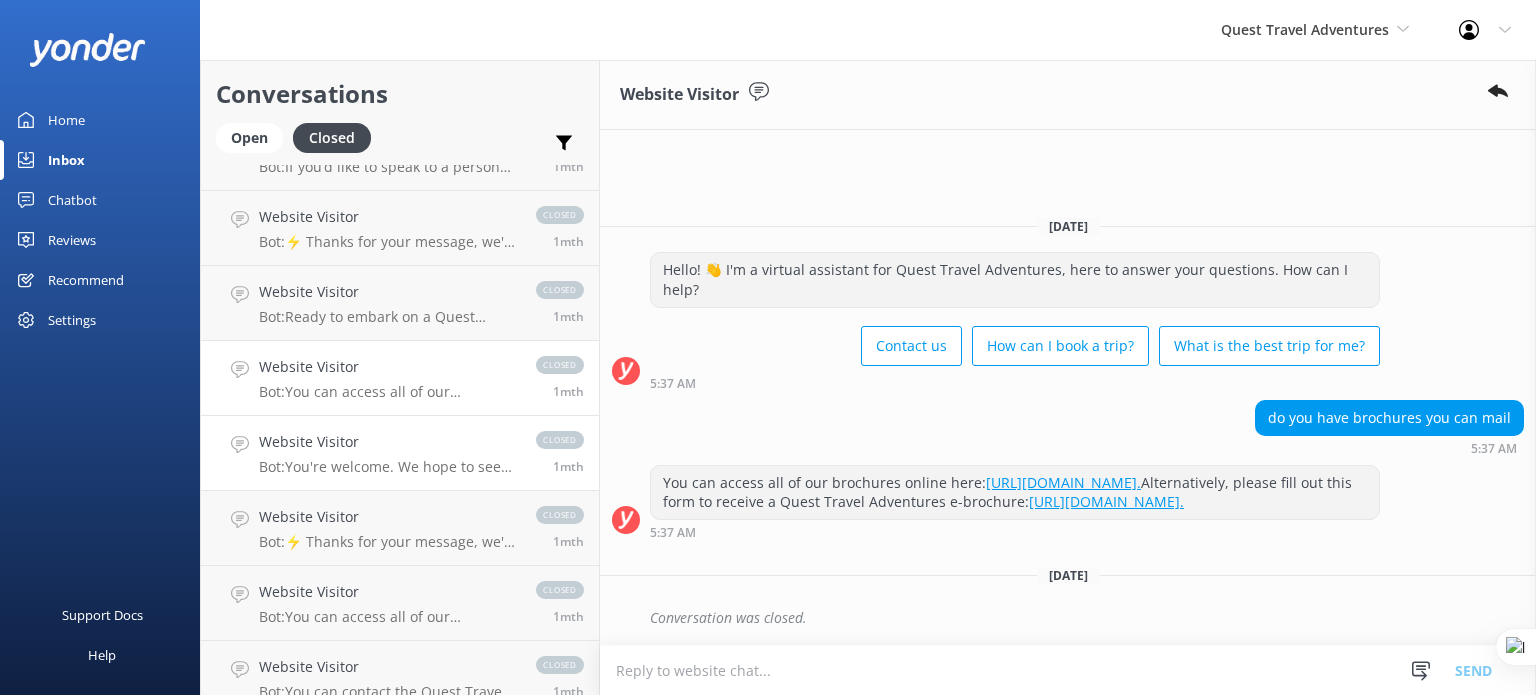 click on "Bot:  You're welcome. We hope to see you at Quest Travel Adventures soon!" at bounding box center (387, 467) 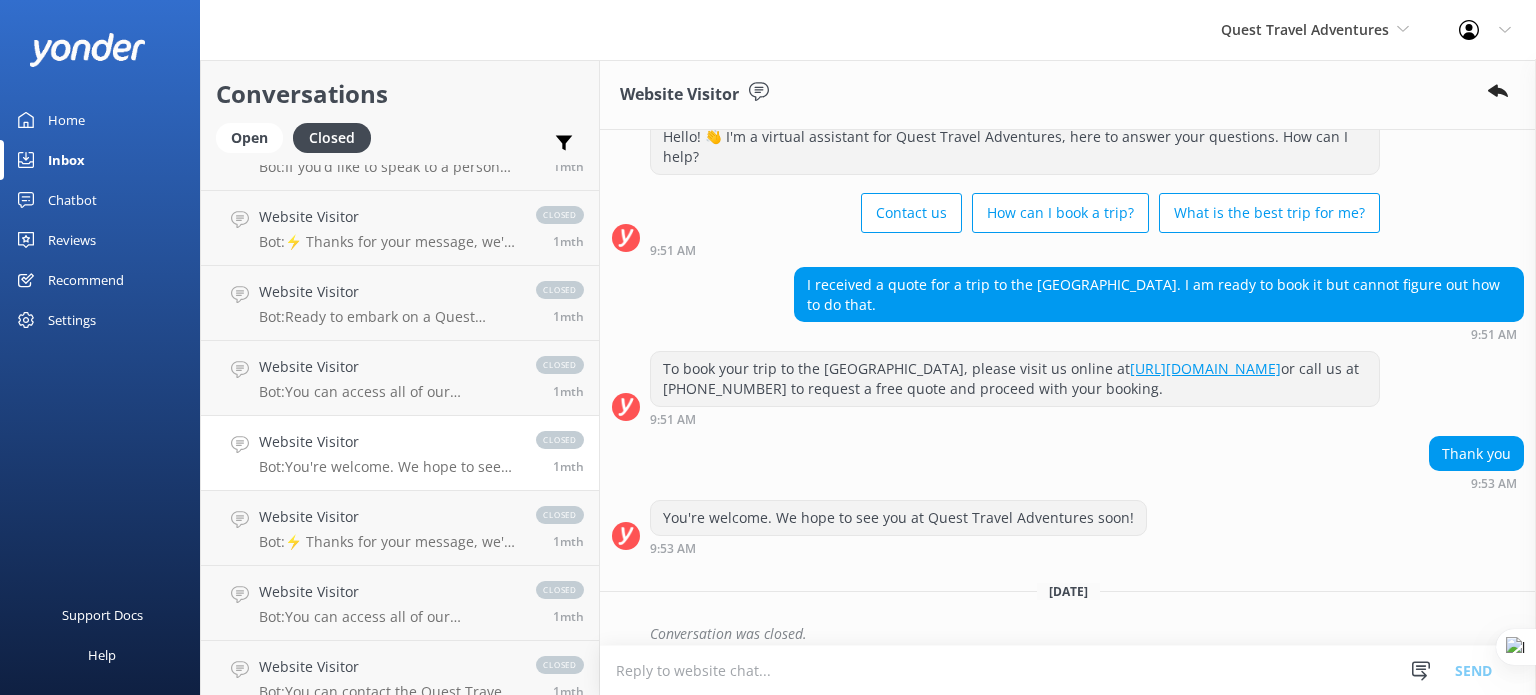 scroll, scrollTop: 76, scrollLeft: 0, axis: vertical 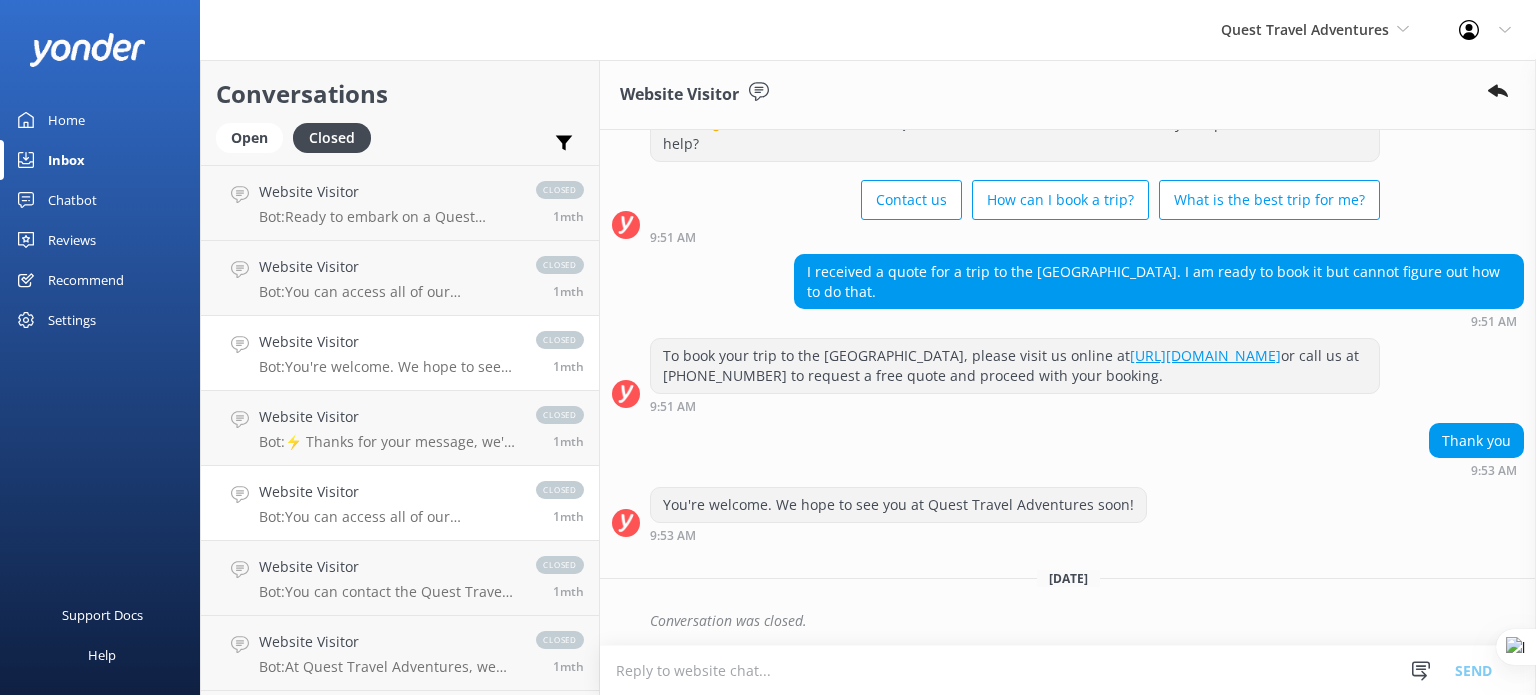 click on "Bot:  You can access all of our brochures online here: https://questtraveladventures.com/destinations#block-views-block-brochures-block-1." at bounding box center [387, 517] 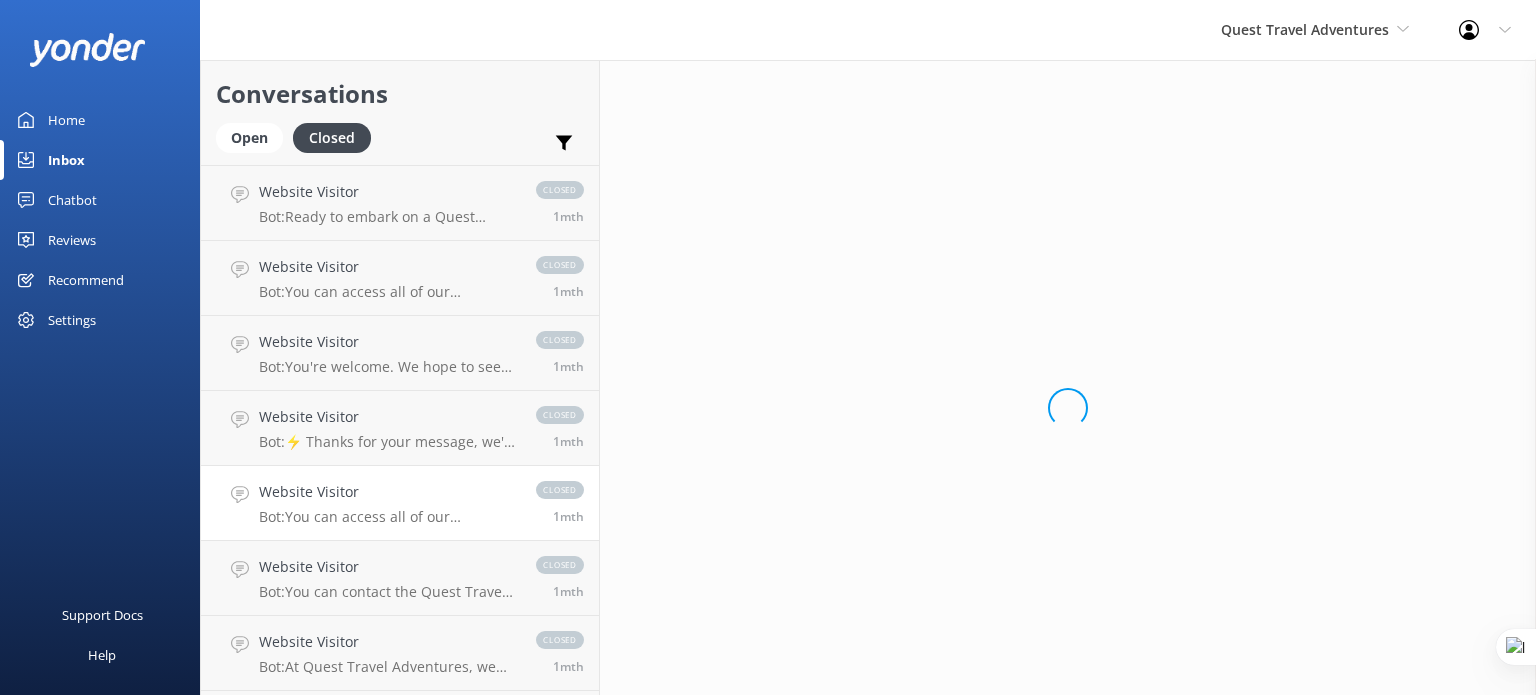 scroll, scrollTop: 2200, scrollLeft: 0, axis: vertical 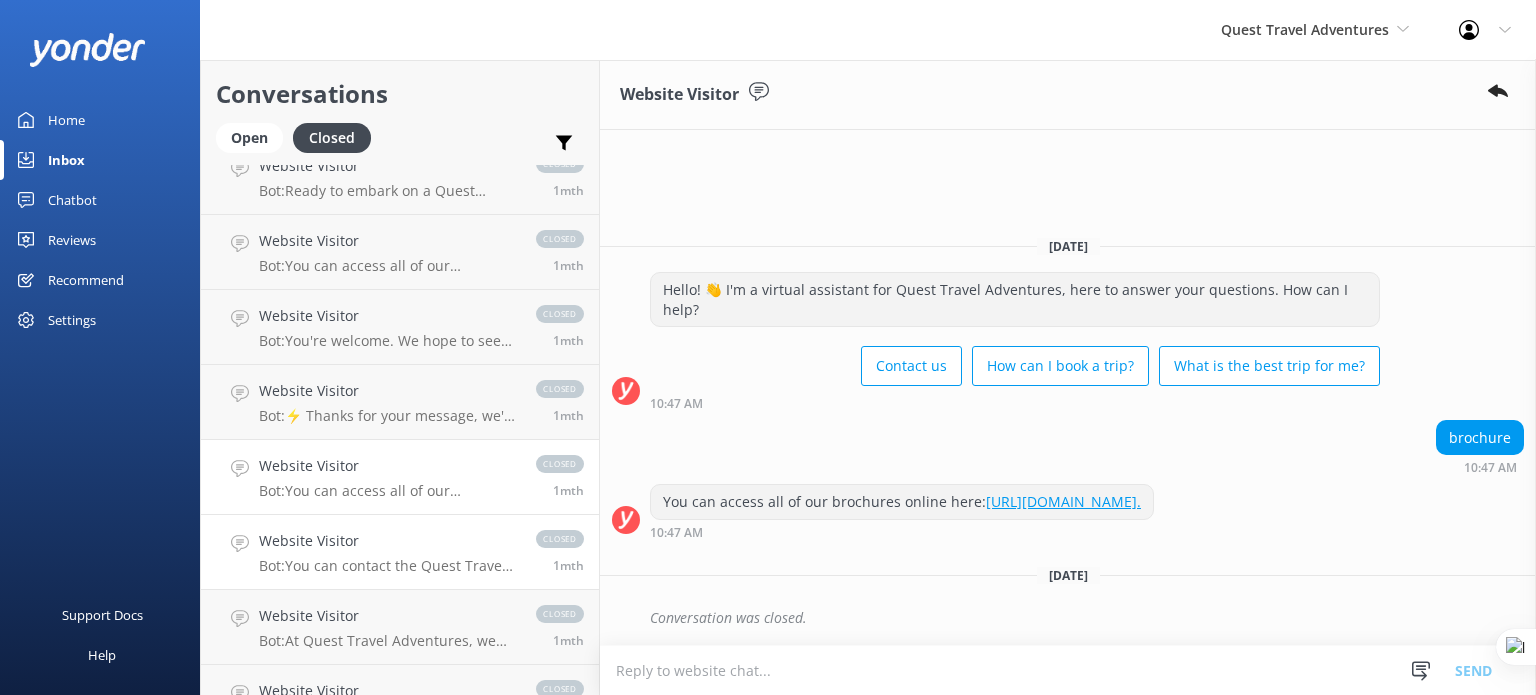click on "Bot:  You can contact the Quest Travel Adventures team at 1-800-693-1815, or email info@questtraveladventures.com." at bounding box center (387, 566) 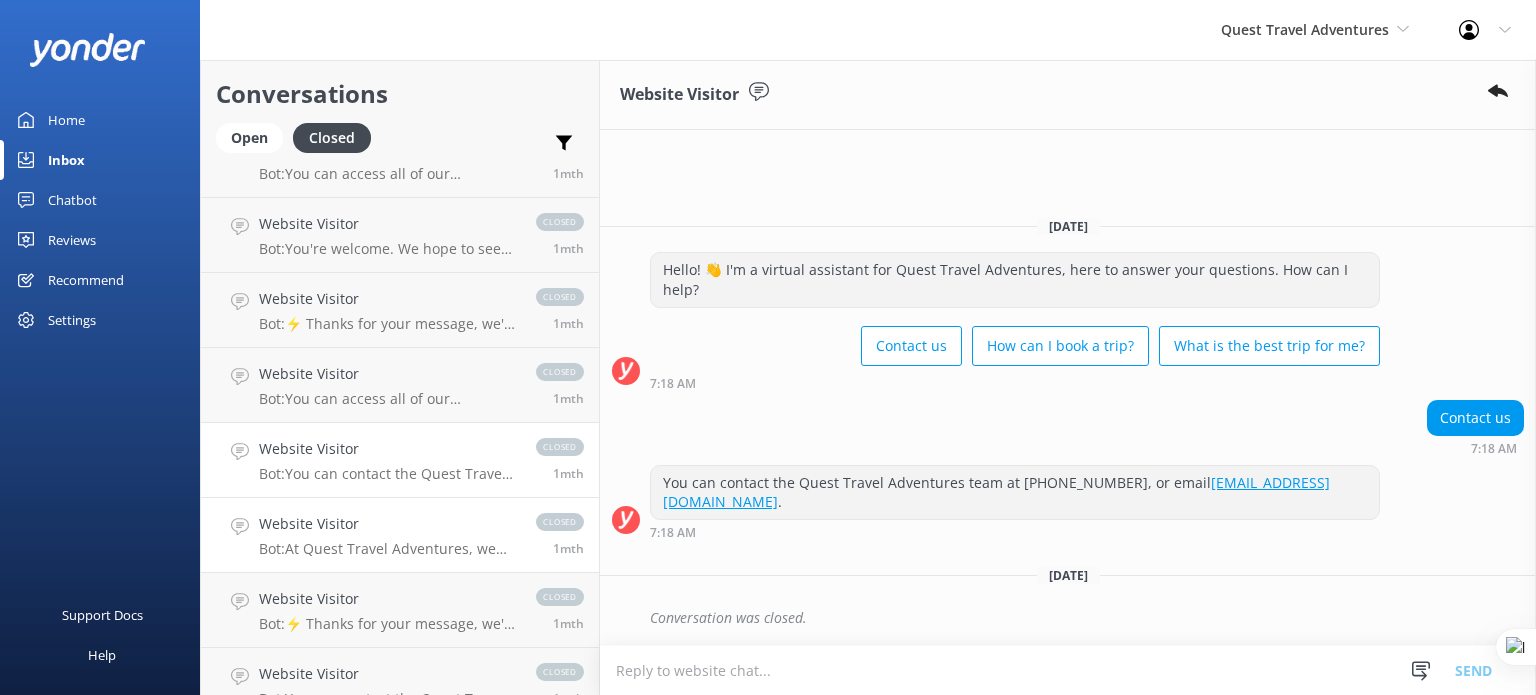 scroll, scrollTop: 2300, scrollLeft: 0, axis: vertical 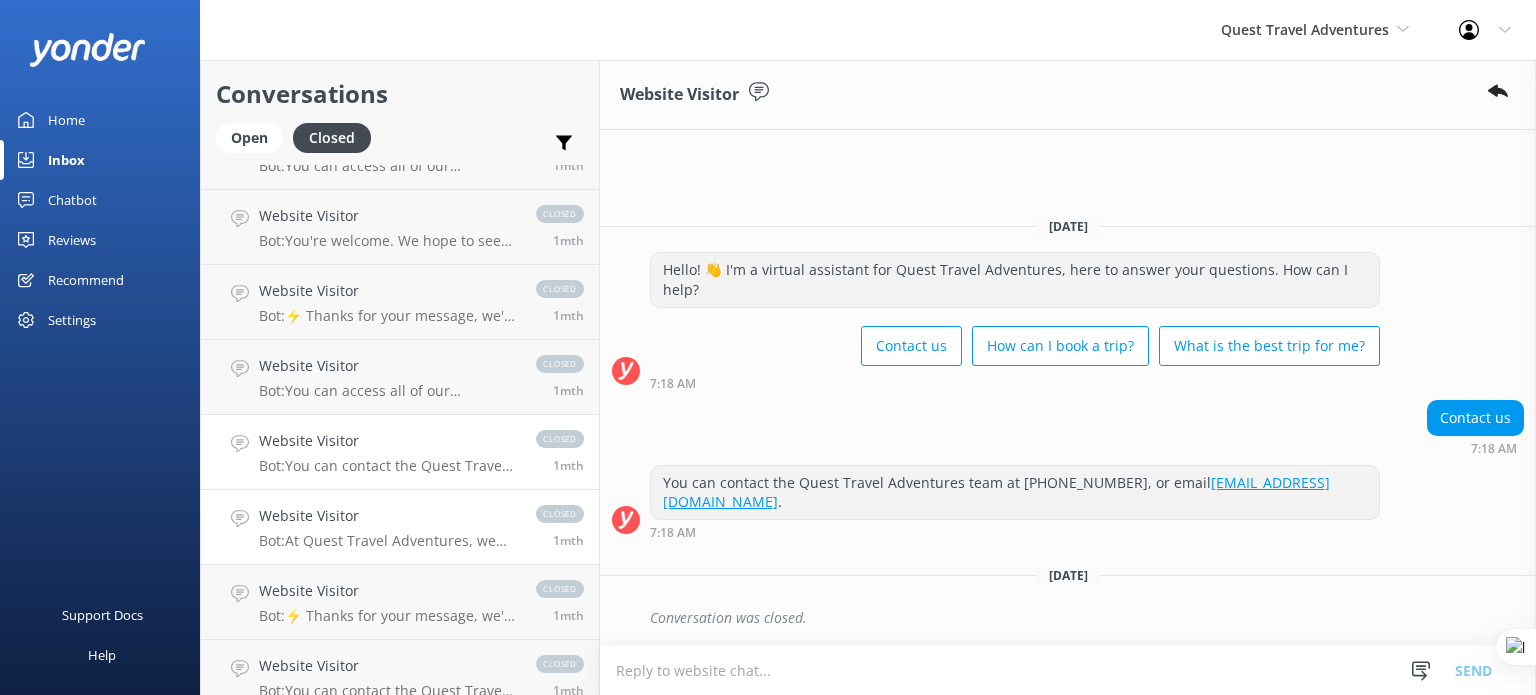 click on "Bot:  At Quest Travel Adventures, we offer a variety of trips tailored to different travel interests. Please share your interests with us using the form at the link below, and we'll recommend the best options for your dream vacation. https://questtraveladventures.com/contact-us." at bounding box center (387, 541) 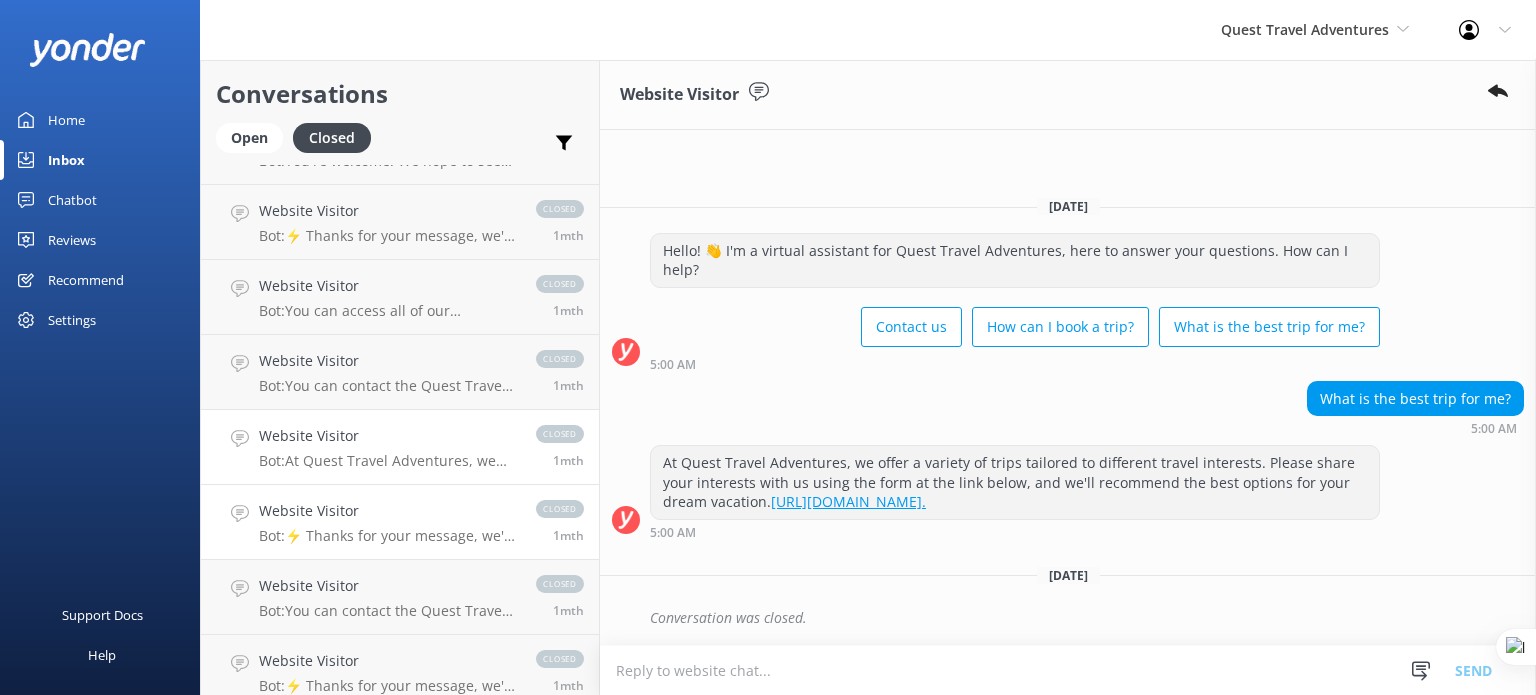 scroll, scrollTop: 2374, scrollLeft: 0, axis: vertical 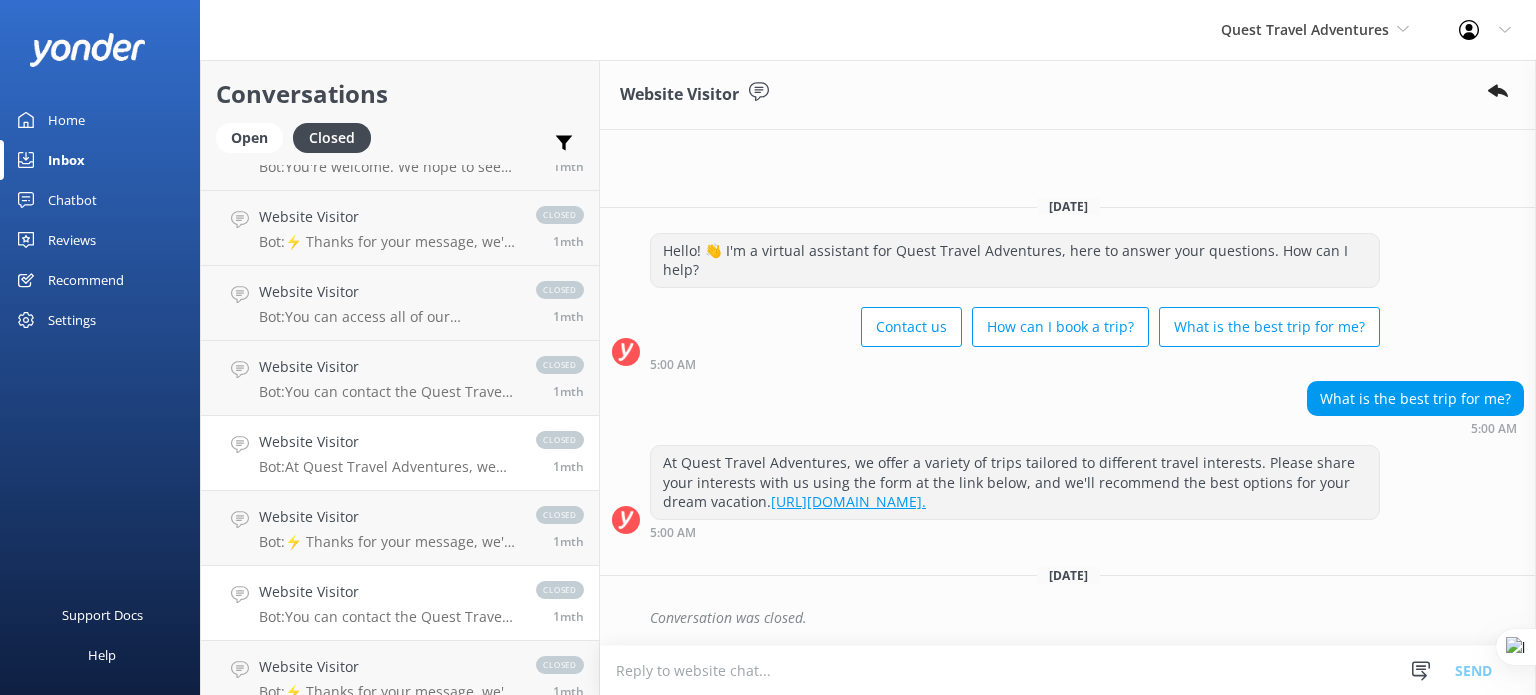 click on "Bot:  You can contact the Quest Travel Adventures team at 1-800-693-1815, or email info@questtraveladventures.com." at bounding box center (387, 617) 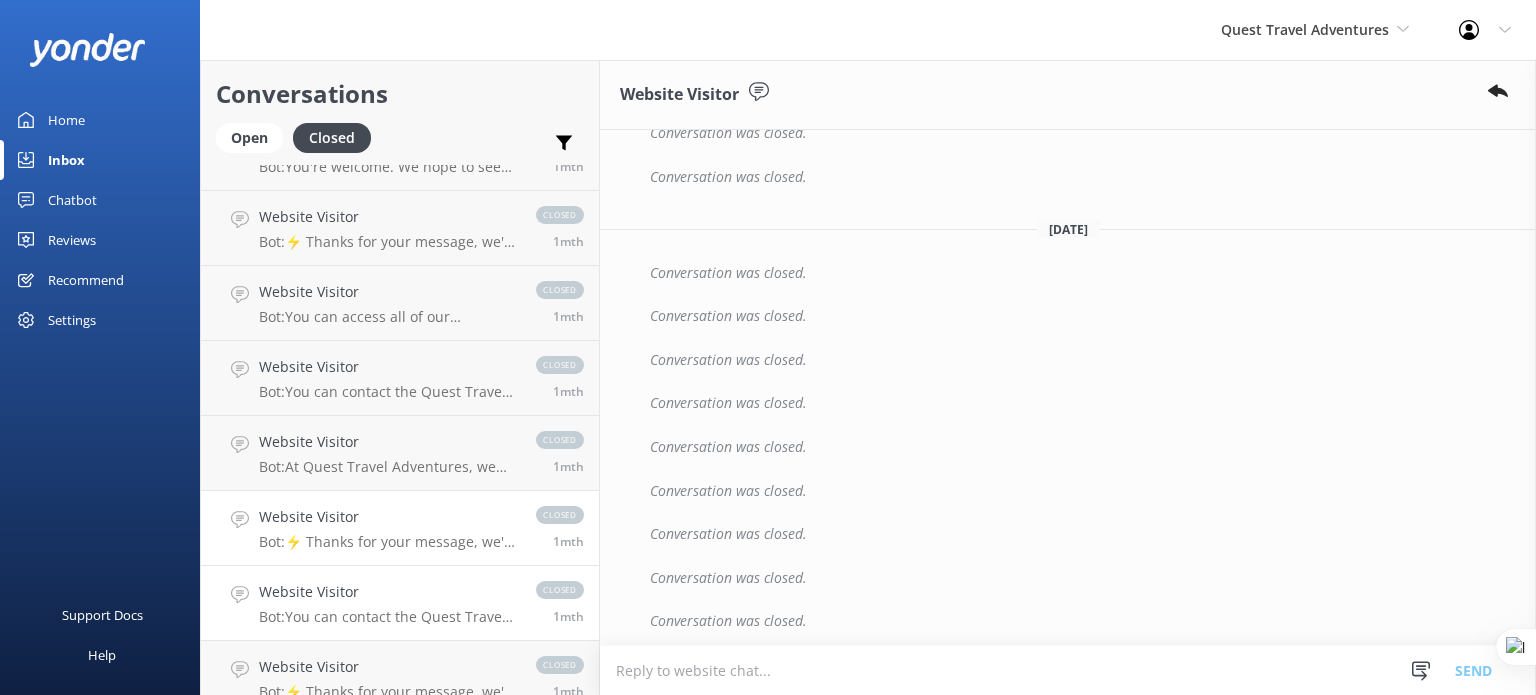scroll, scrollTop: 6038, scrollLeft: 0, axis: vertical 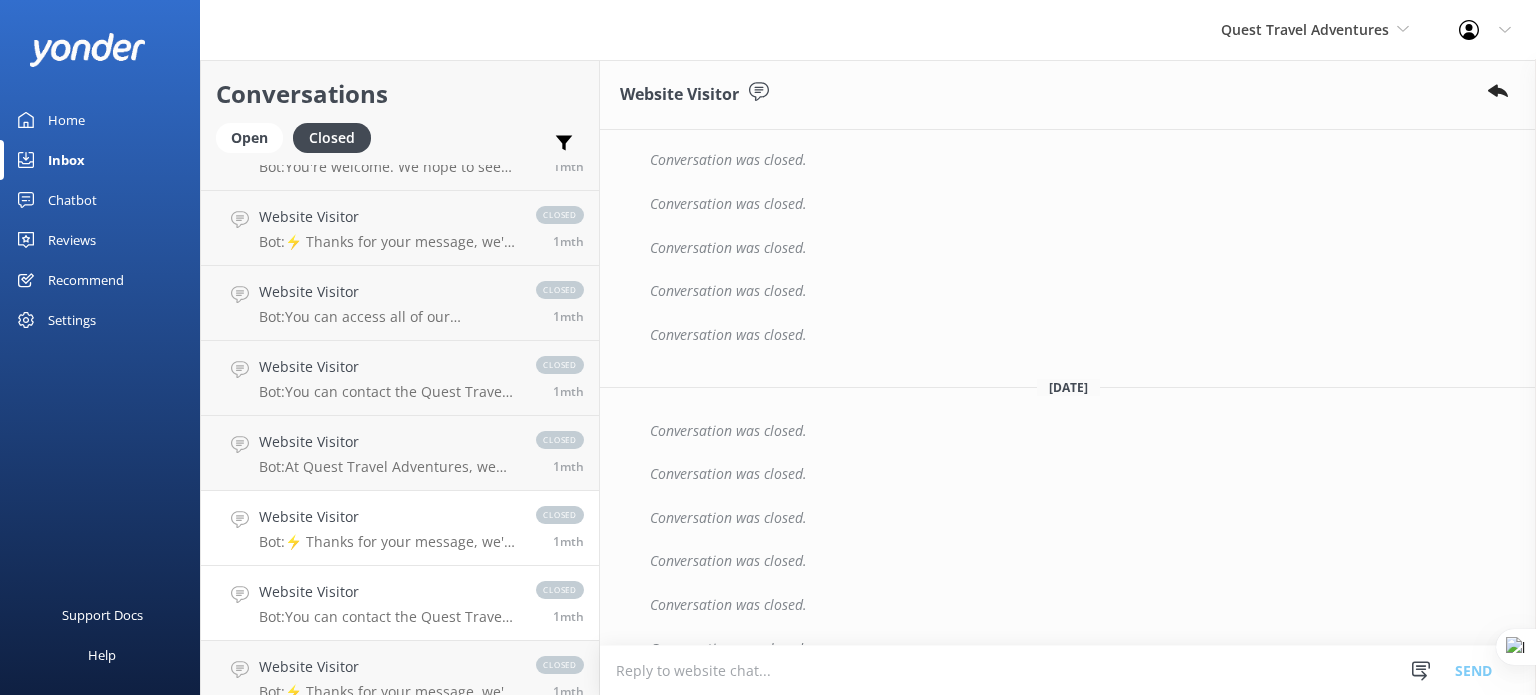 click on "Bot:  ⚡ Thanks for your message, we'll get back to you as soon as we can. You're also welcome to keep messaging and our automated FAQ bot might be able to help. Or you can contact us on the form below" at bounding box center (387, 542) 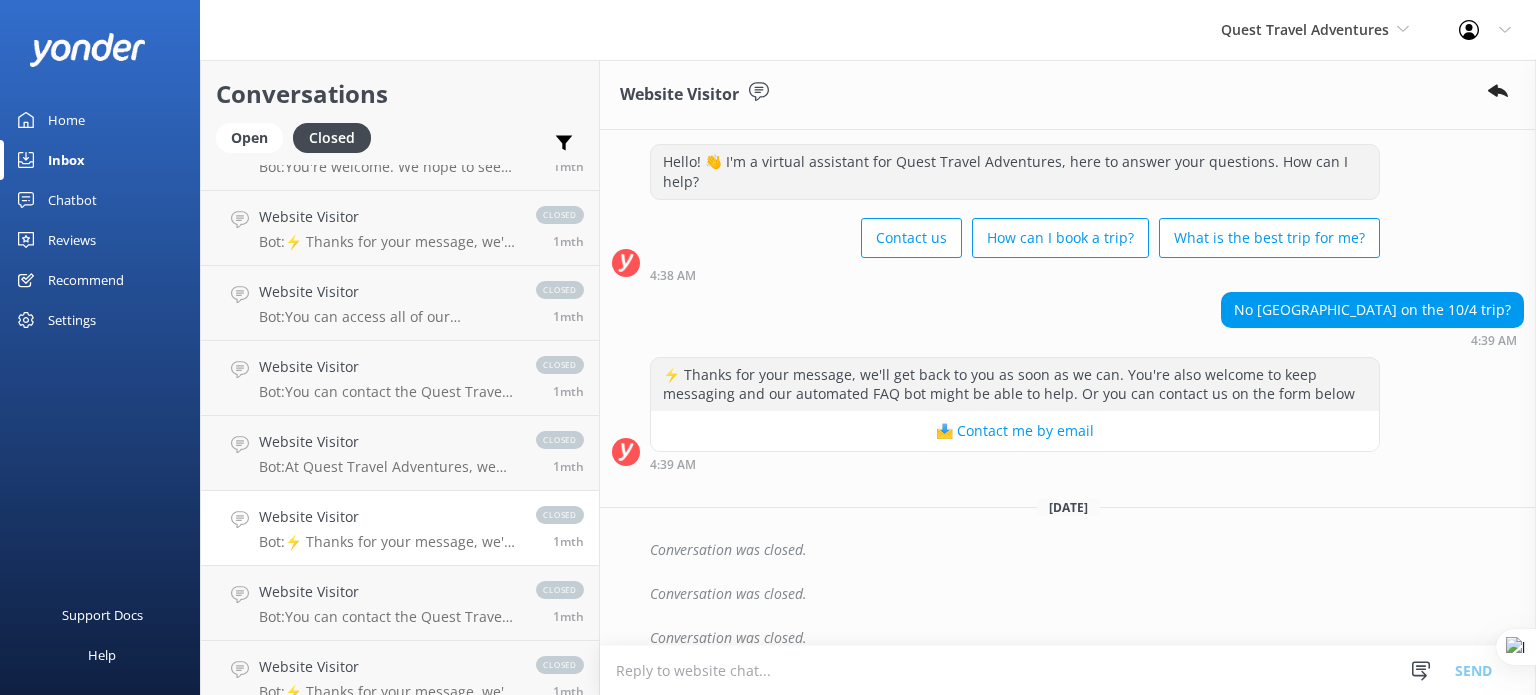 scroll, scrollTop: 0, scrollLeft: 0, axis: both 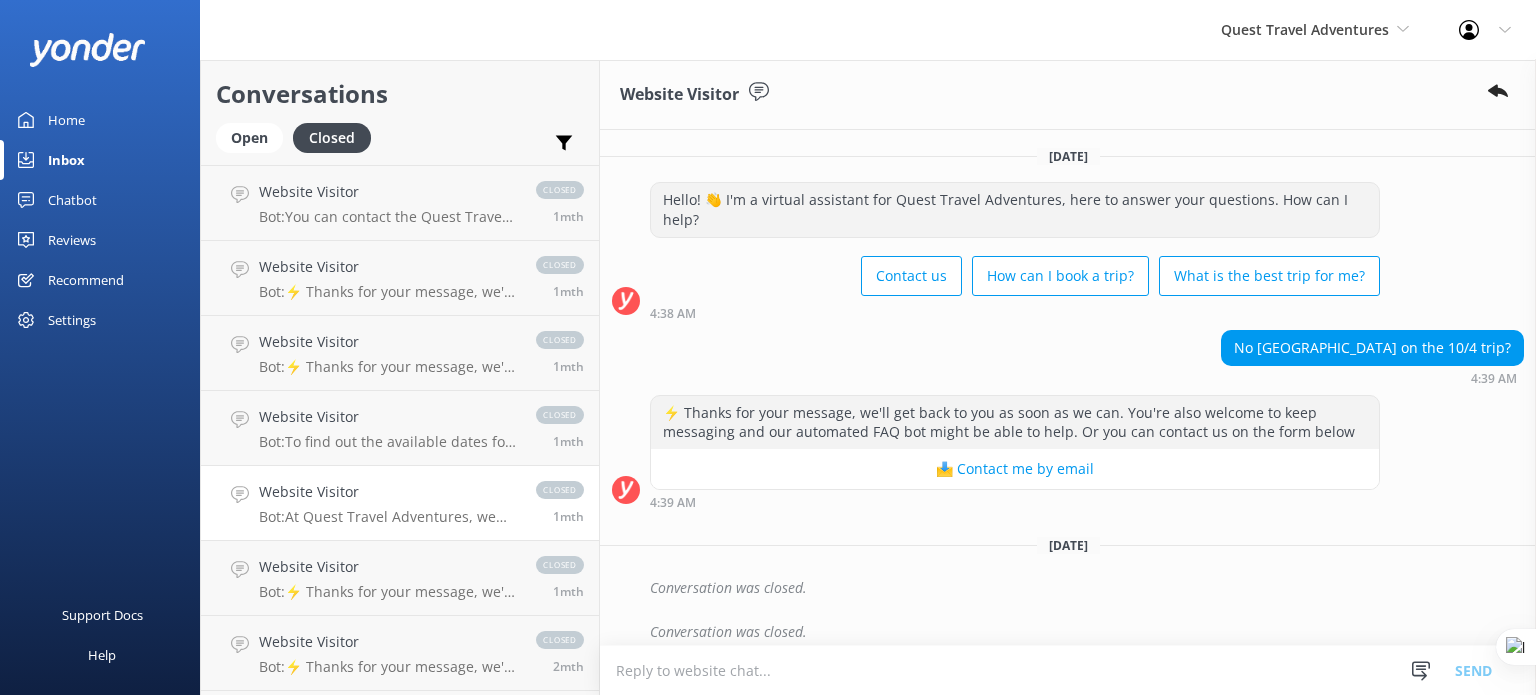 click on "Website Visitor" at bounding box center [387, 492] 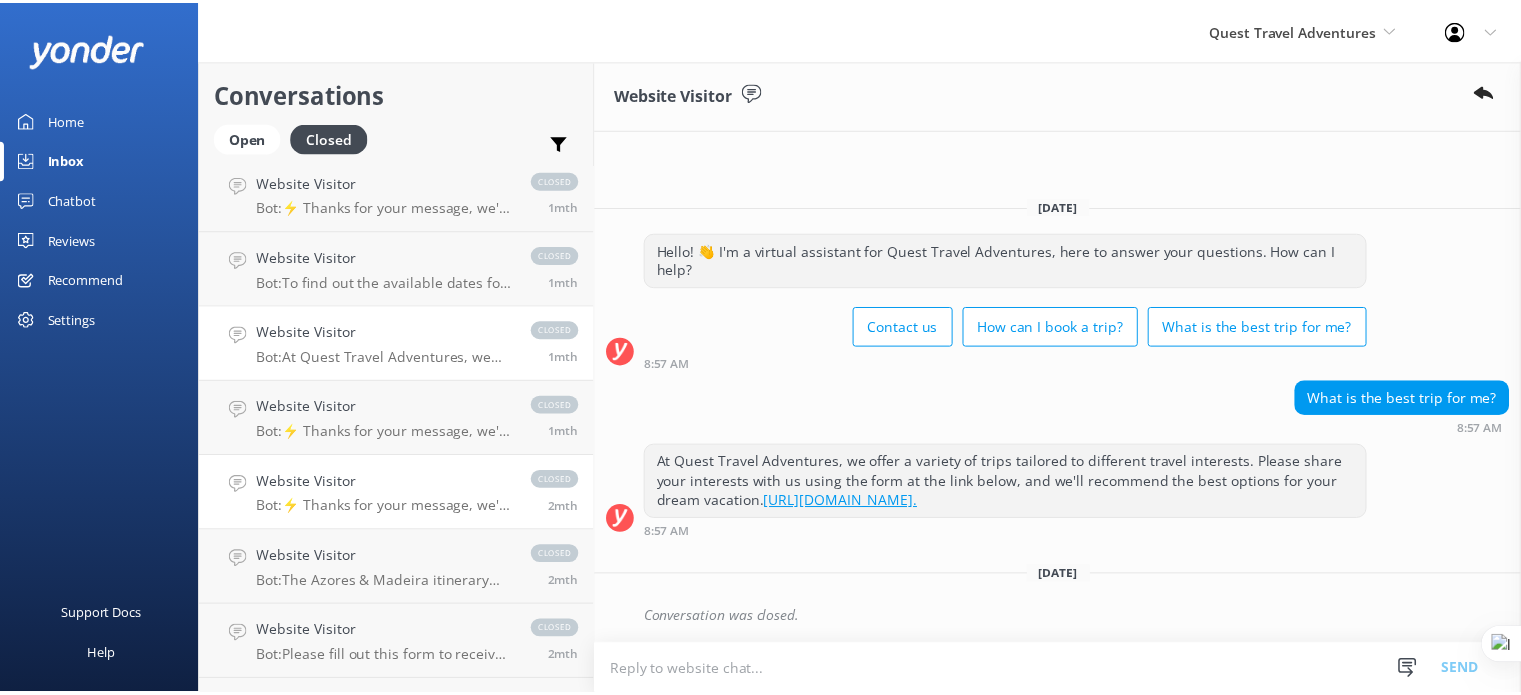 scroll, scrollTop: 3100, scrollLeft: 0, axis: vertical 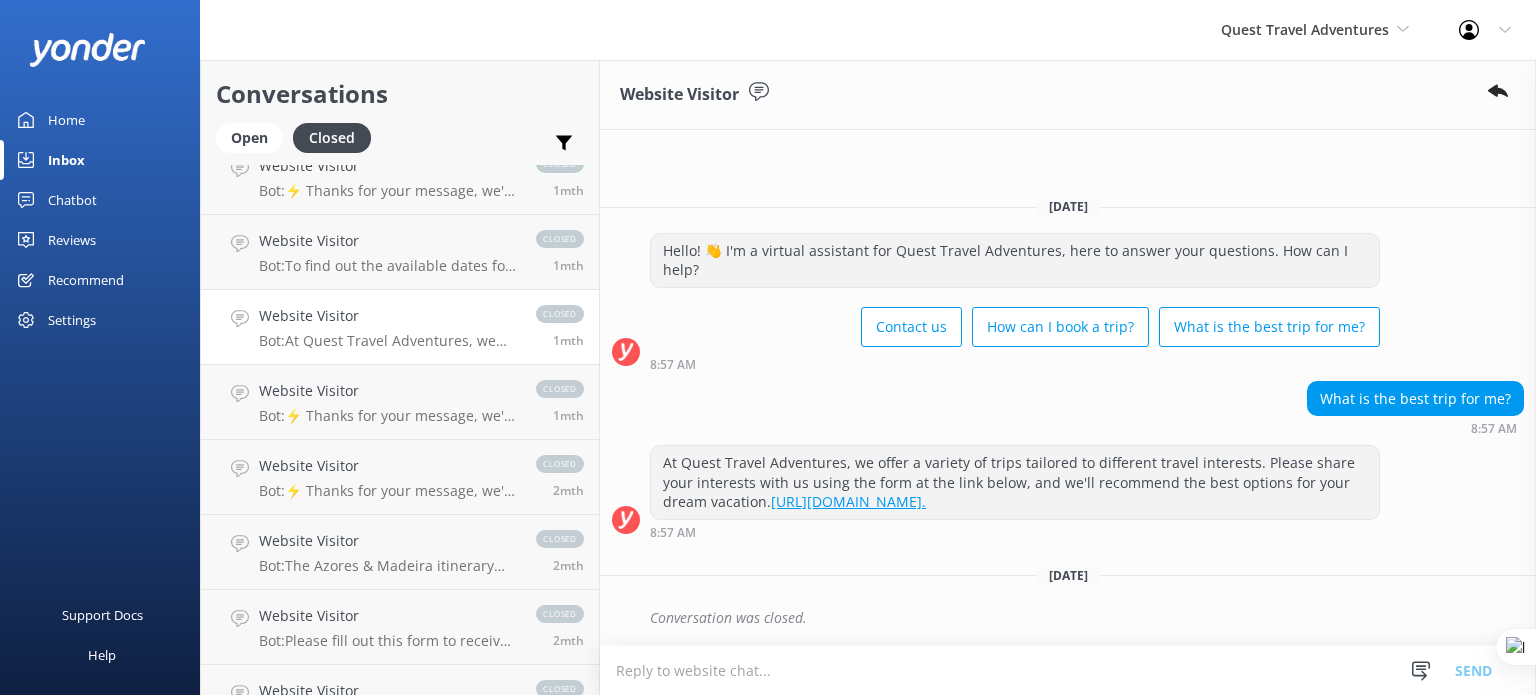 click on "Chatbot" at bounding box center (72, 200) 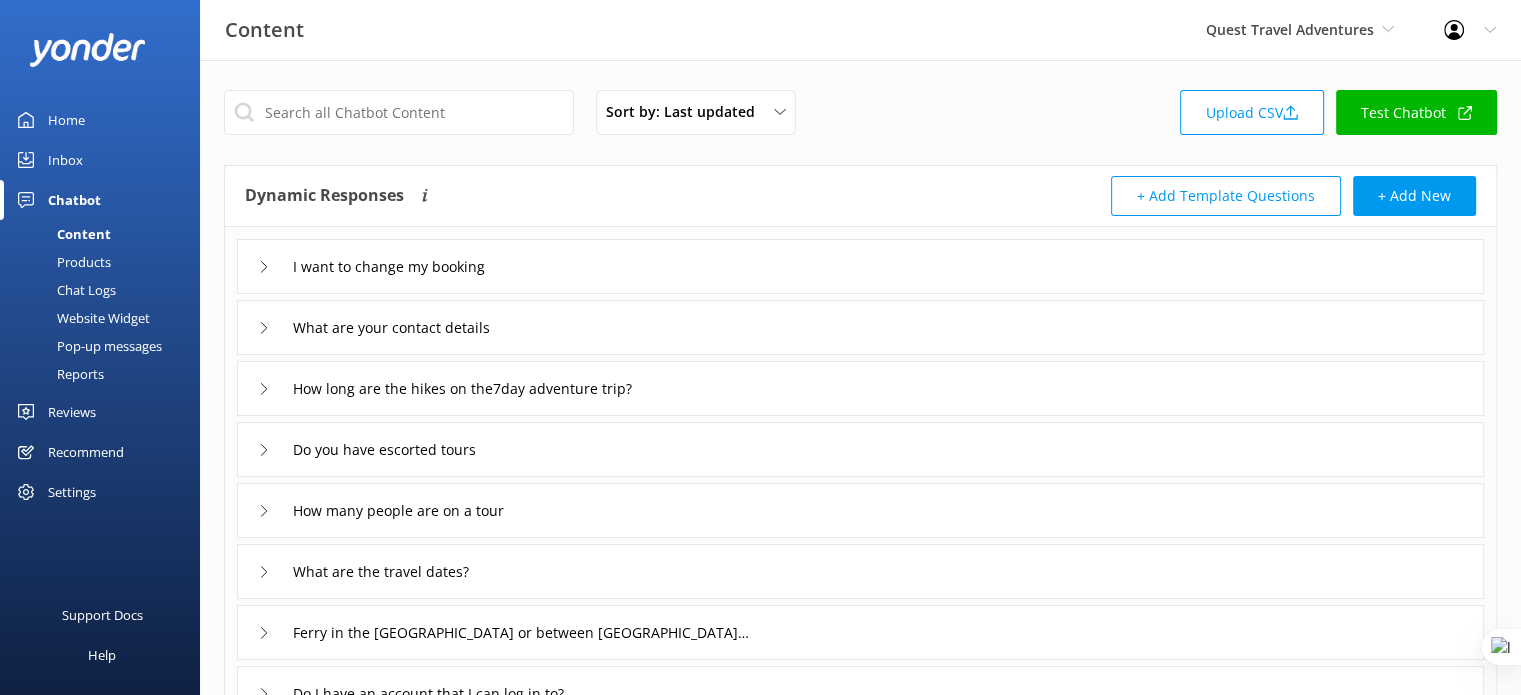 click on "Reports" at bounding box center [58, 374] 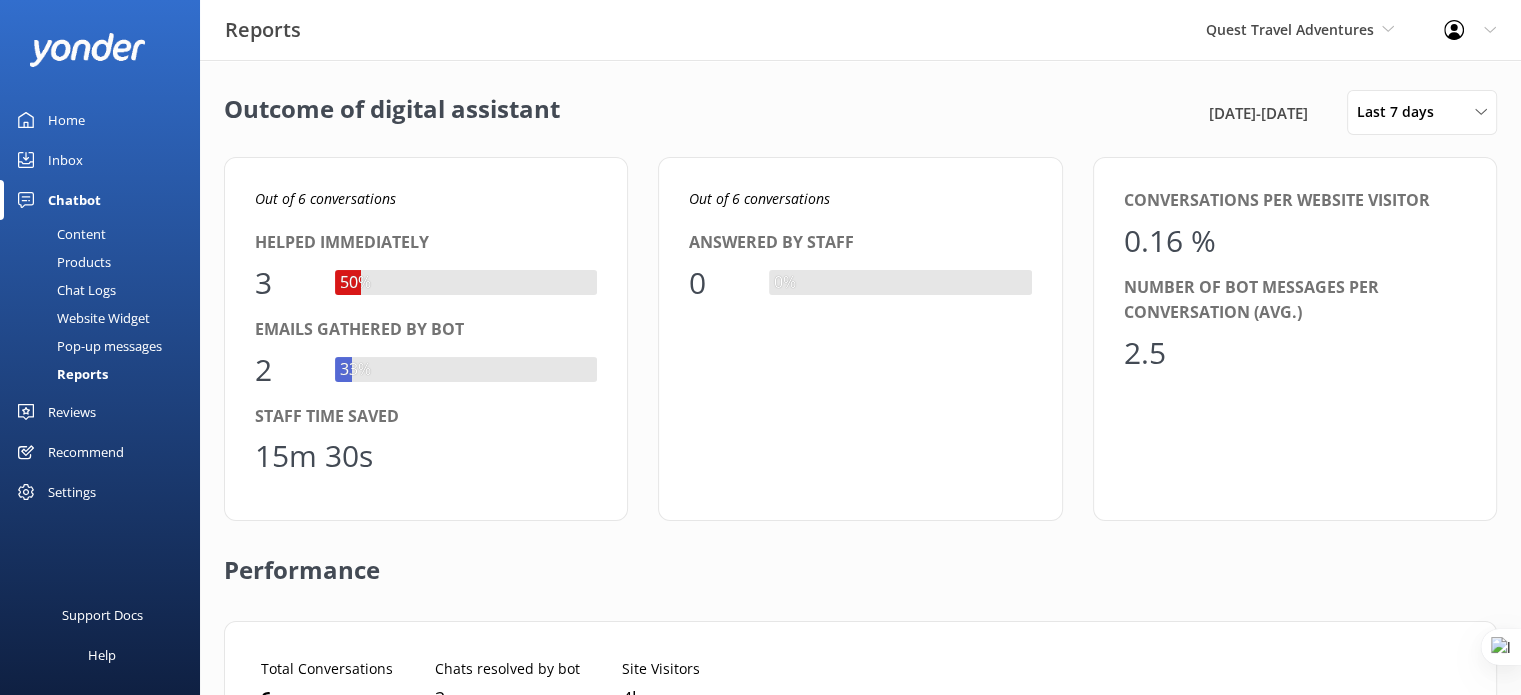 scroll, scrollTop: 16, scrollLeft: 16, axis: both 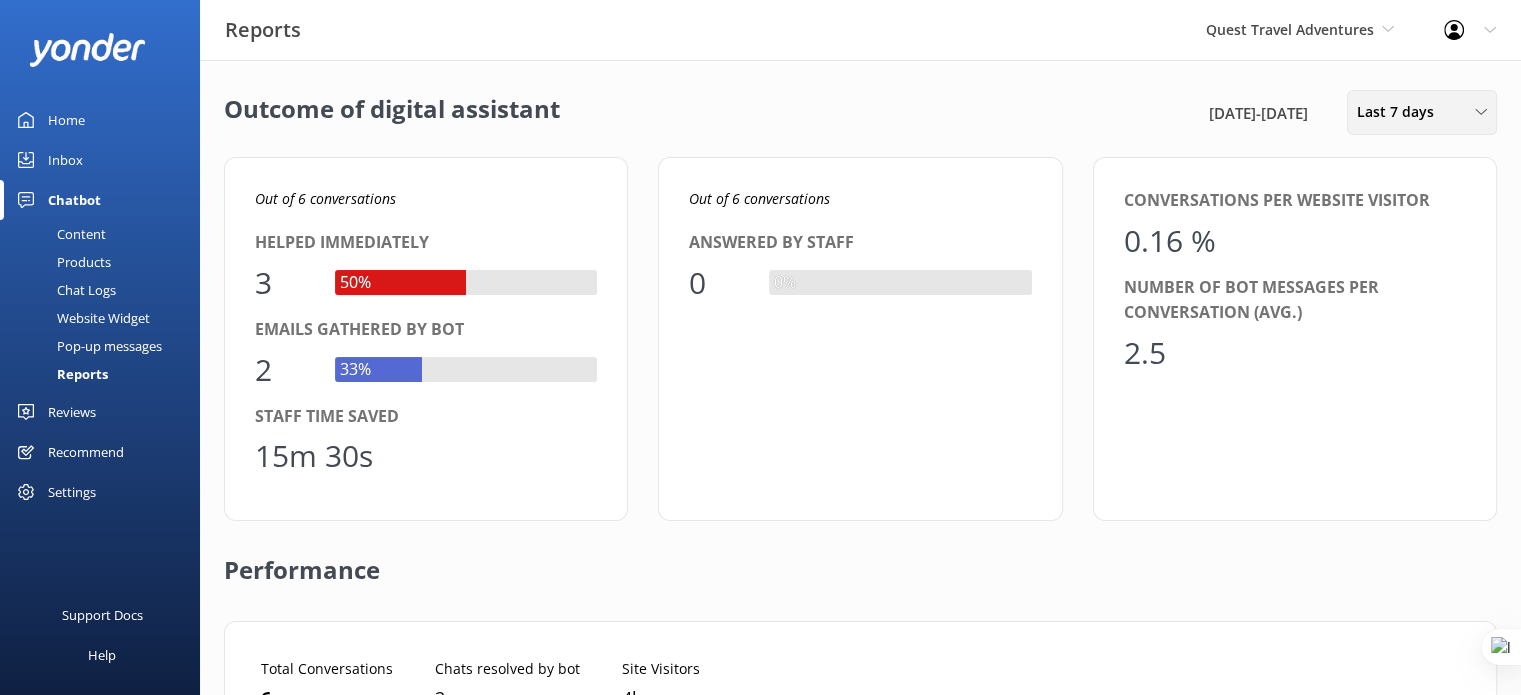 click on "Last 7 days" at bounding box center (1401, 112) 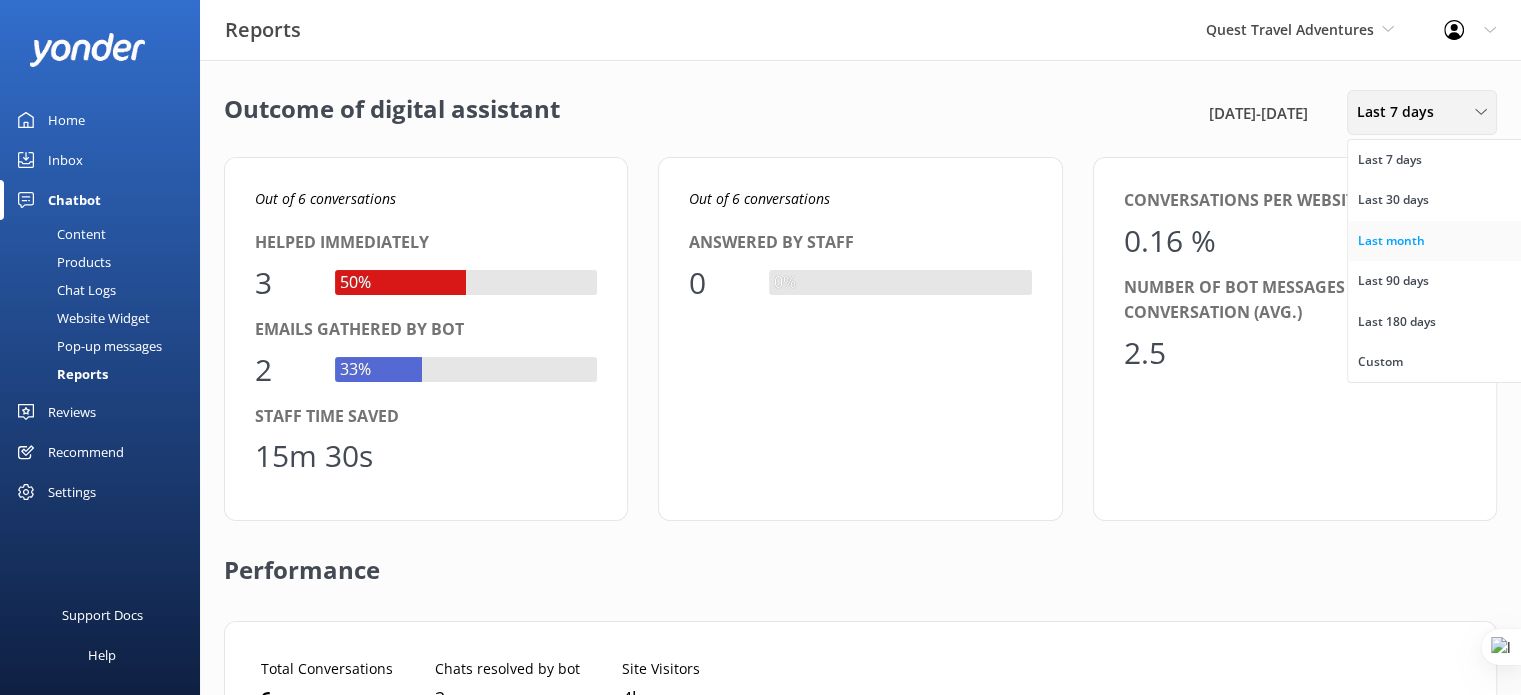 click on "Last month" at bounding box center [1437, 241] 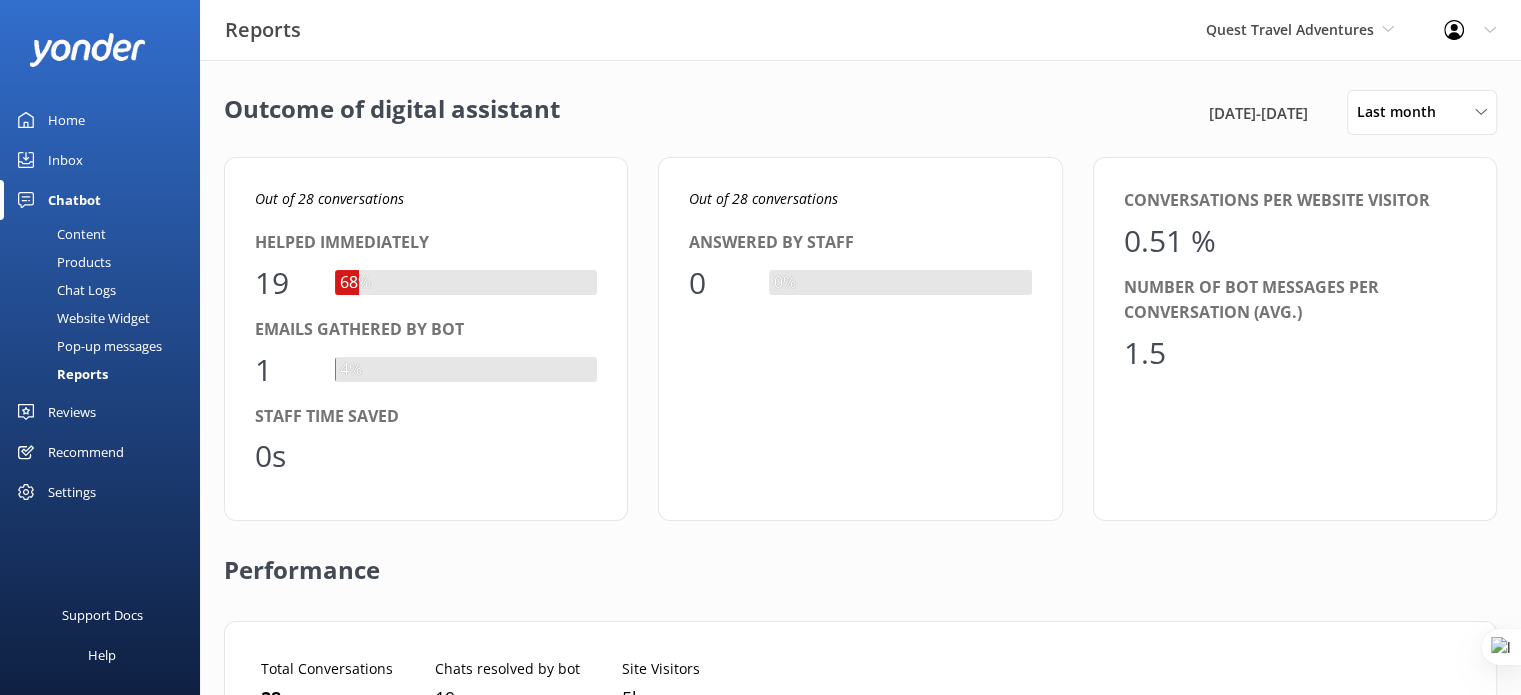 scroll, scrollTop: 16, scrollLeft: 16, axis: both 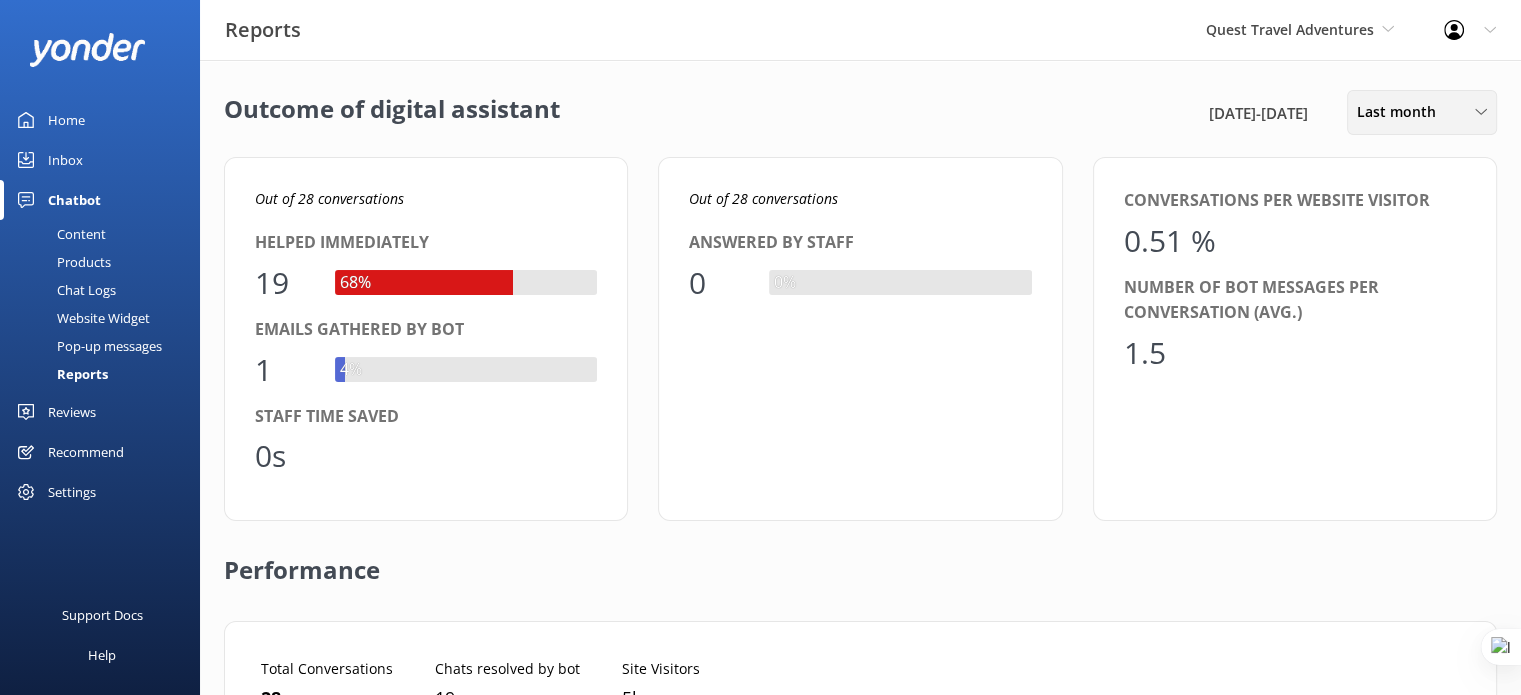 click on "Last month" at bounding box center [1402, 112] 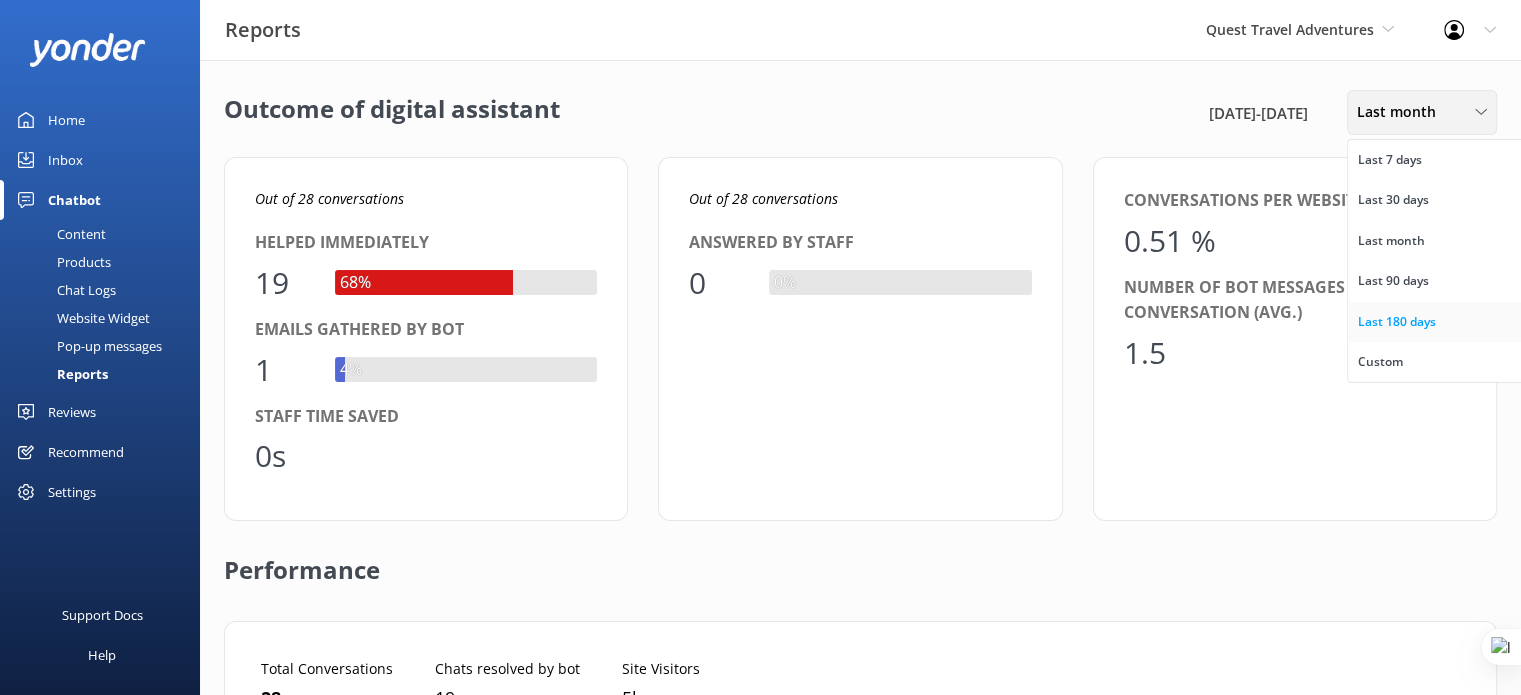 click on "Last 180 days" at bounding box center [1397, 322] 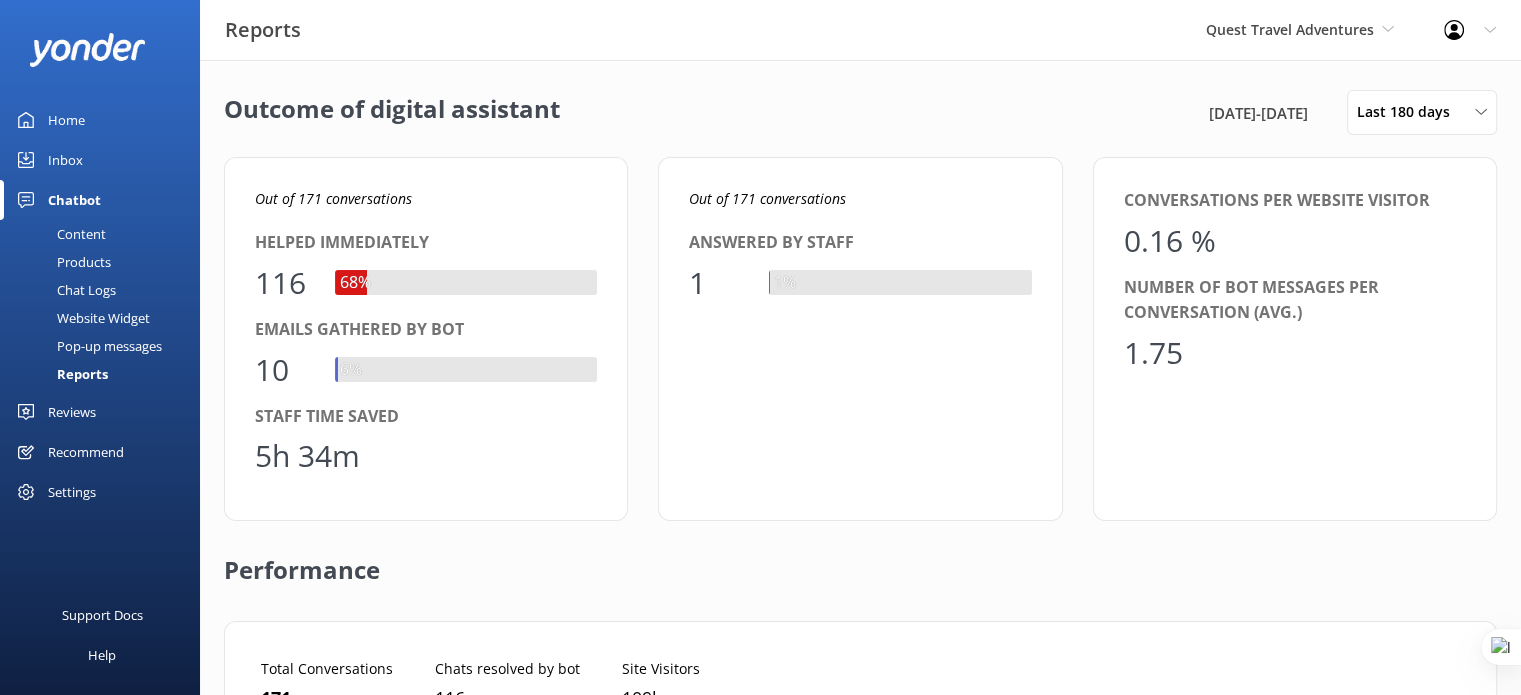 scroll, scrollTop: 16, scrollLeft: 16, axis: both 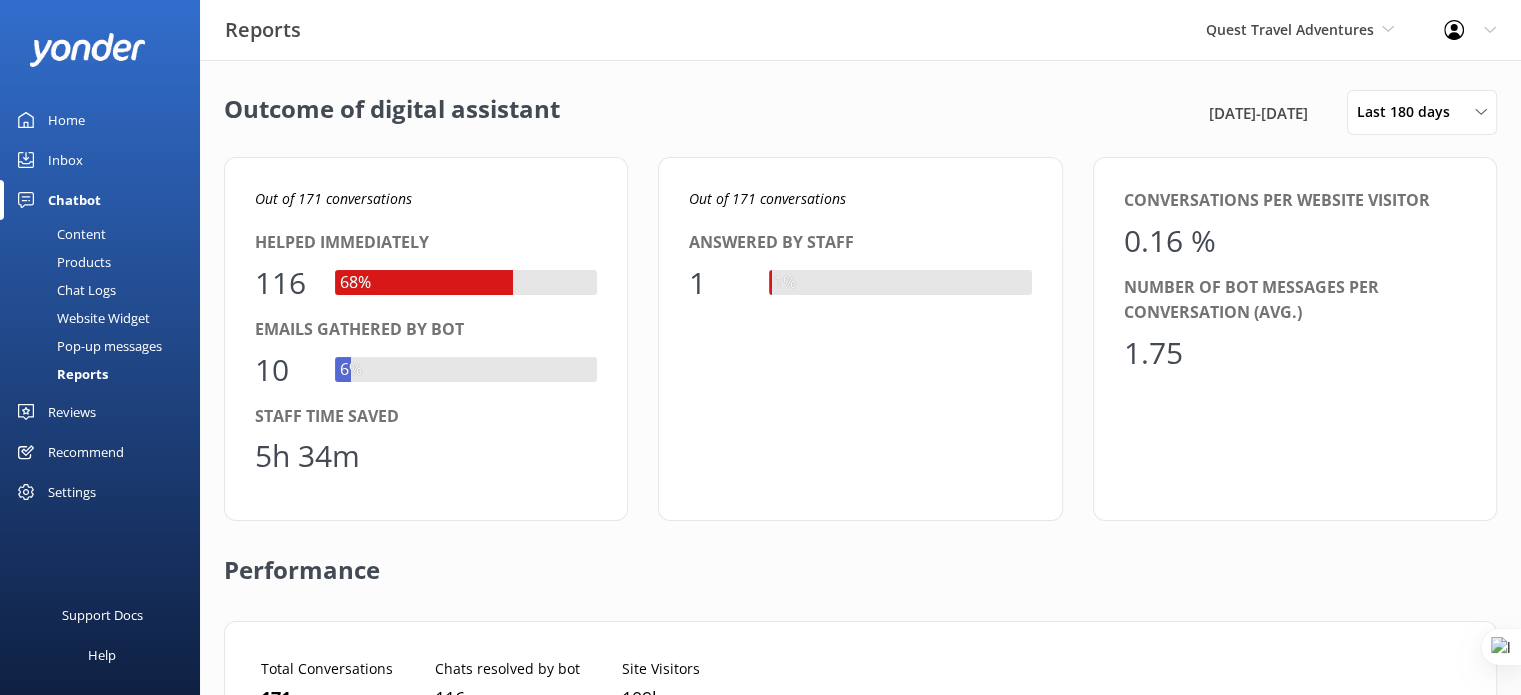 click on "1%" at bounding box center [785, 283] 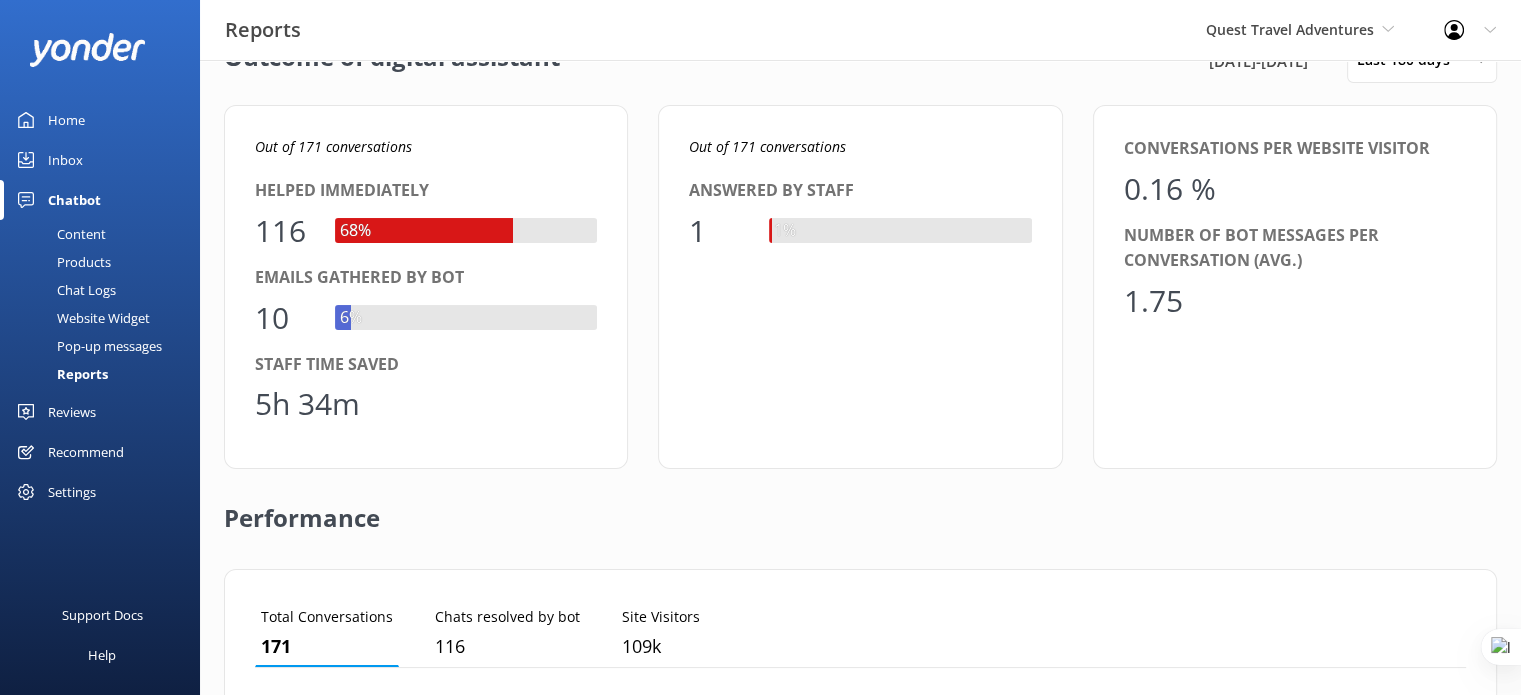 scroll, scrollTop: 0, scrollLeft: 0, axis: both 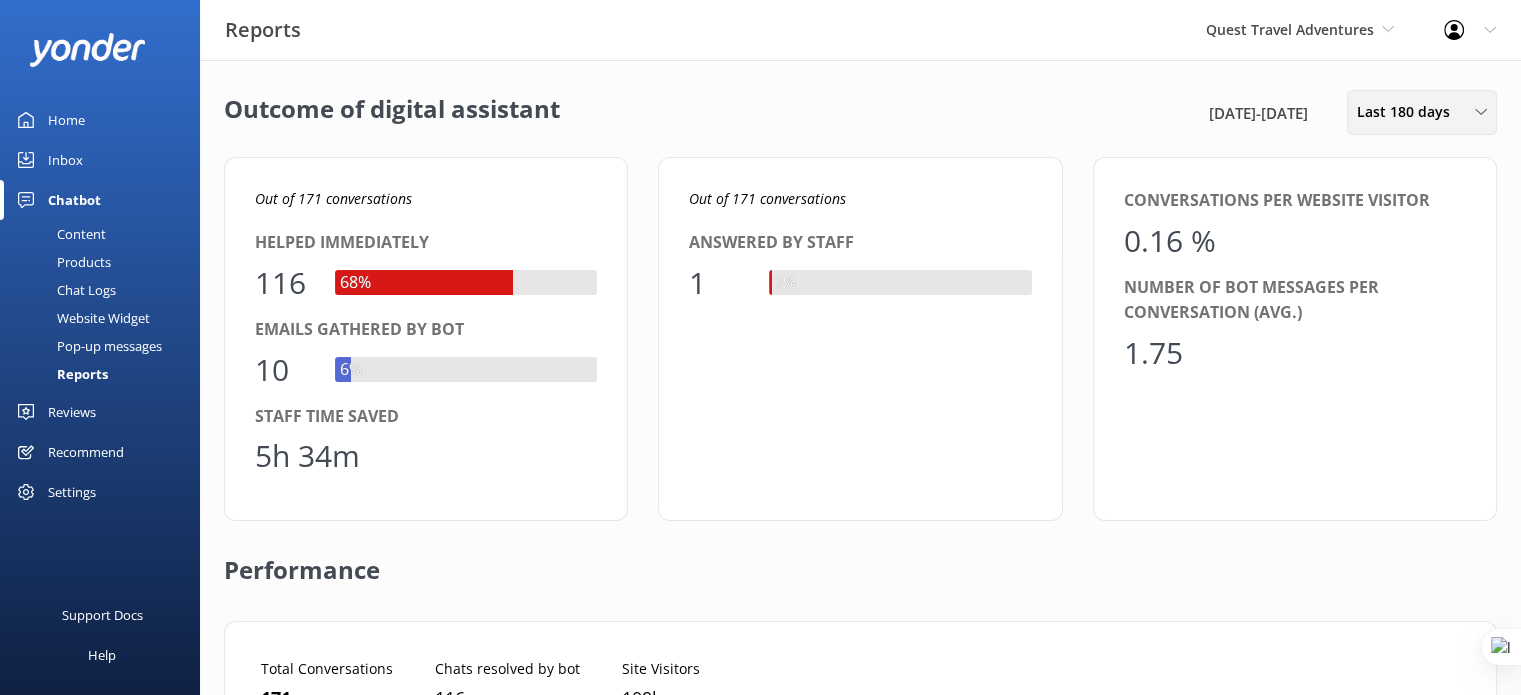 click on "Last 180 days" at bounding box center (1409, 112) 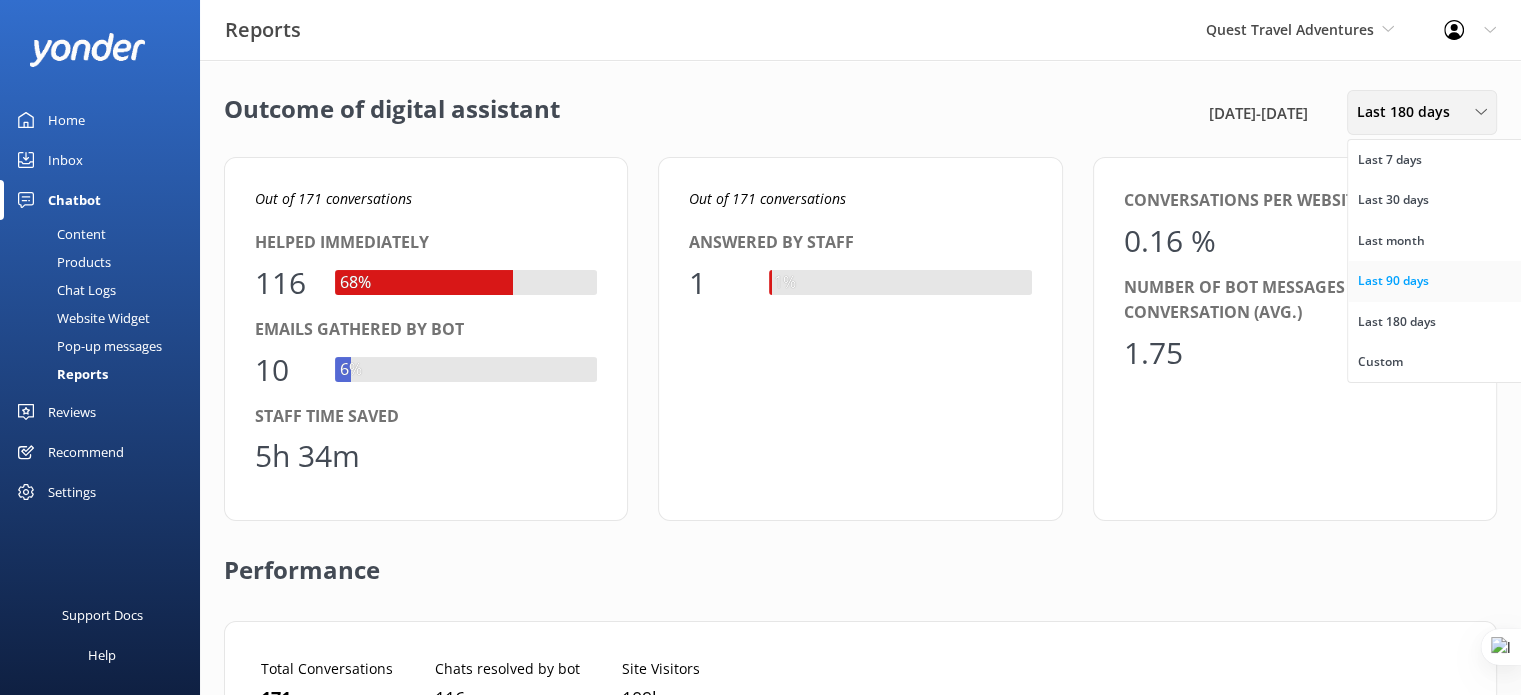 click on "Last 90 days" at bounding box center [1393, 281] 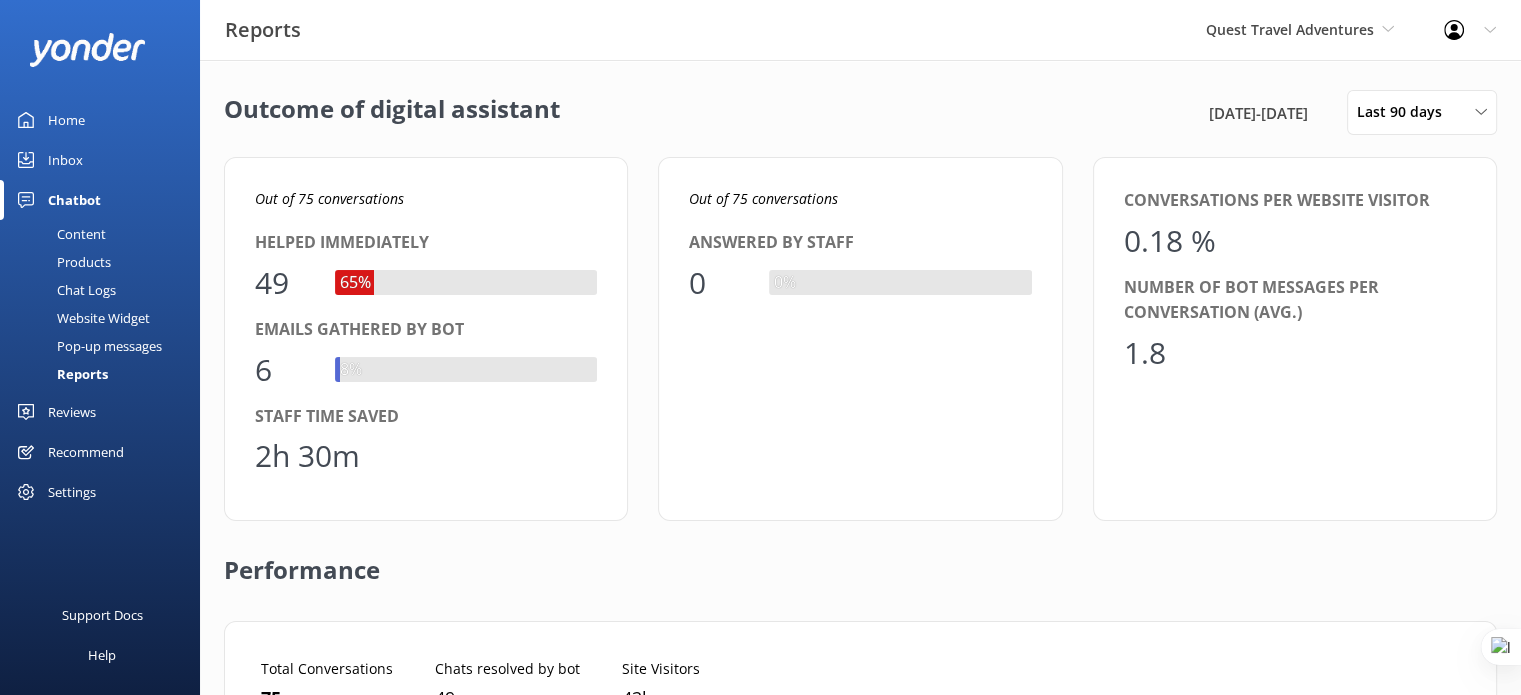 scroll, scrollTop: 16, scrollLeft: 16, axis: both 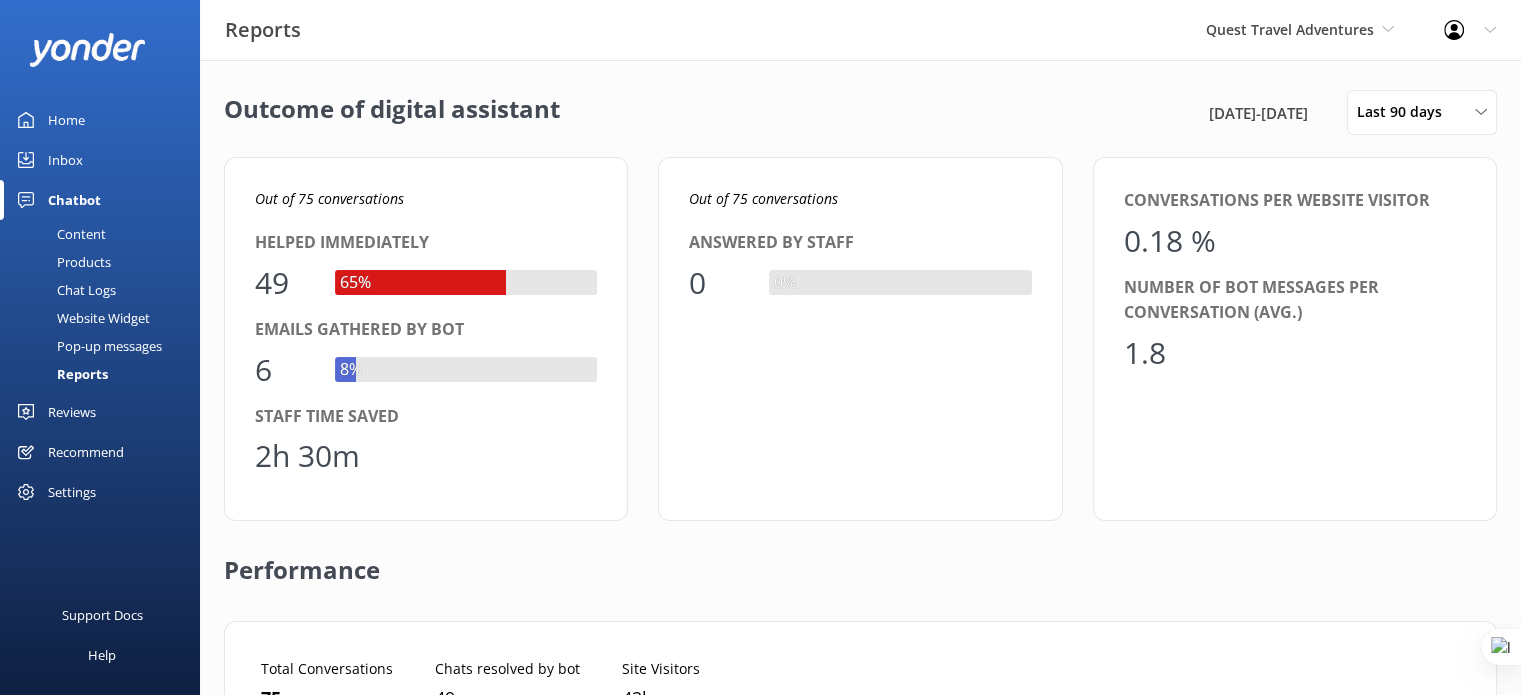 click on "Pop-up messages" at bounding box center (87, 346) 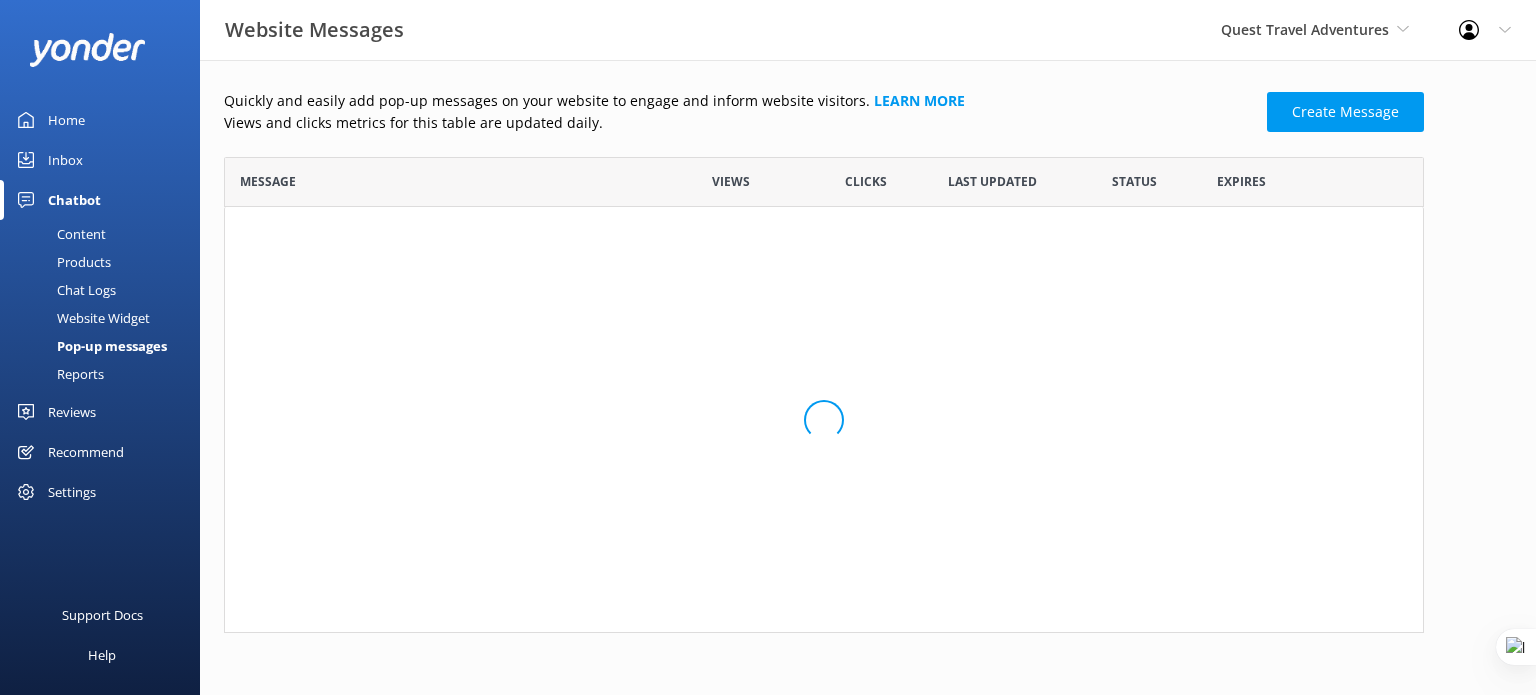 scroll, scrollTop: 16, scrollLeft: 16, axis: both 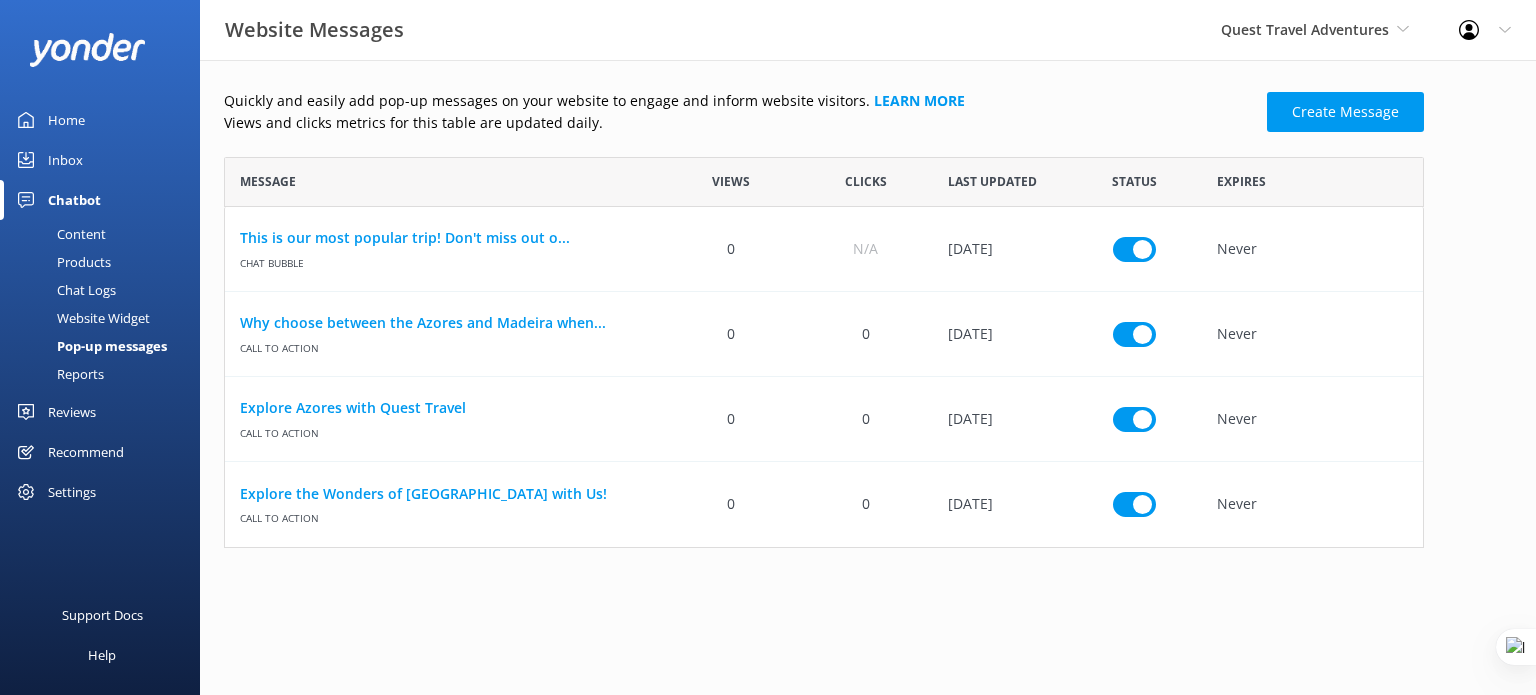 click on "Website Widget" at bounding box center (81, 318) 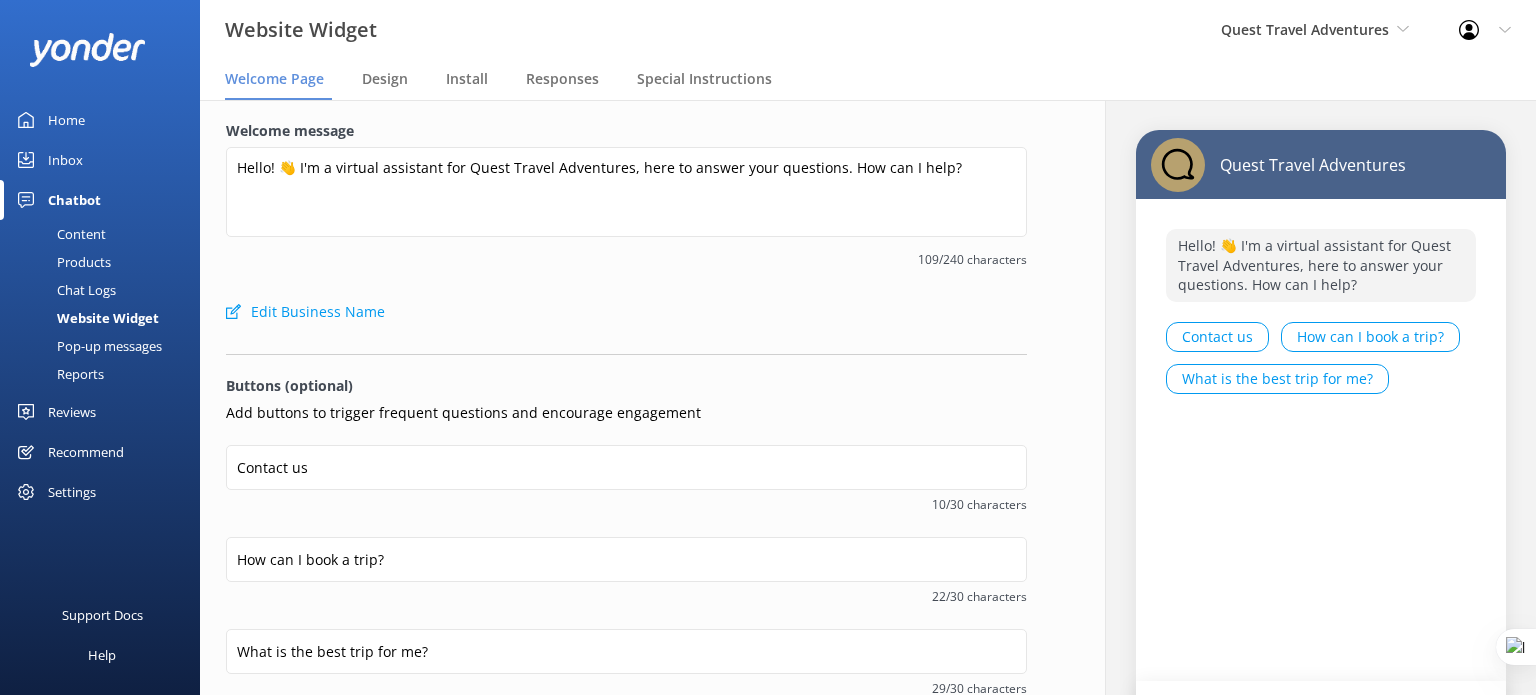 click on "Chat Logs" at bounding box center [64, 290] 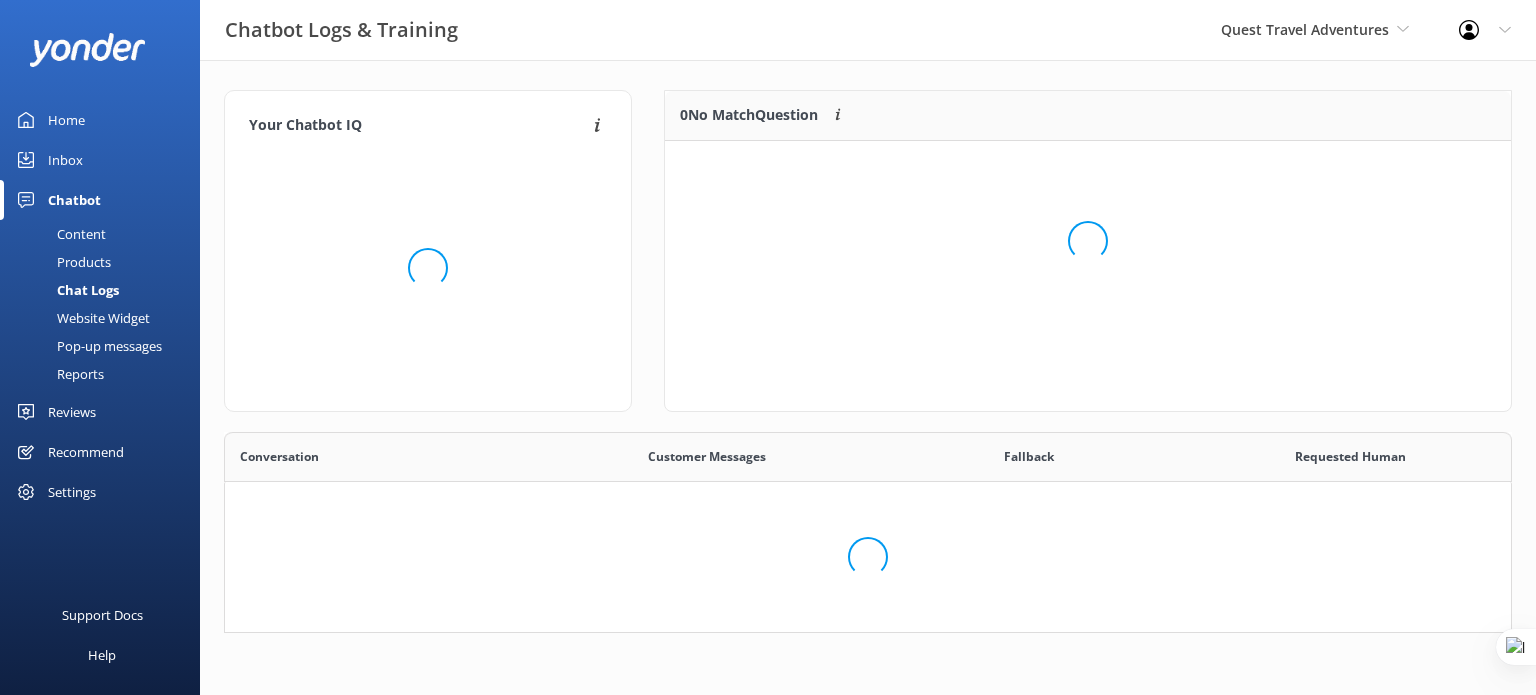 scroll, scrollTop: 16, scrollLeft: 16, axis: both 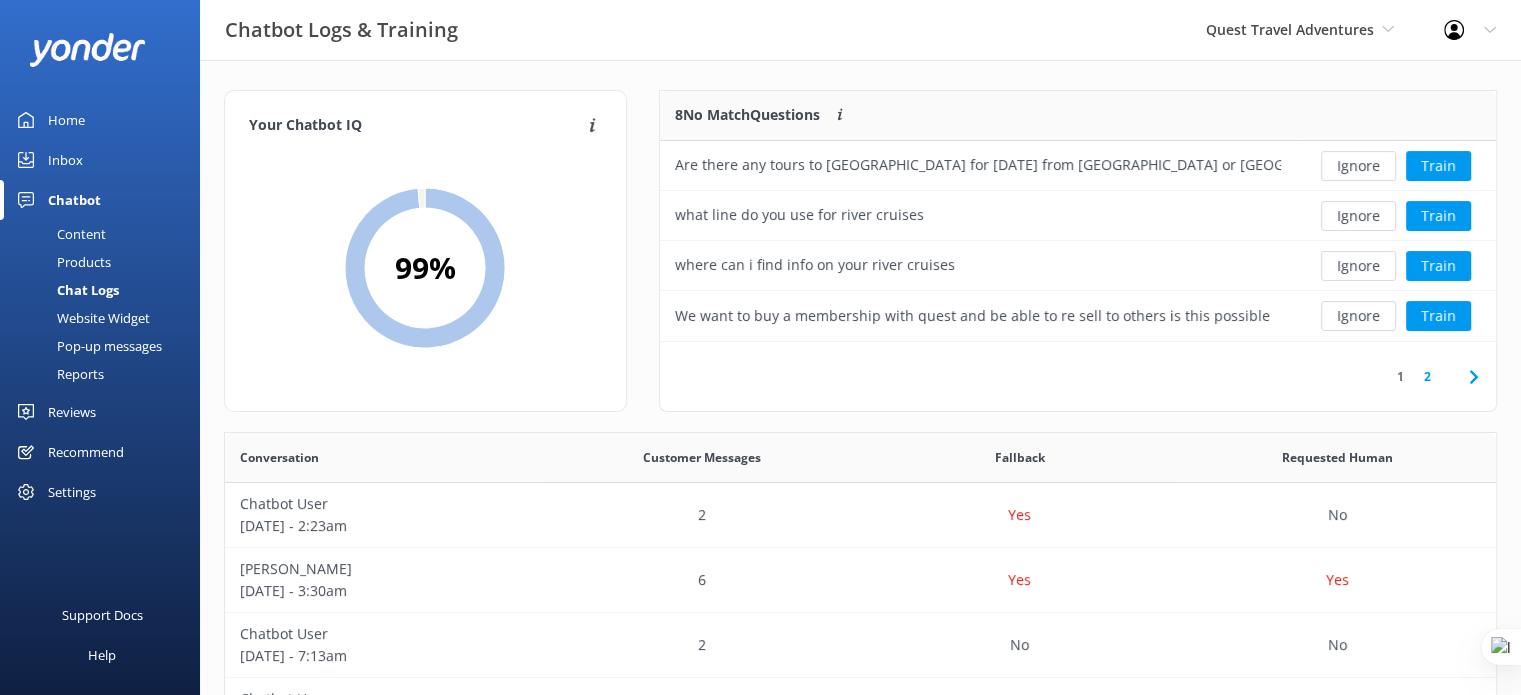 click on "Home" at bounding box center [66, 120] 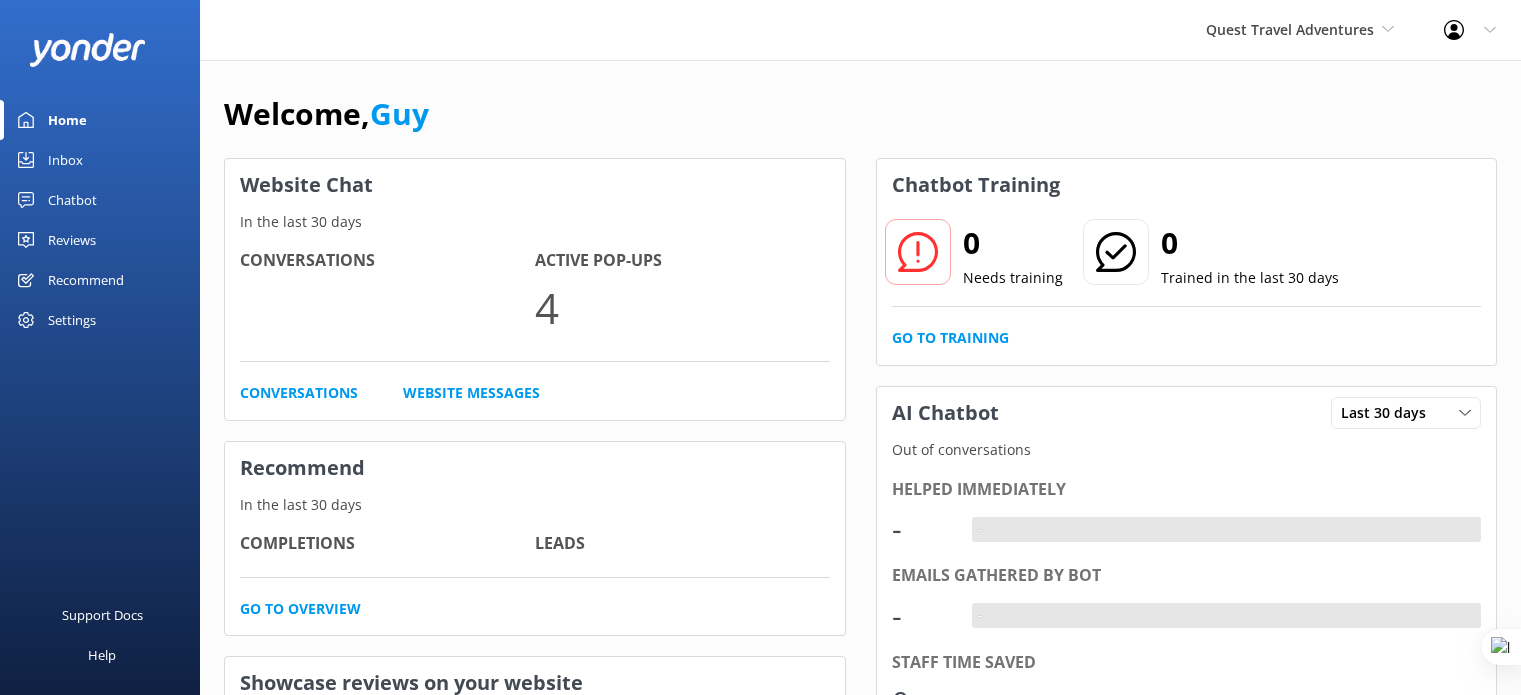 scroll, scrollTop: 0, scrollLeft: 0, axis: both 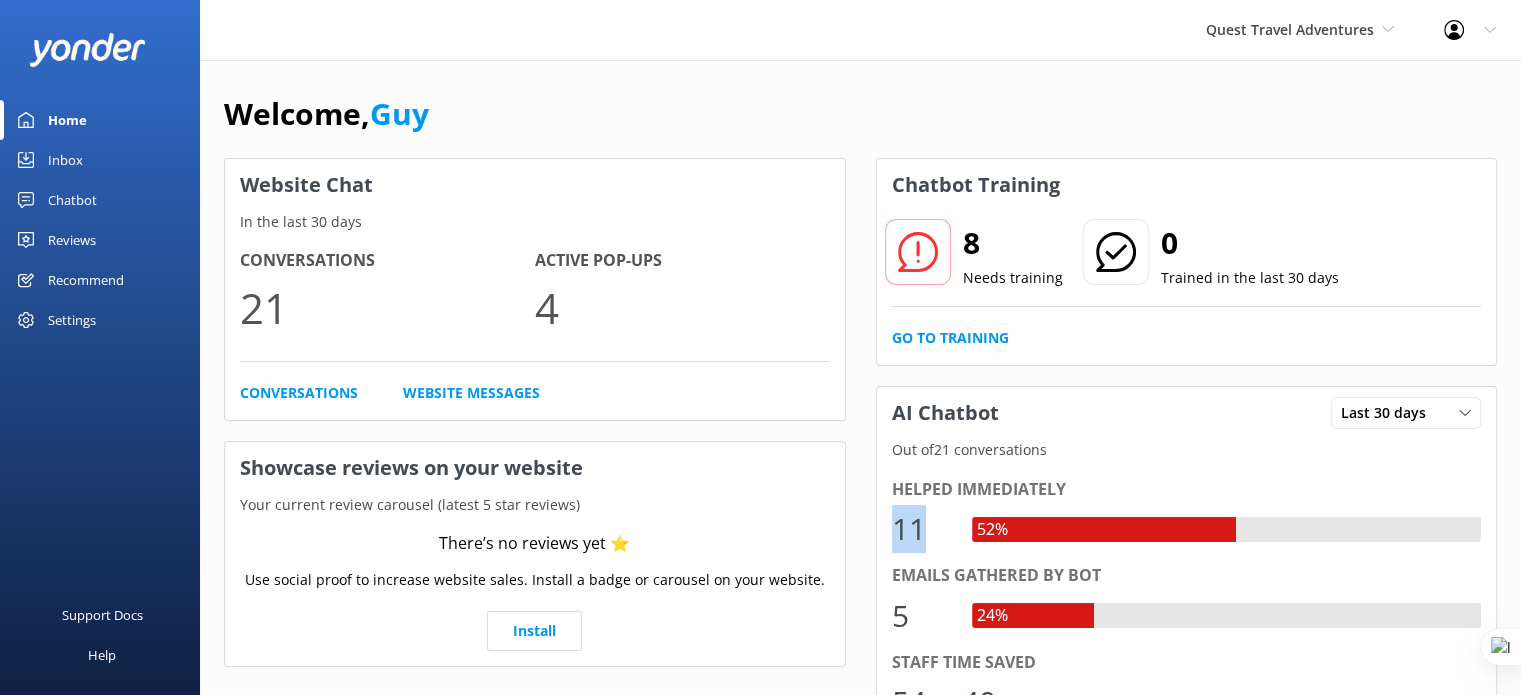 drag, startPoint x: 898, startPoint y: 534, endPoint x: 936, endPoint y: 532, distance: 38.052597 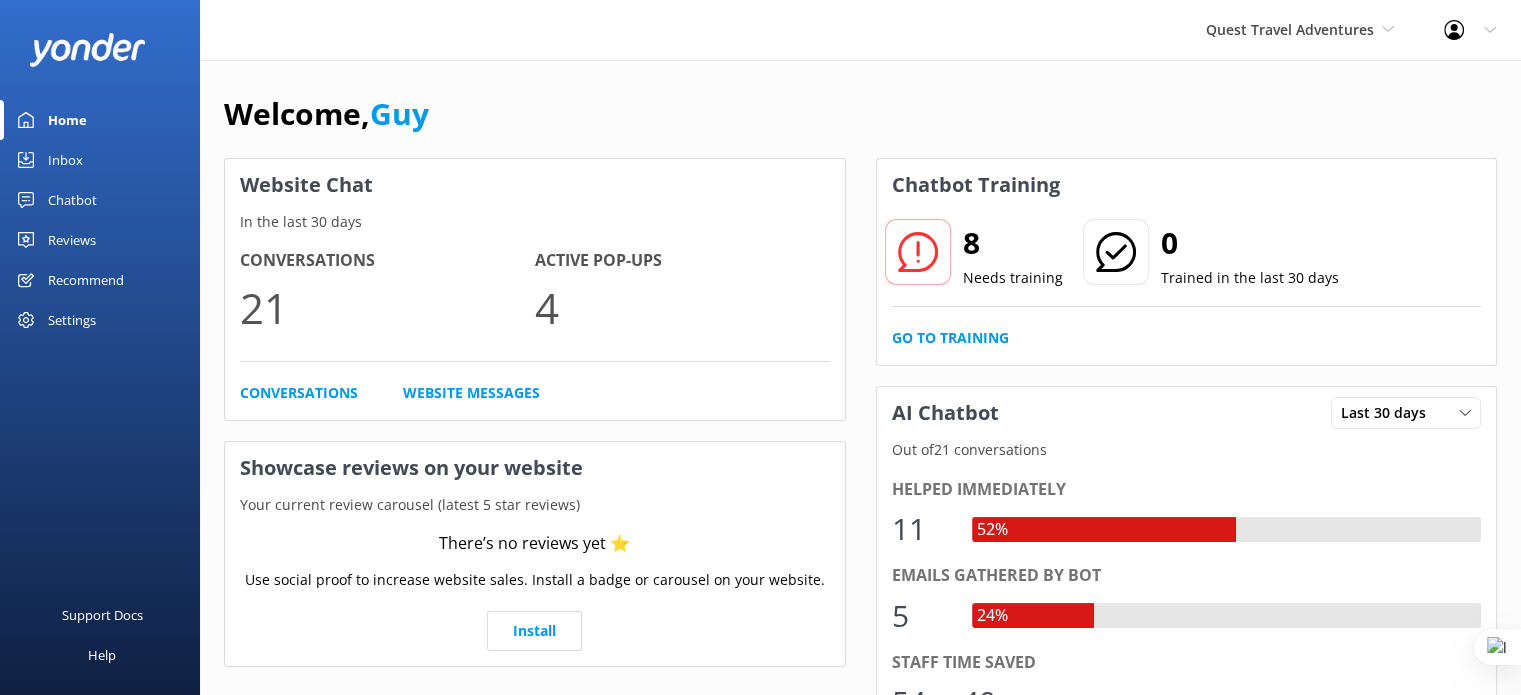 click on "AI Chatbot Last 30 days Last 7 days Last 30 days" at bounding box center (1187, 413) 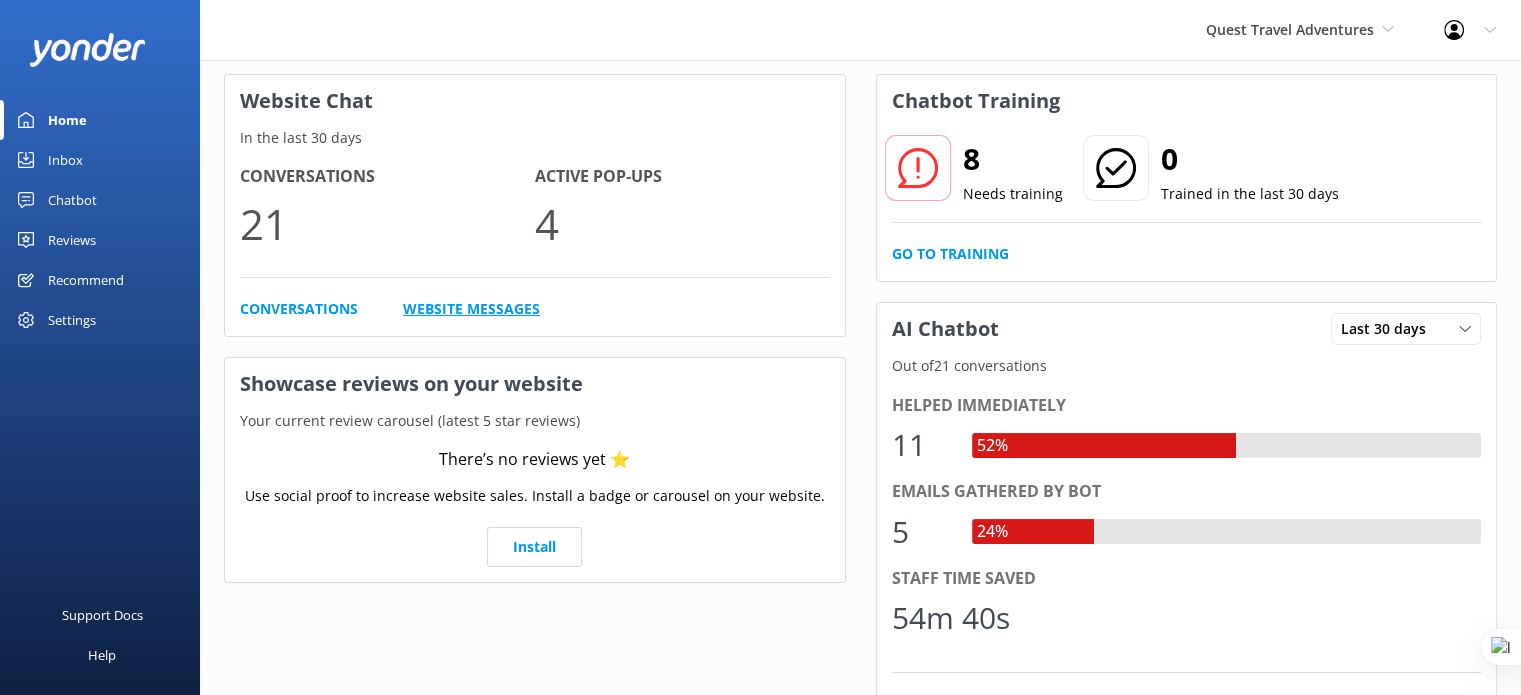 scroll, scrollTop: 75, scrollLeft: 0, axis: vertical 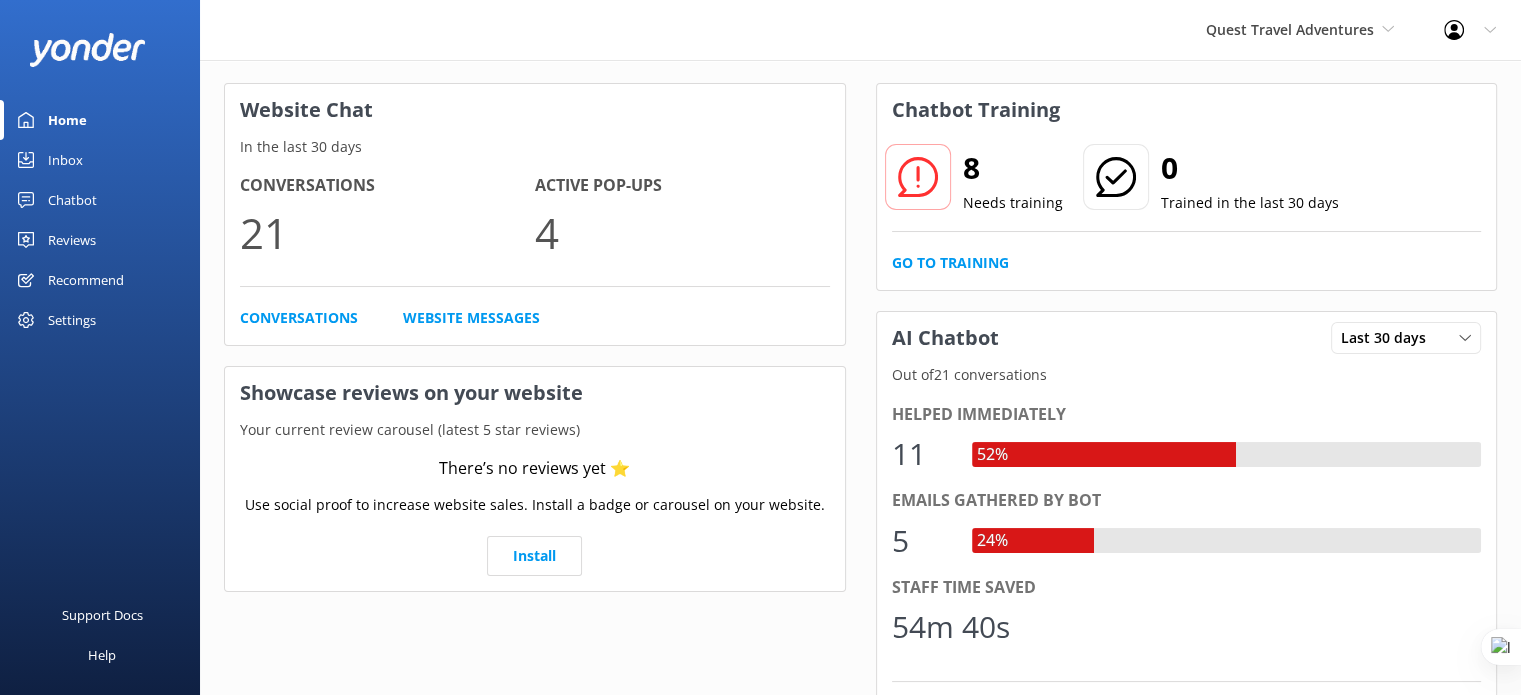 click on "Inbox" at bounding box center [65, 160] 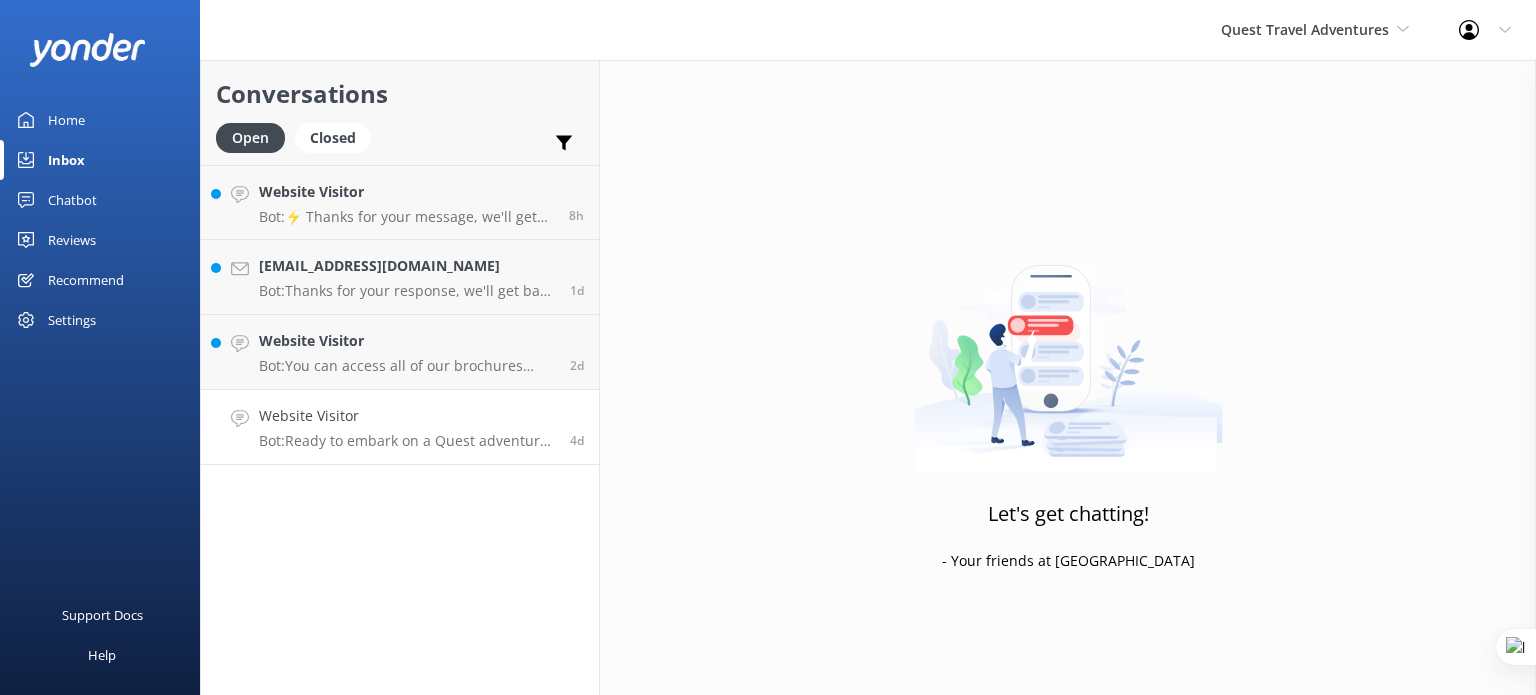 click on "Website Visitor" at bounding box center (407, 416) 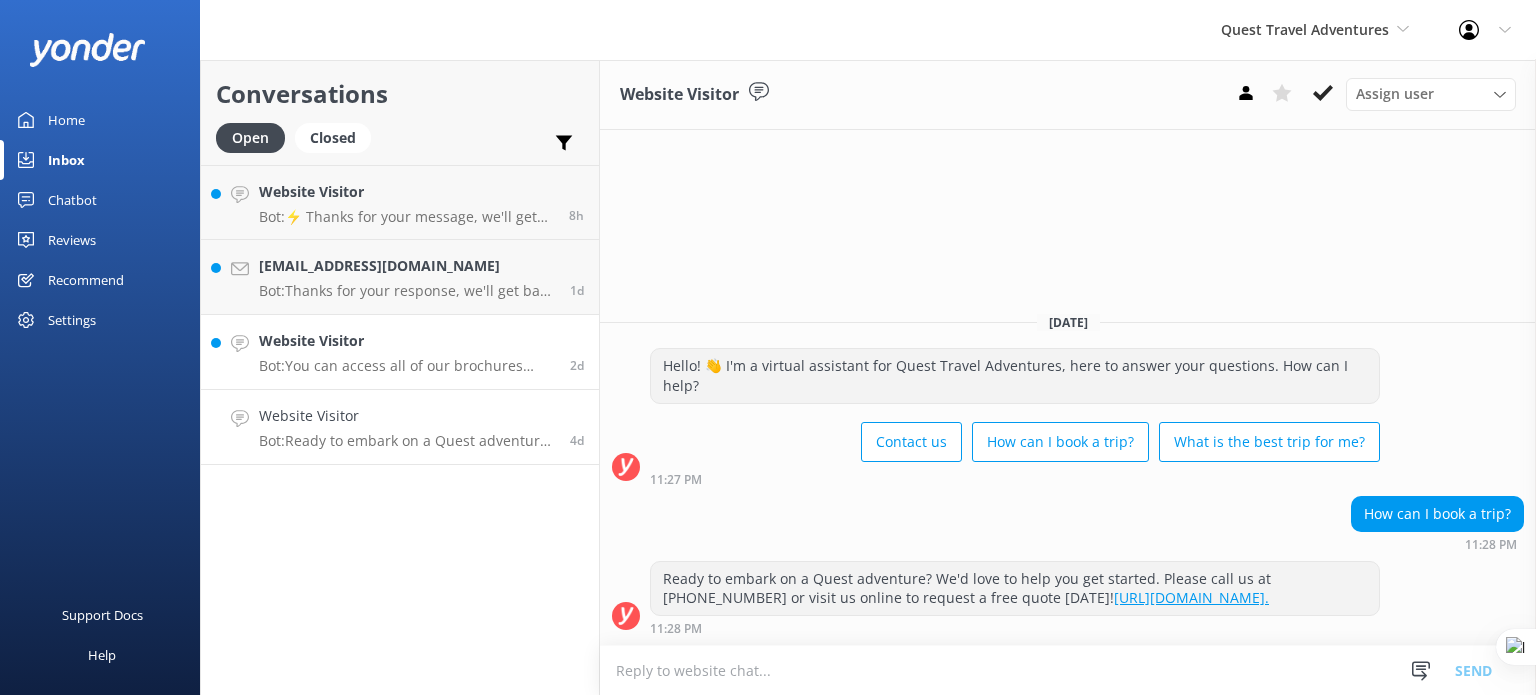 click on "Bot:  You can access all of our brochures online here: https://questtraveladventures.com/destinations#block-views-block-brochures-block-1. If you need a specific e-brochure, please fill out this form: https://questtraveladventures.com/brochures/luxury-destinations-brochure." at bounding box center (407, 366) 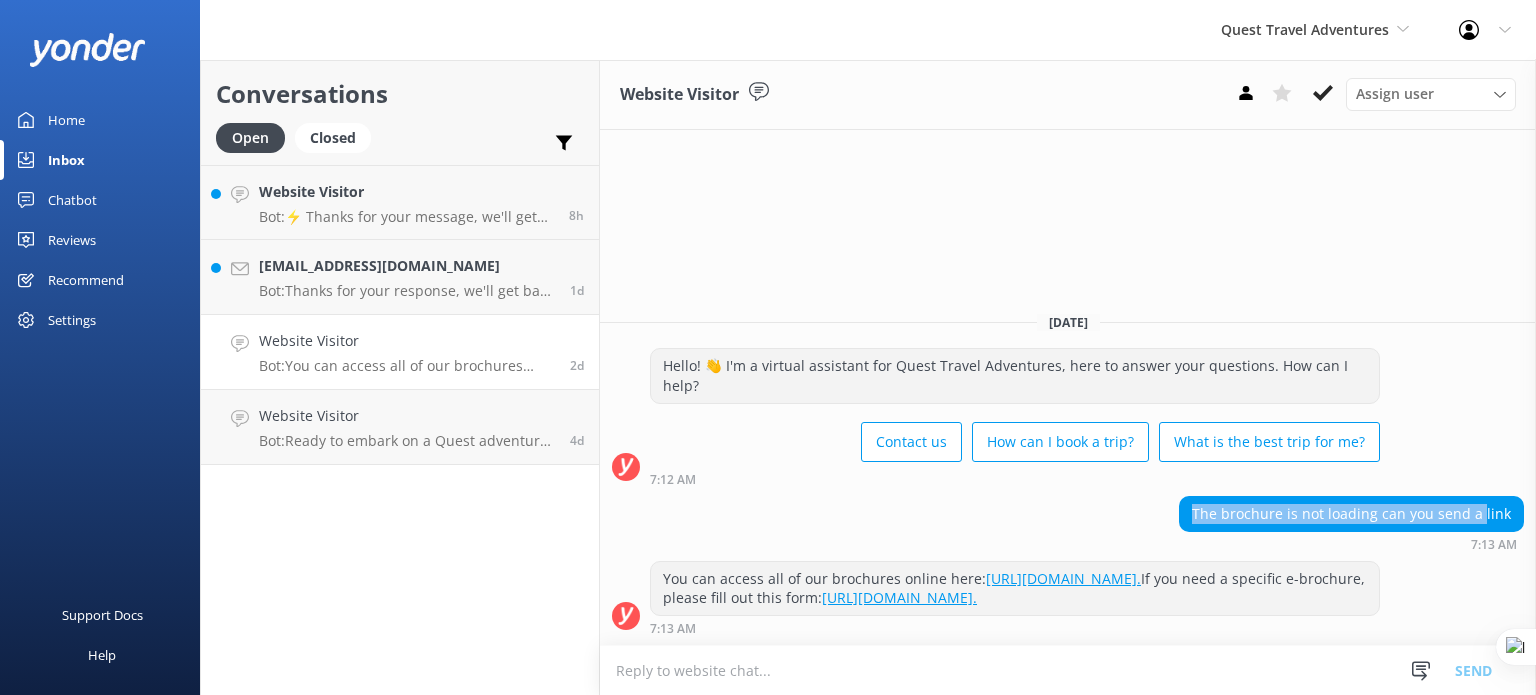 drag, startPoint x: 1196, startPoint y: 490, endPoint x: 1489, endPoint y: 500, distance: 293.1706 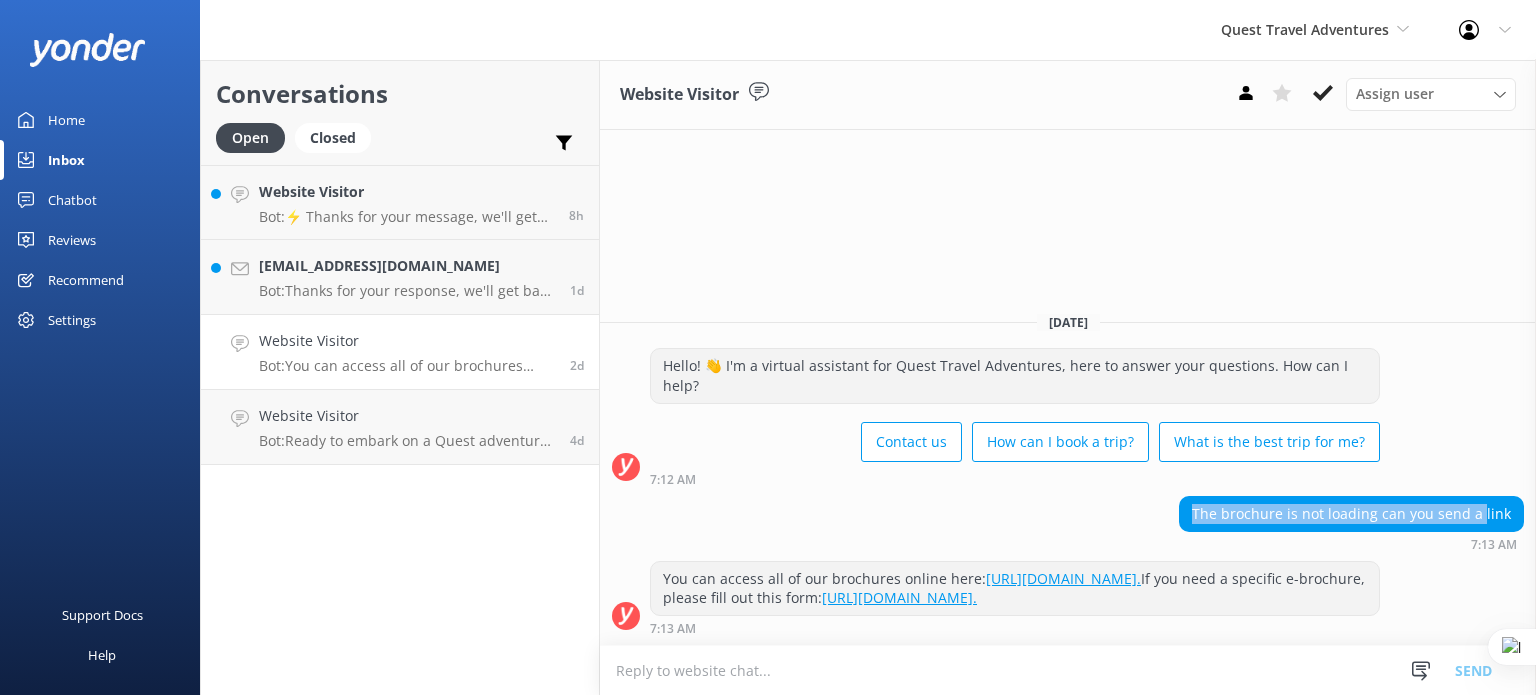 click on "[URL][DOMAIN_NAME]." at bounding box center [1063, 578] 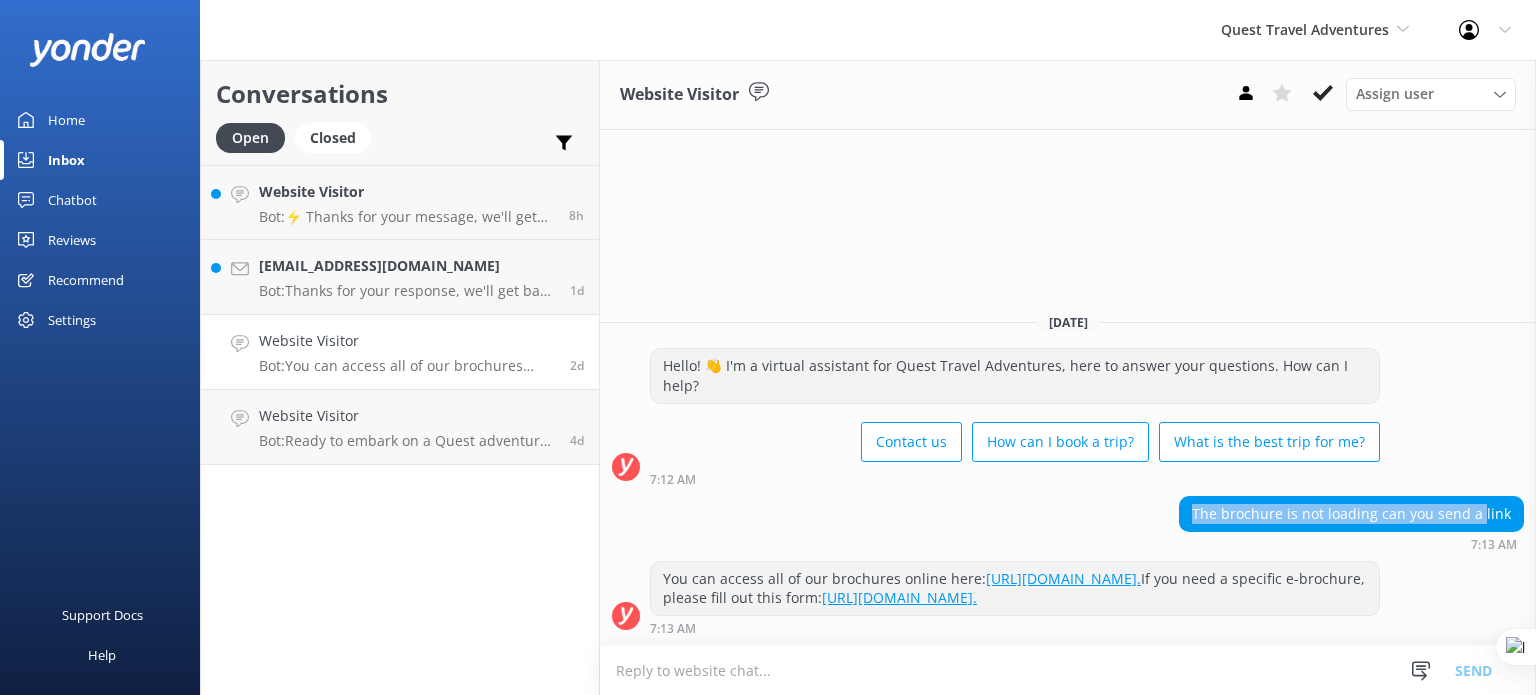 click on "Home" at bounding box center [66, 120] 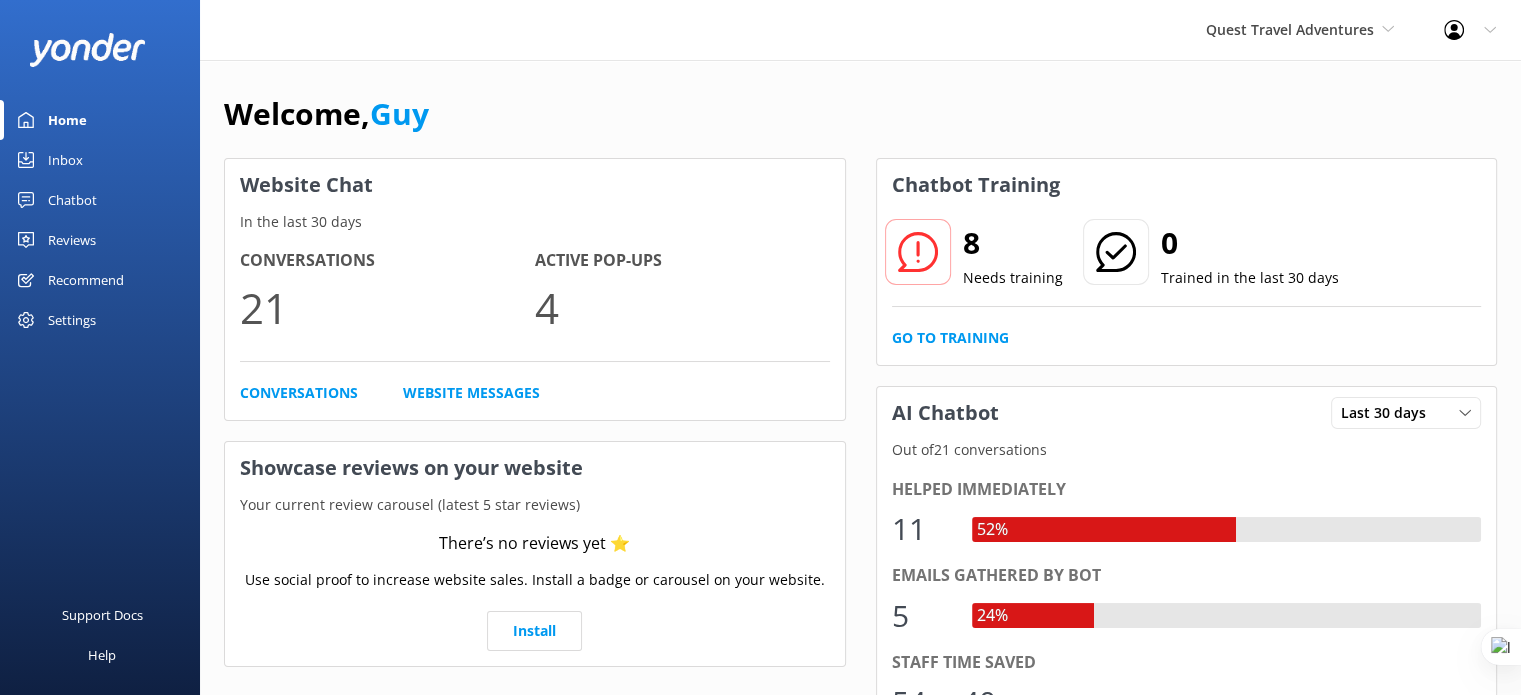 click on "Inbox" at bounding box center (65, 160) 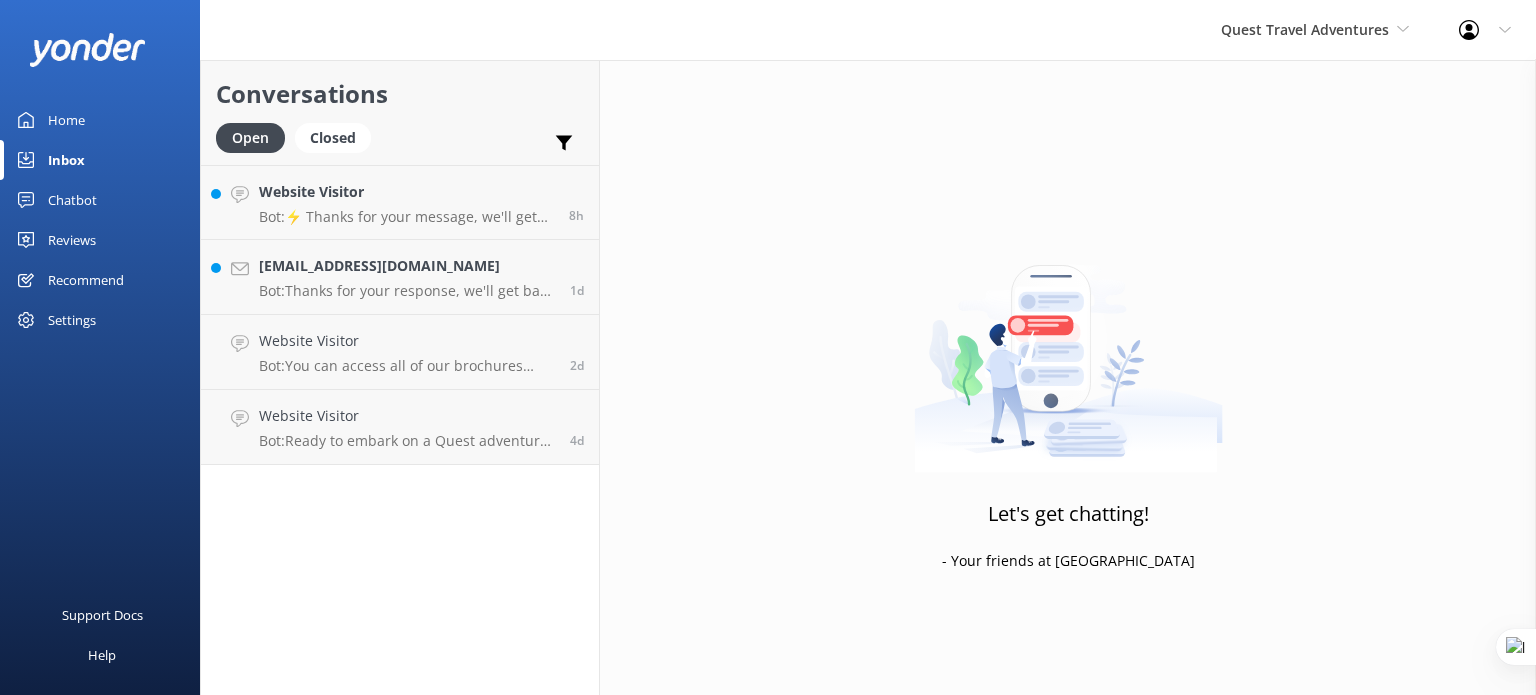click on "Chatbot" at bounding box center [72, 200] 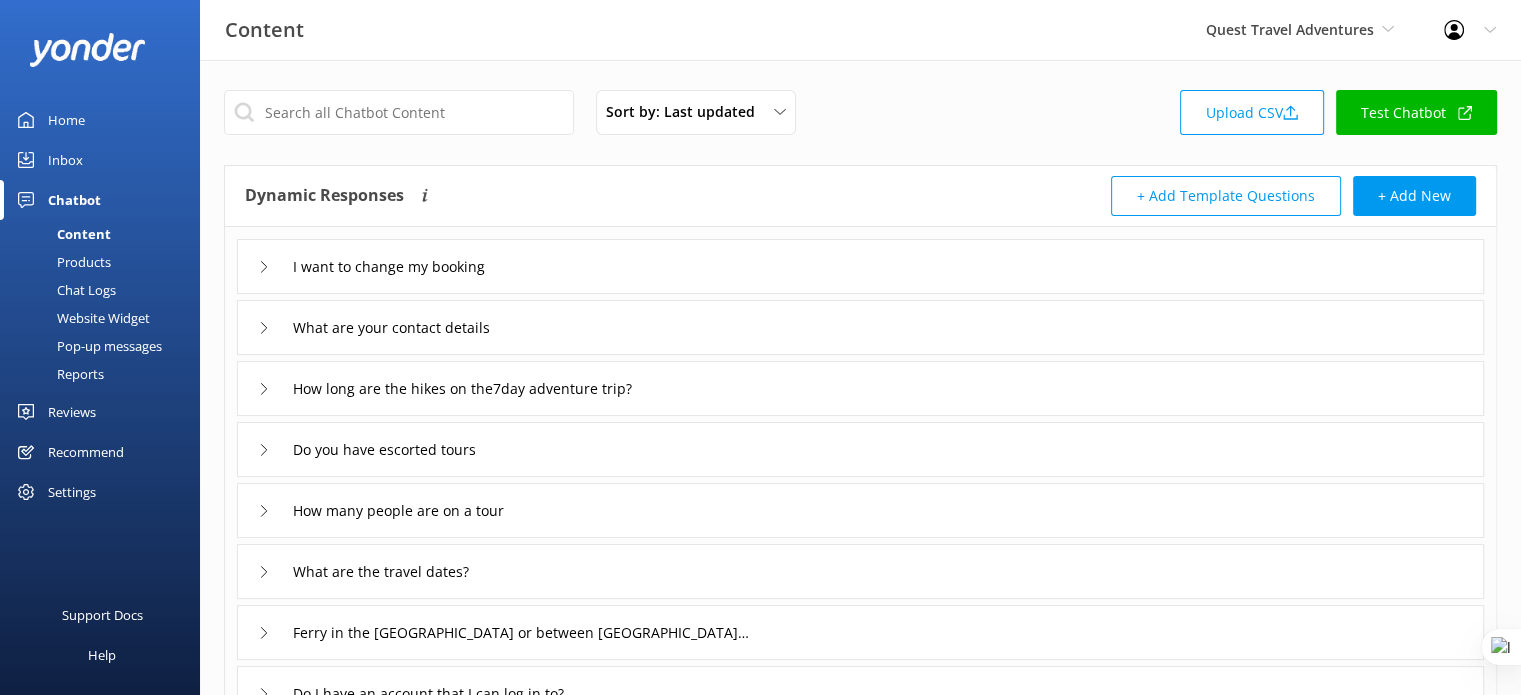 click on "I want to change my booking" at bounding box center (860, 266) 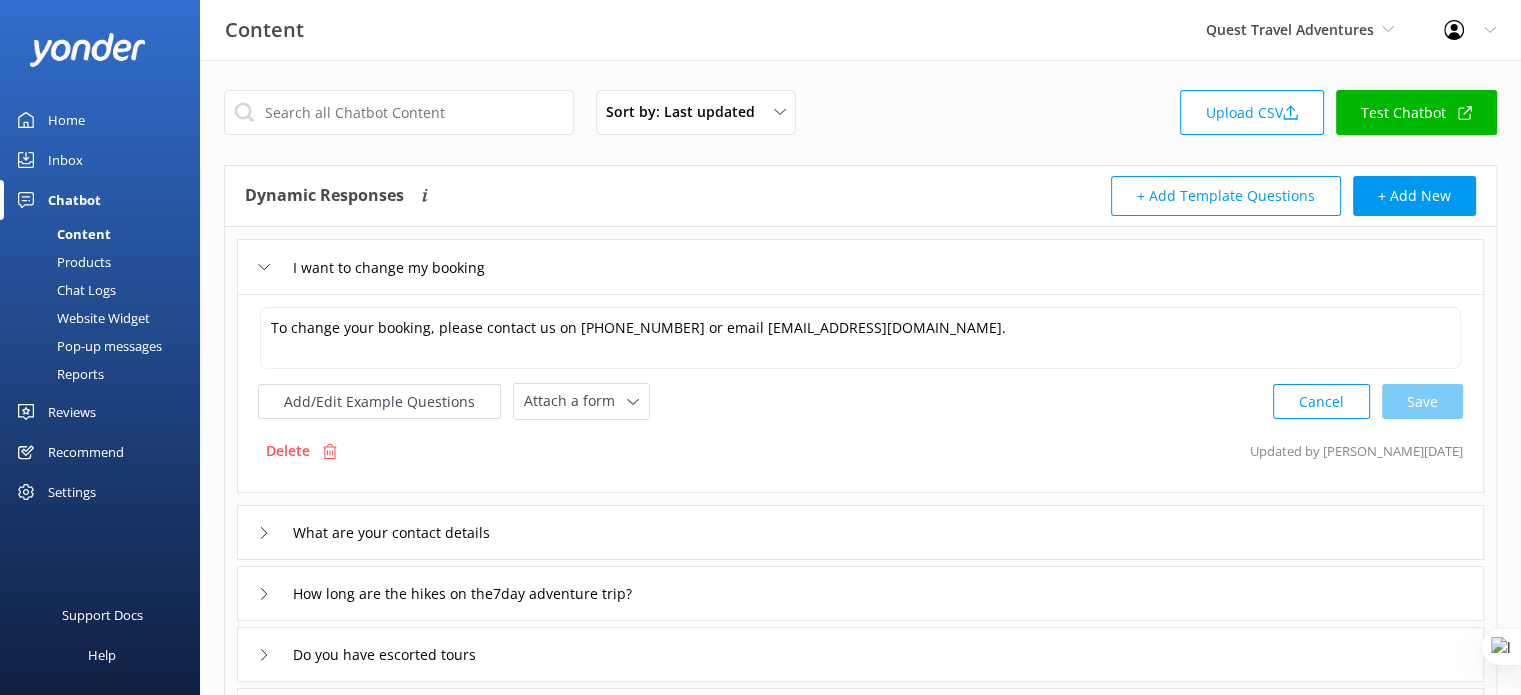 click on "I want to change my booking" at bounding box center [860, 266] 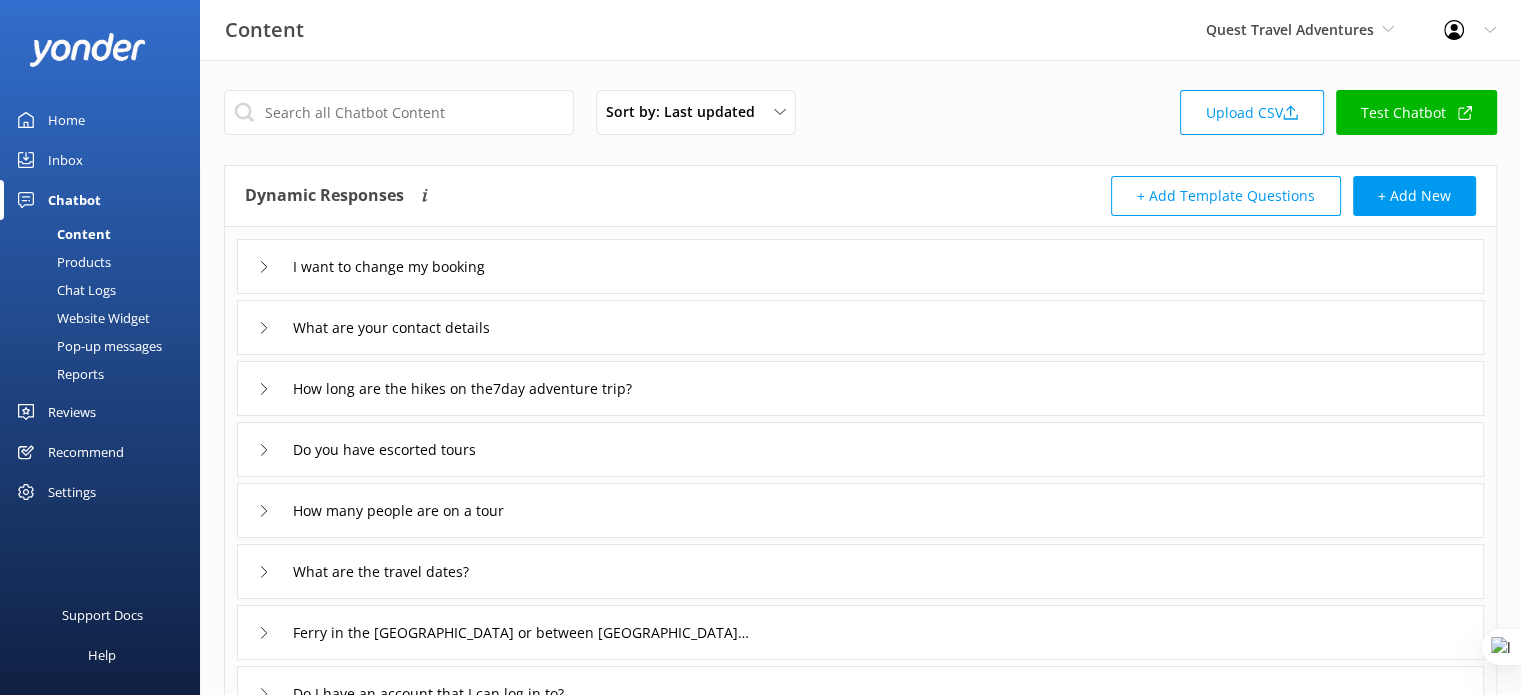 click on "What are your contact details" at bounding box center (860, 327) 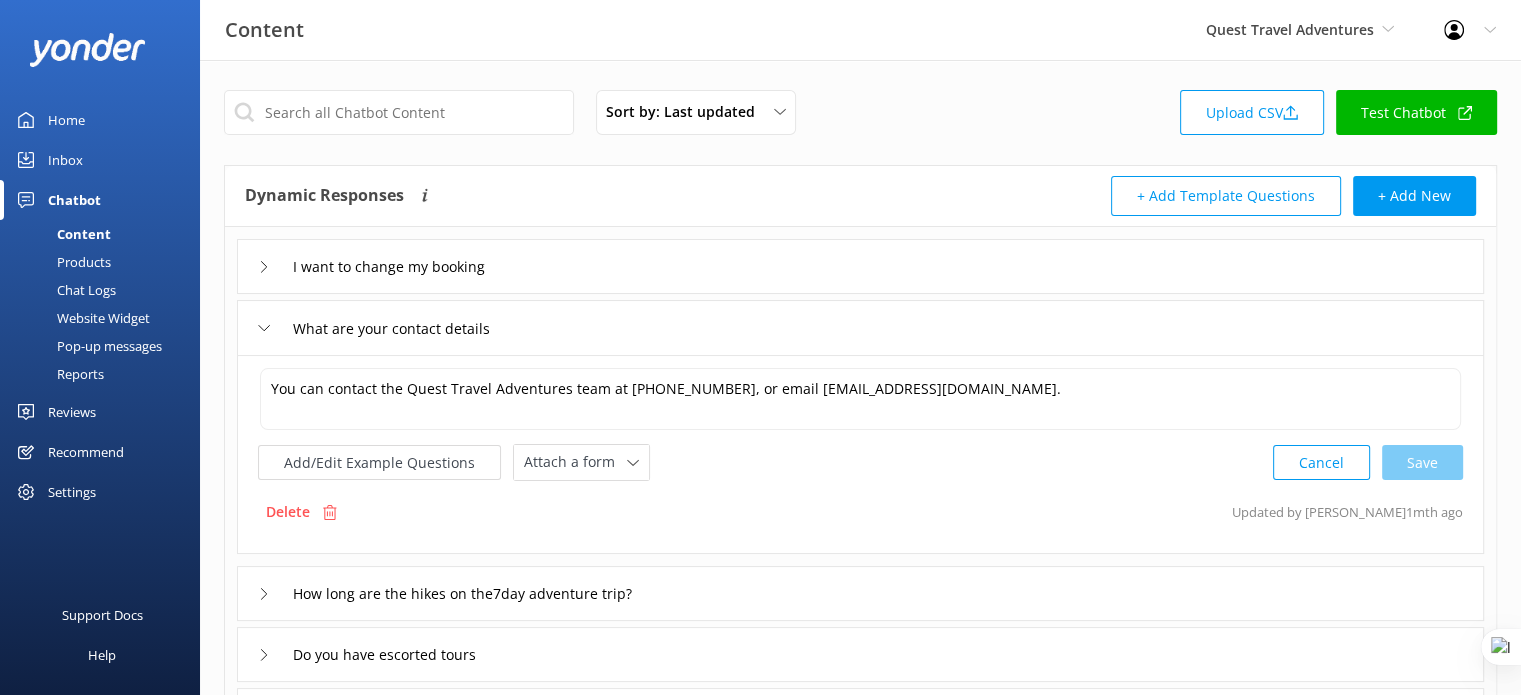 click on "What are your contact details" at bounding box center (860, 327) 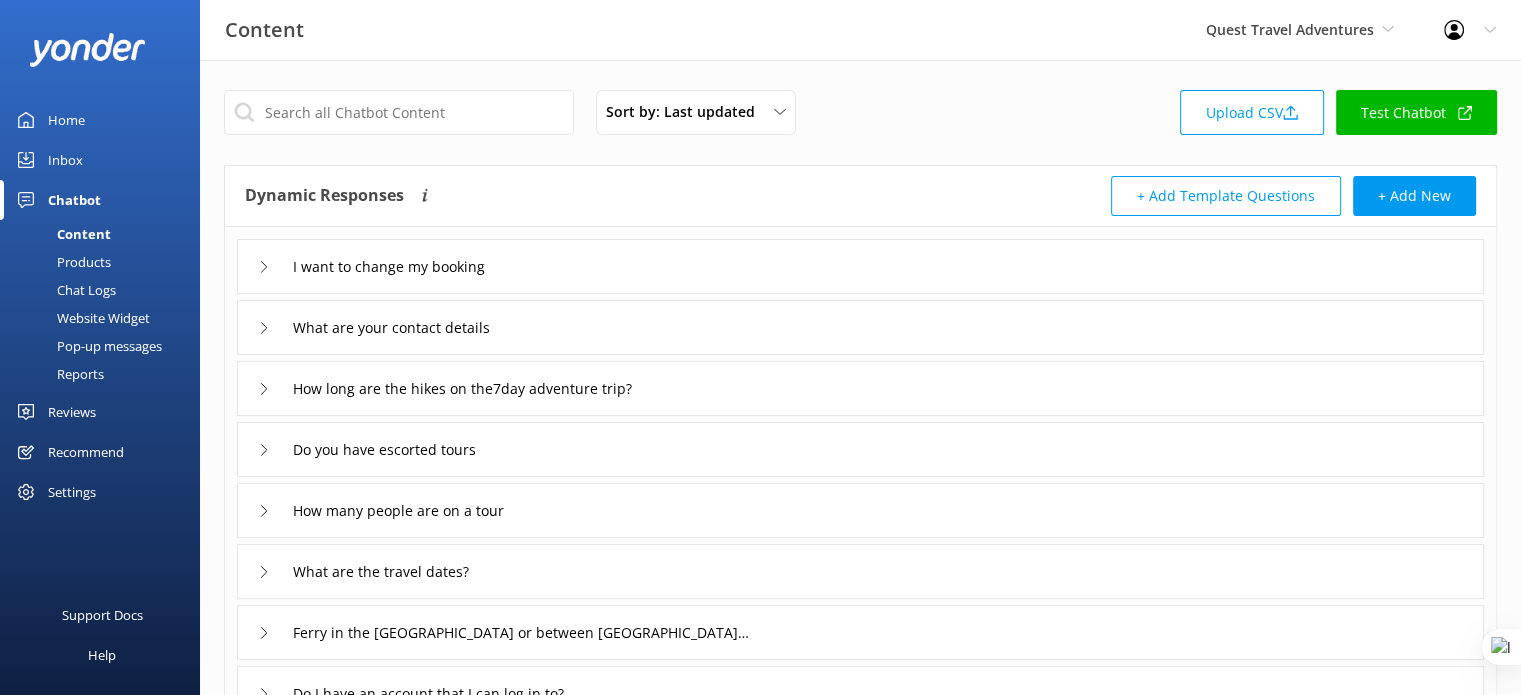 click on "Do you have escorted tours" at bounding box center (860, 449) 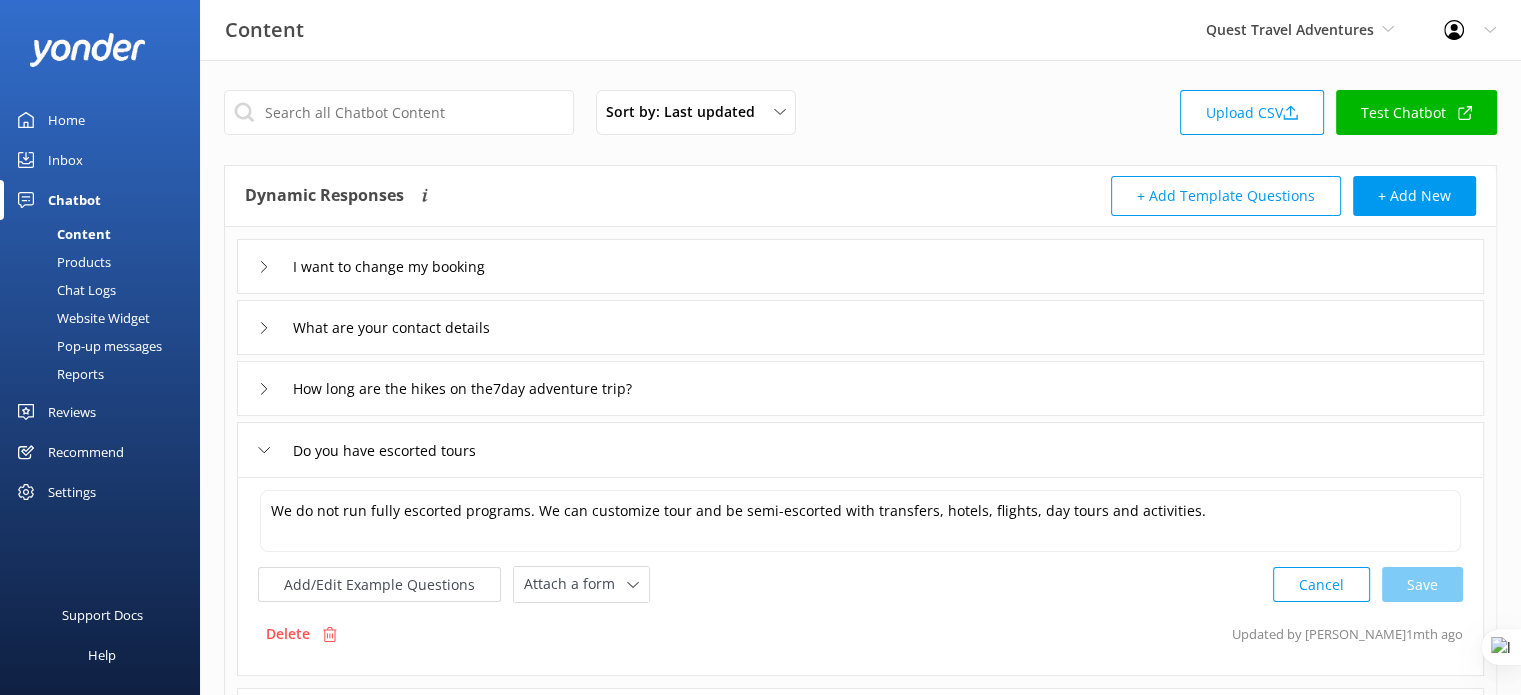 click on "Do you have escorted tours" at bounding box center [860, 449] 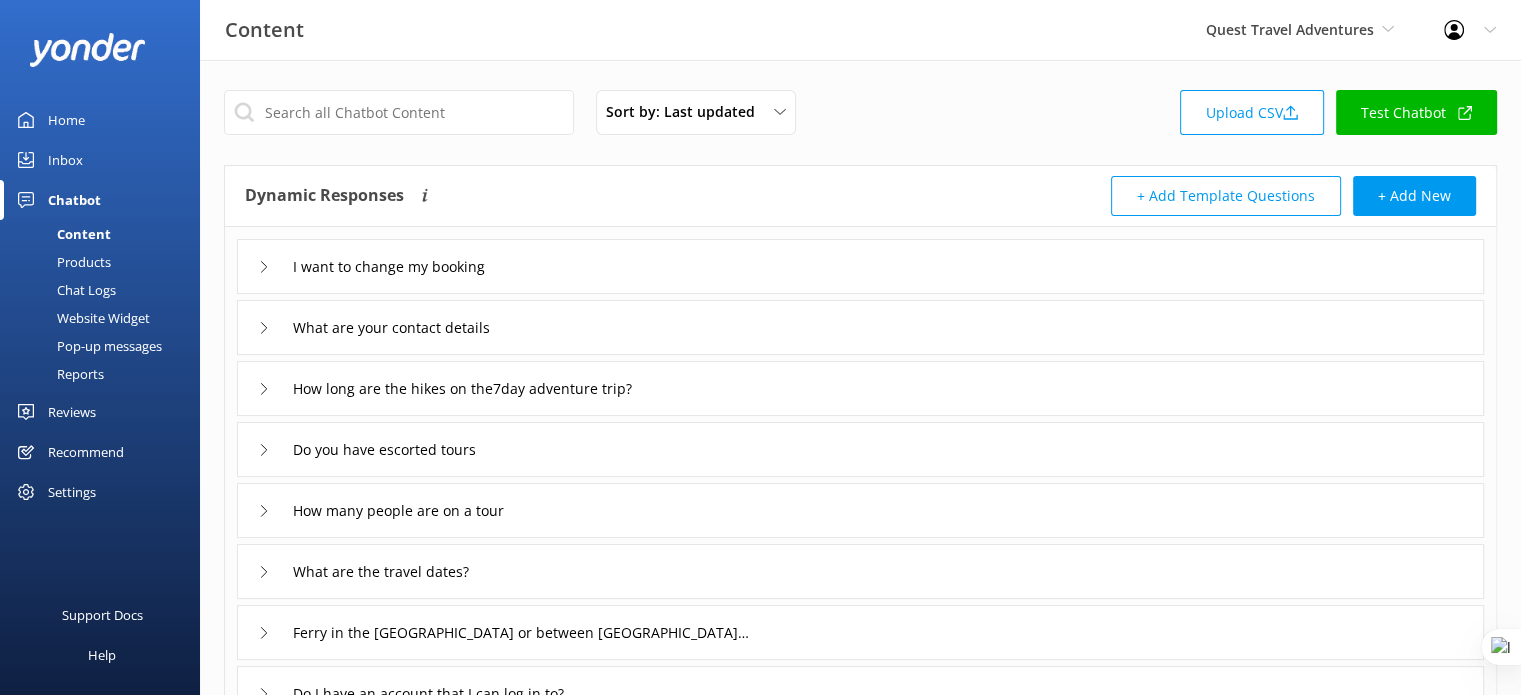 drag, startPoint x: 69, startPoint y: 364, endPoint x: 121, endPoint y: 369, distance: 52.23983 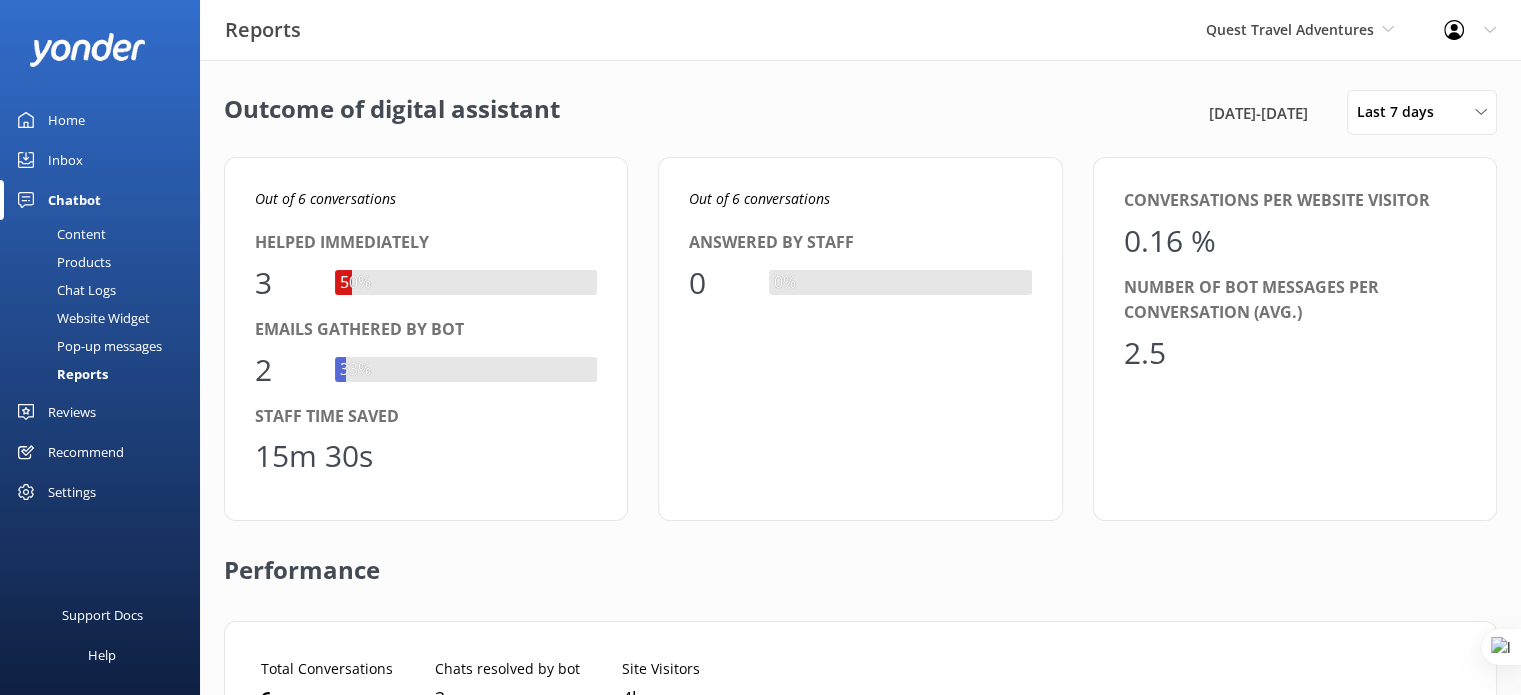 scroll, scrollTop: 16, scrollLeft: 16, axis: both 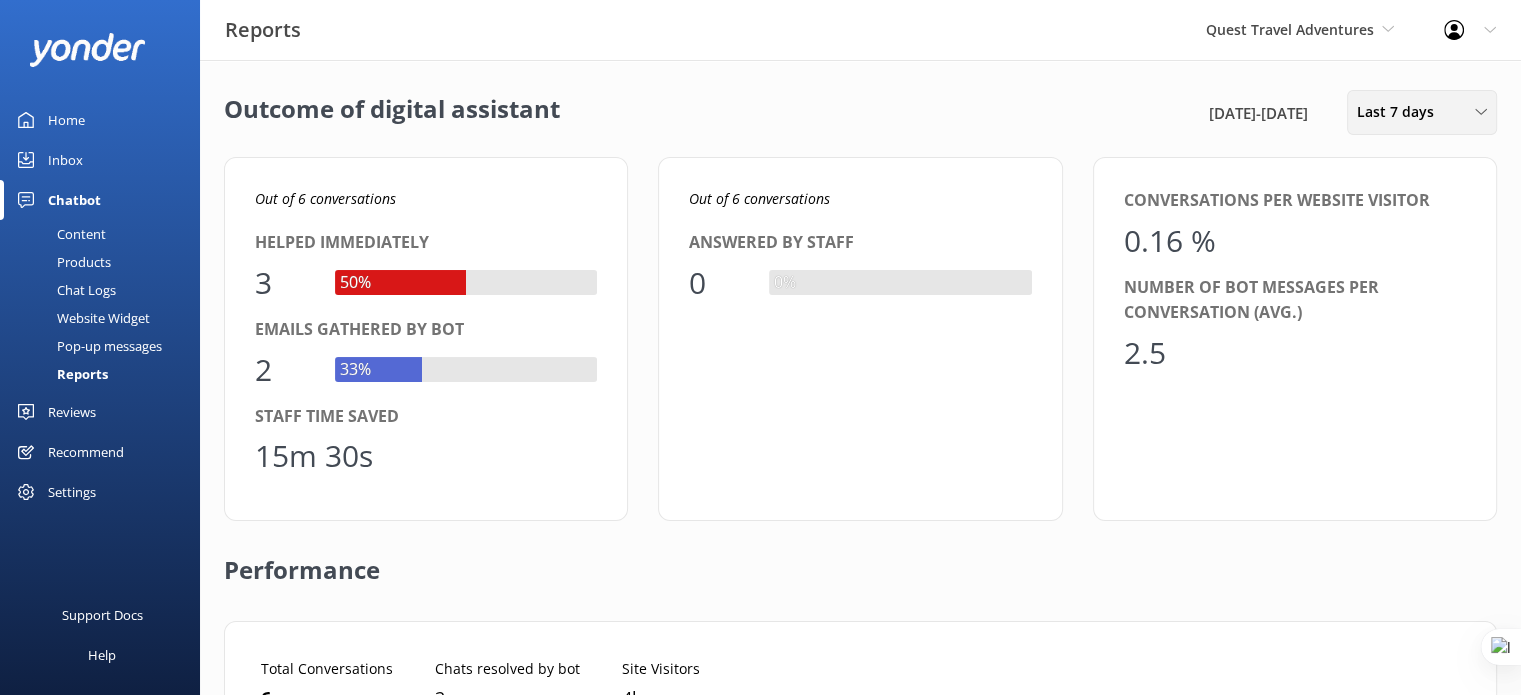 click on "Last 7 days Last 7 days Last 30 days Last month Last 90 days Last 180 days Custom" at bounding box center [1422, 112] 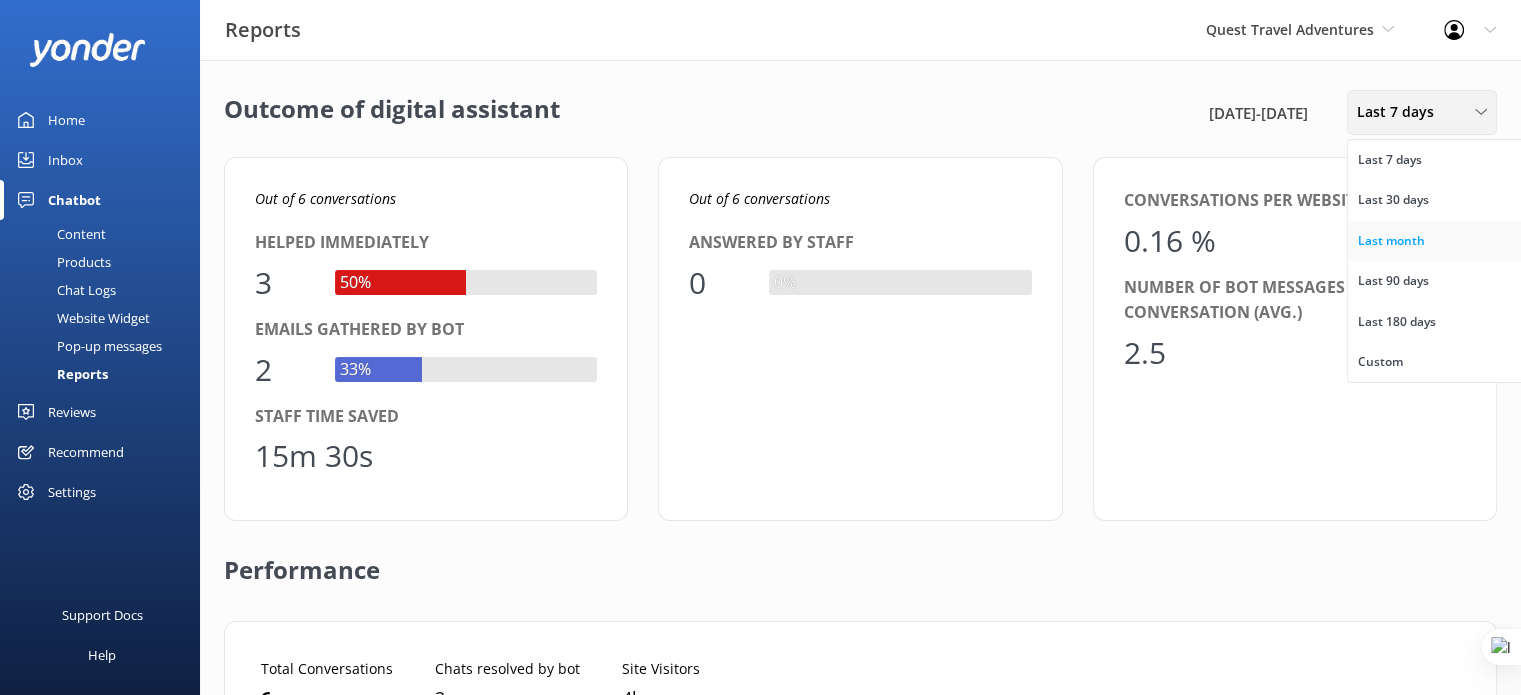 click on "Last month" at bounding box center (1391, 241) 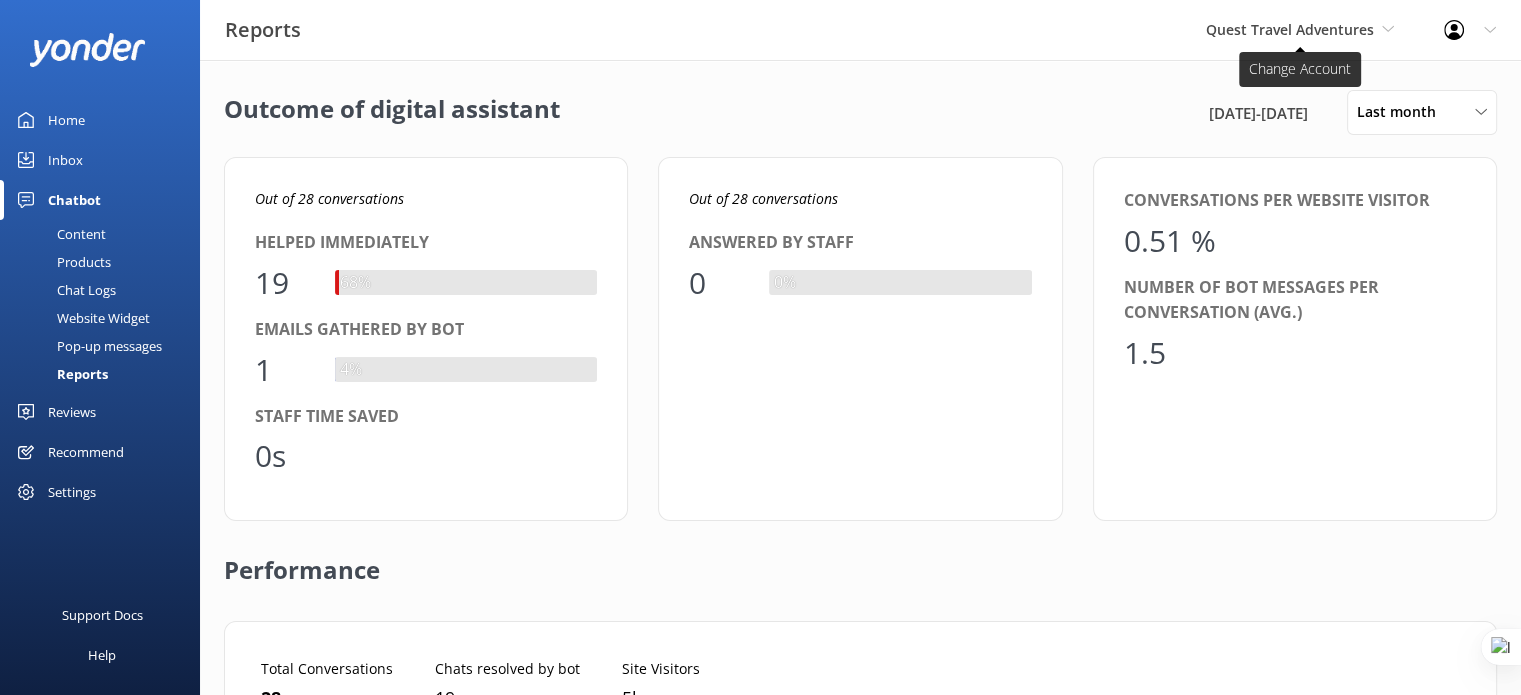 scroll, scrollTop: 16, scrollLeft: 16, axis: both 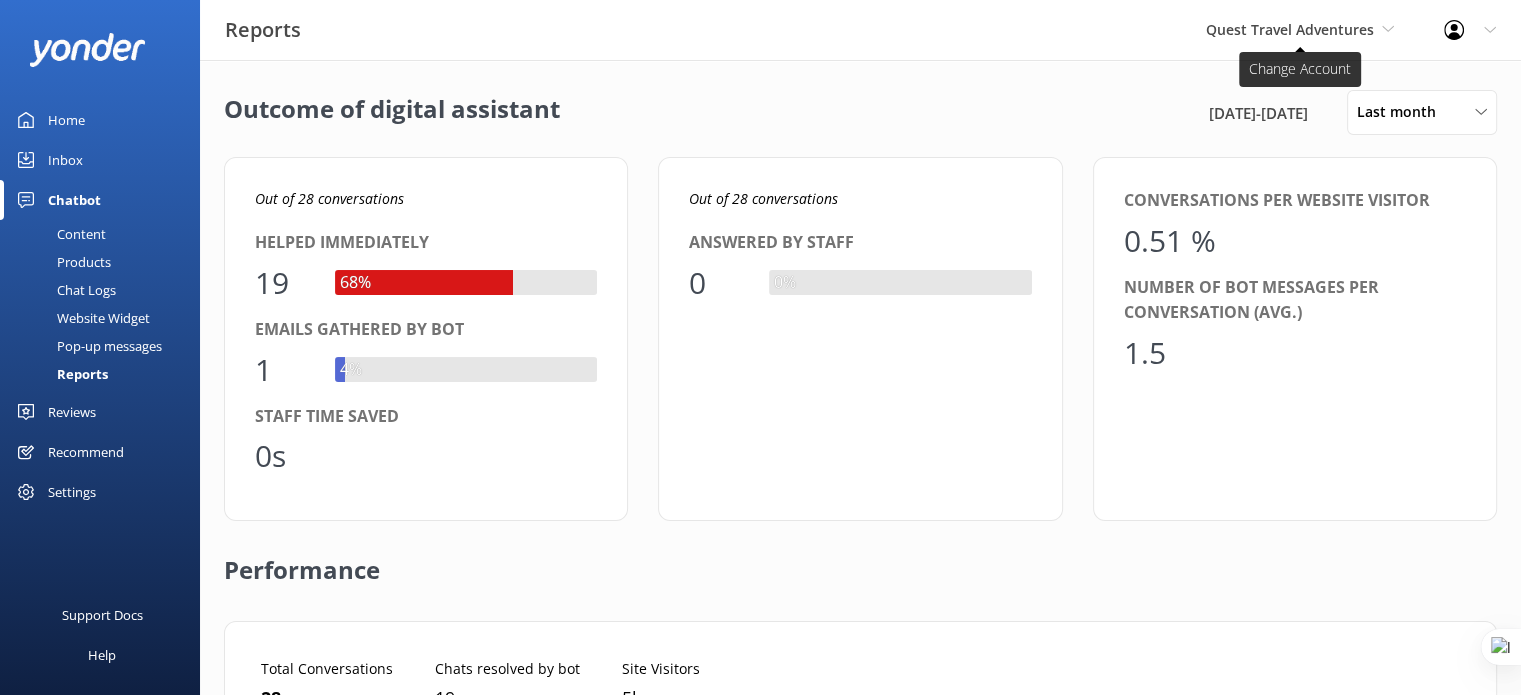 click on "Quest Travel Adventures" at bounding box center (1300, 30) 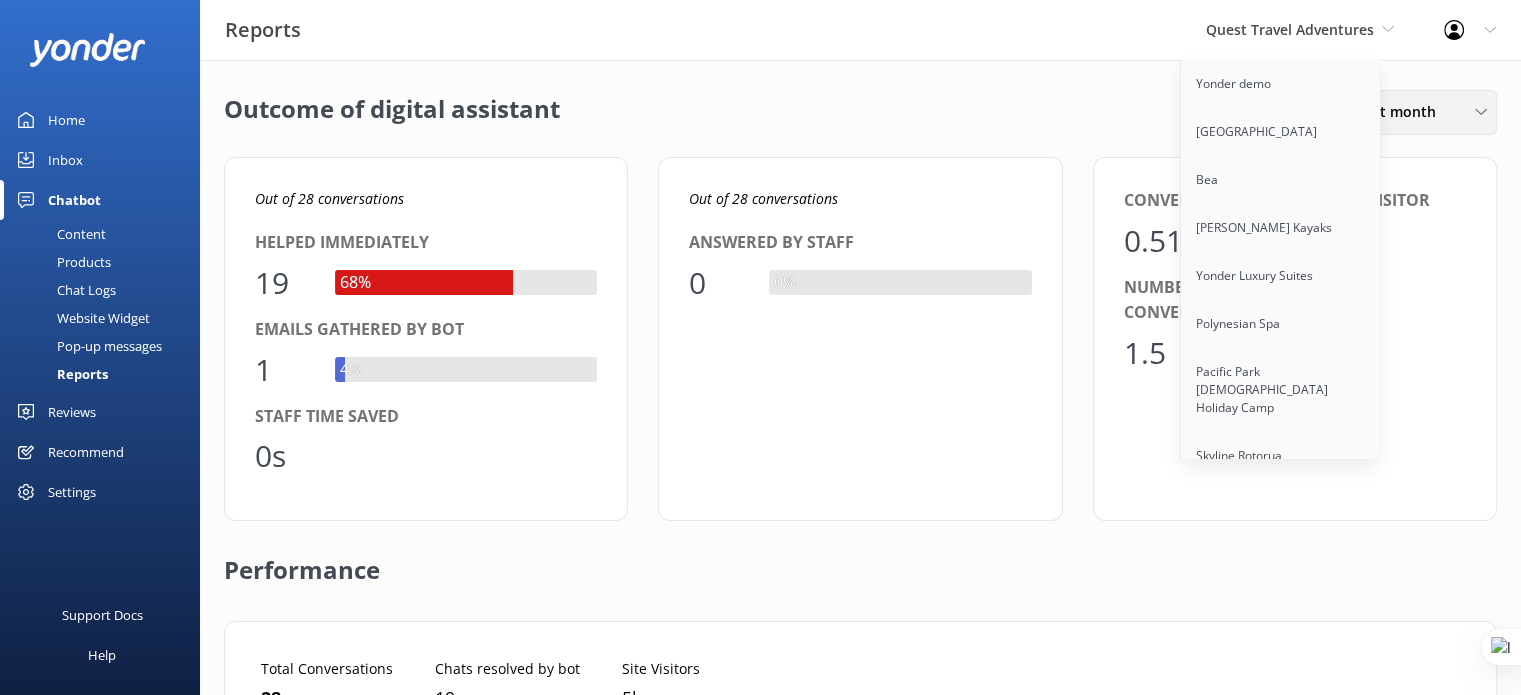 click on "Last month" at bounding box center (1422, 112) 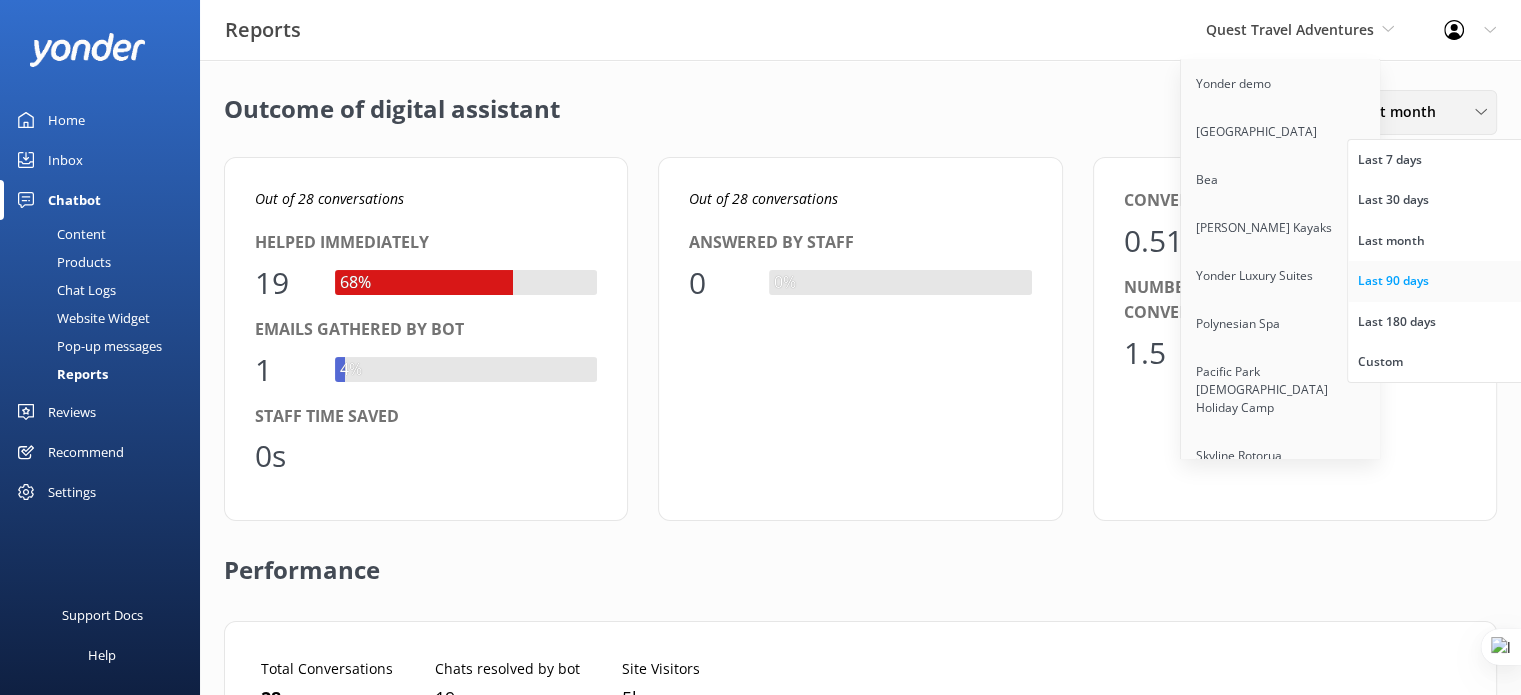 click on "Last 90 days" at bounding box center [1437, 281] 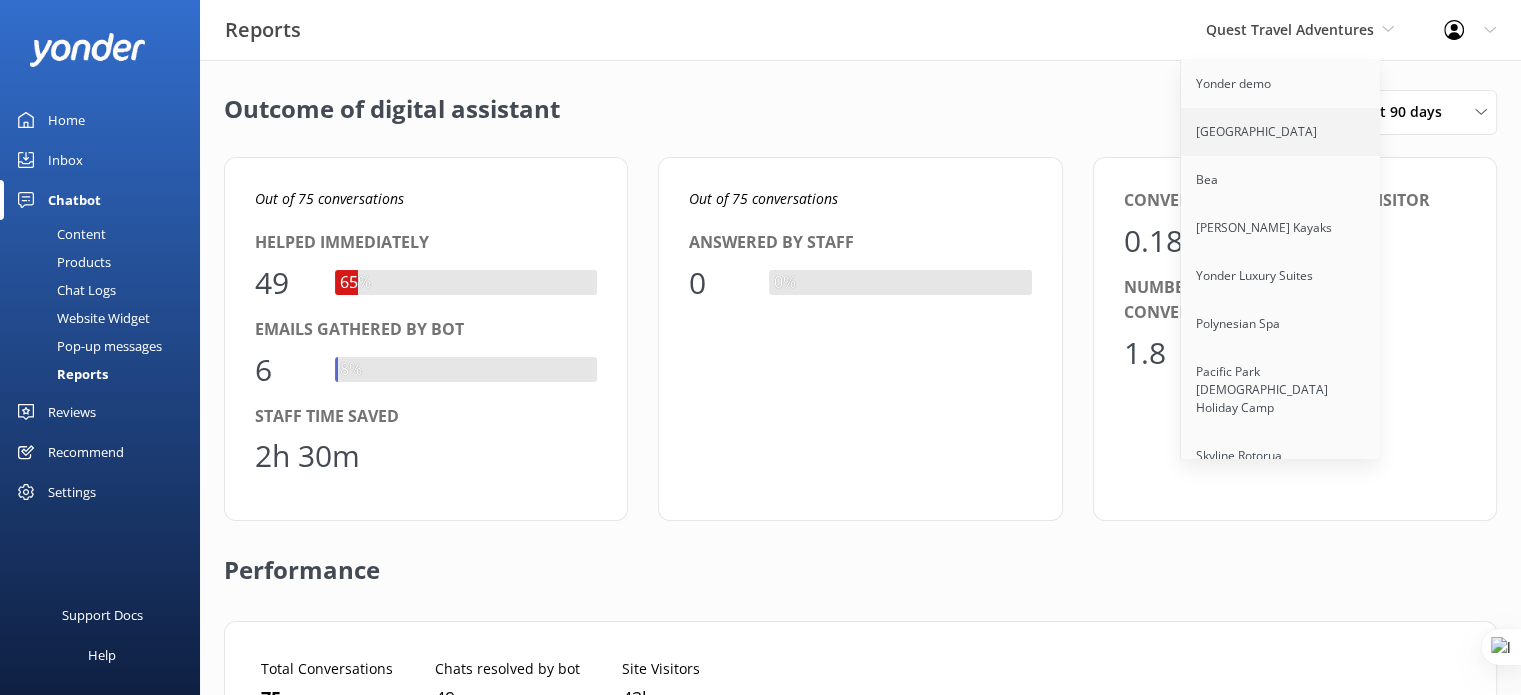 scroll, scrollTop: 16, scrollLeft: 16, axis: both 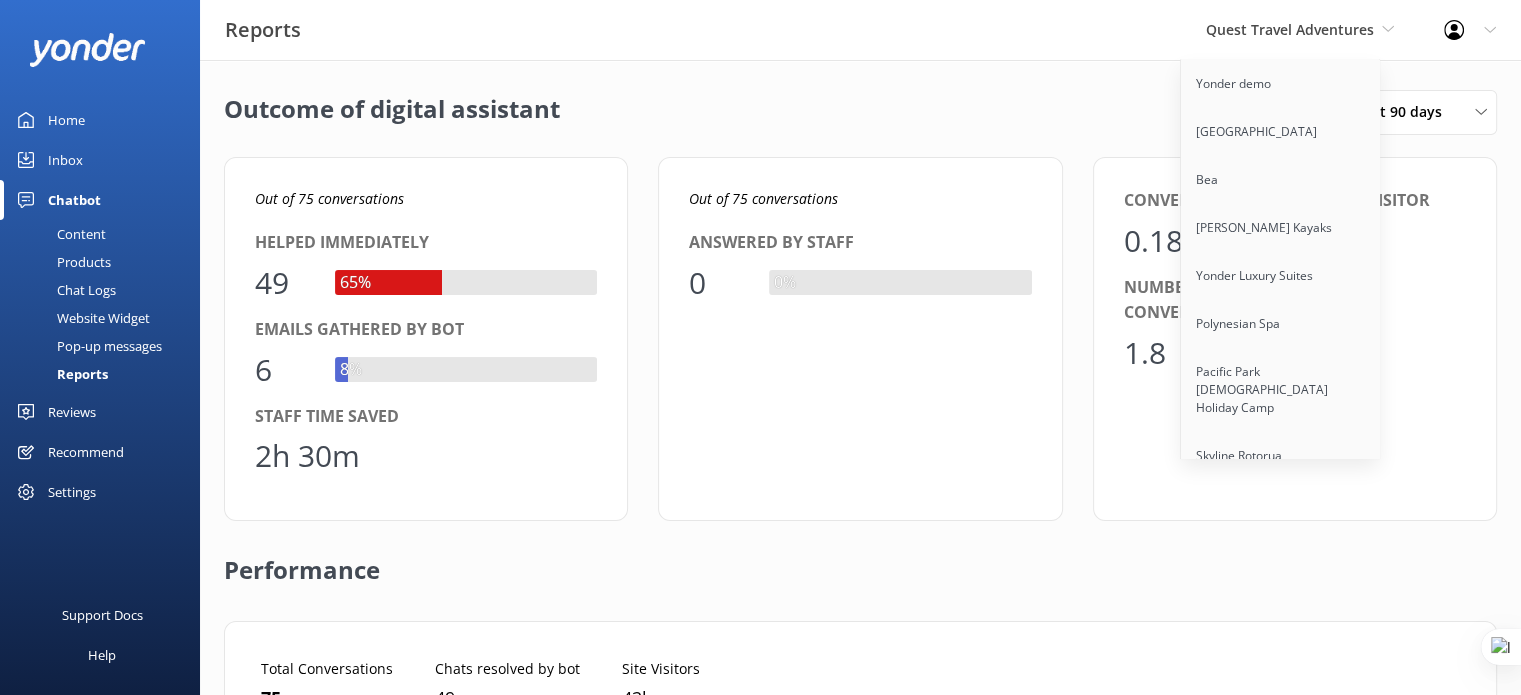 click on "Quest Travel Adventures Yonder demo Musket Cove Island Resort & Marina Bea Abel Tasman Kayaks Yonder Luxury Suites Polynesian Spa Pacific Park Christian Holiday Camp Skyline Rotorua Skyline Queenstown AJ Hackett Bungy New Zealand Redwoods Treewalk & Altitude Tropical Sailing Hokitika’s Kiwi Holiday Park and Motels Wilsons Abel Tasman MONOPOLY DREAMS Melbourne Yonder Toowoomba Central Plaza South Sea Cruises South Sea Sailing Blue Lagoon Cruises Timber Trail Shuttle & Bike Hire Pelorus Mail Boat Punga Cove Marlborough Tour Company Furneaux Lodge Cougar Line Water Taxi Dvorak Expeditions Tongariro Crossing Shuttles Real NZ Skydive Australia Skydive Orange ZORB Kanazawa Tours Waitomo TOP 10 Holiday Park Belt Road Seaside Holiday Park Fitzroy Beach Holiday Park Cardrona x Treble Cone Barefoot Chat Bot 👣⛵😎 Hobbiton Movie Set Tongariro River Rafting De Palm Island Black Cat Cruises Kanazawa Tours The Parnell Hotel and Conference Centre Glenworth Valley Shoreline Beach Service Coastal 30a Chairs Stray raro" at bounding box center [1300, 30] 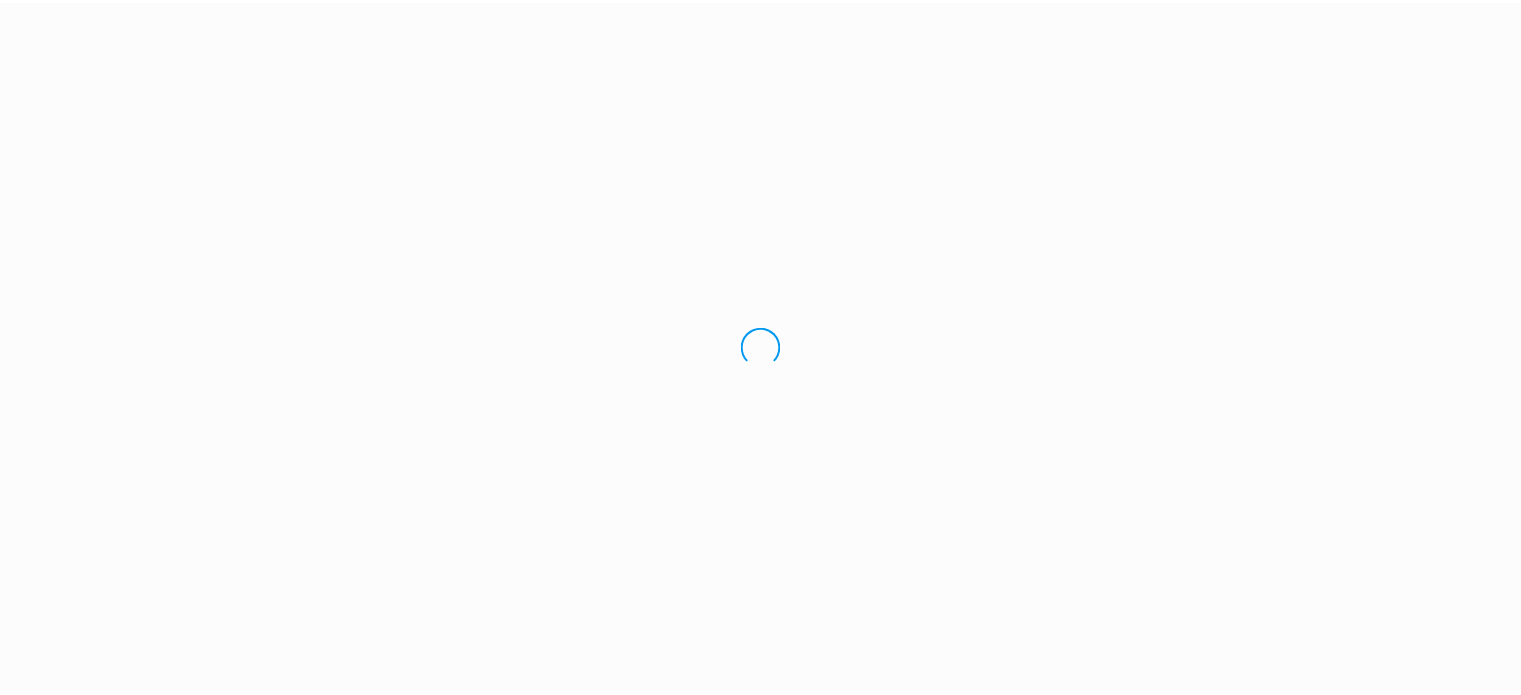scroll, scrollTop: 0, scrollLeft: 0, axis: both 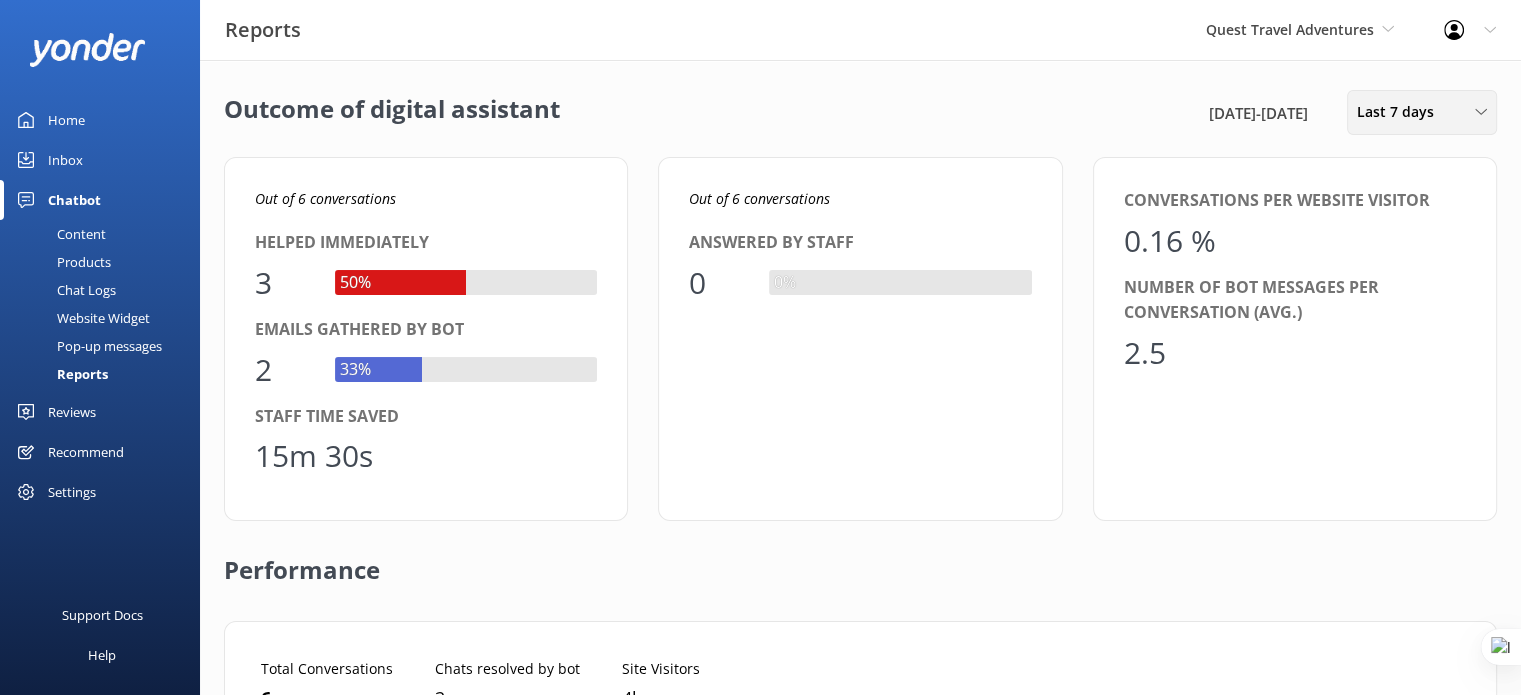 click on "Last 7 days" at bounding box center (1401, 112) 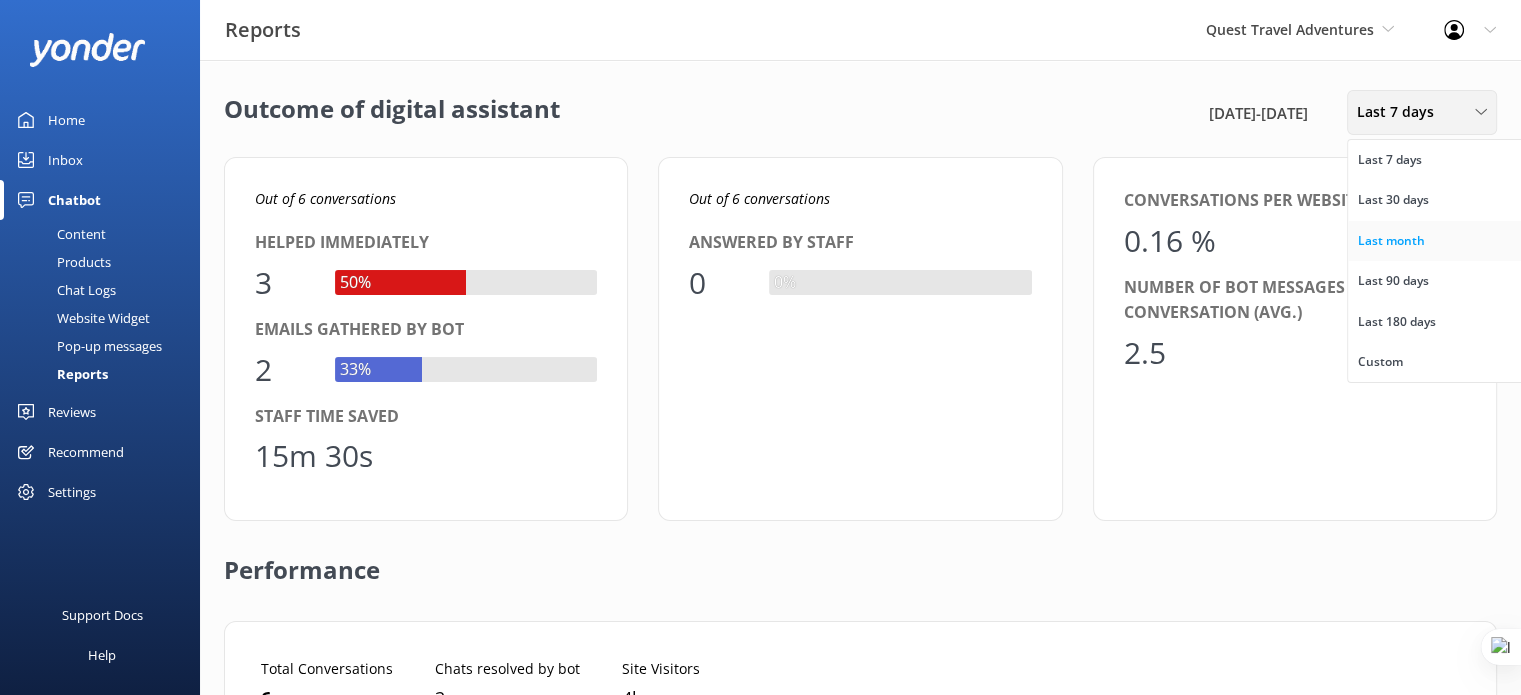 click on "Last month" at bounding box center (1437, 241) 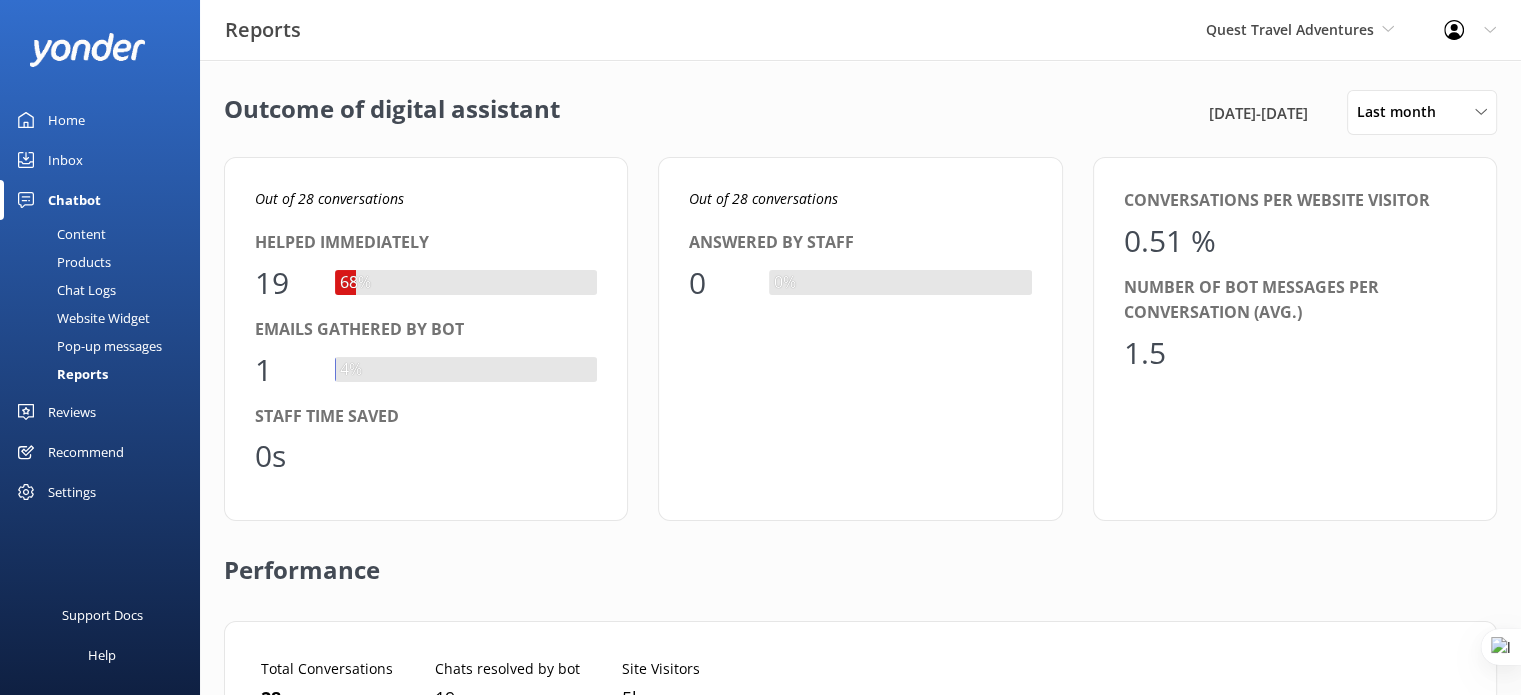 scroll, scrollTop: 16, scrollLeft: 16, axis: both 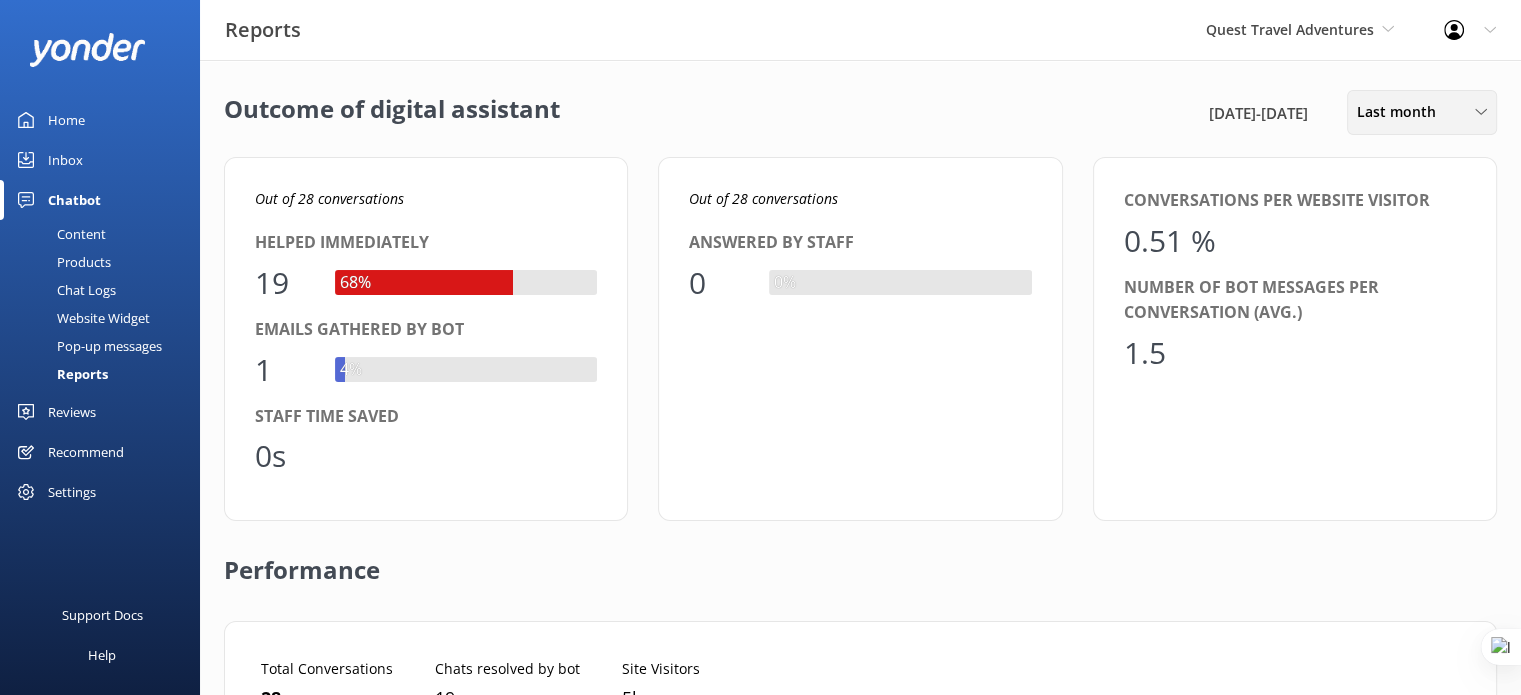 click on "Last month" at bounding box center (1402, 112) 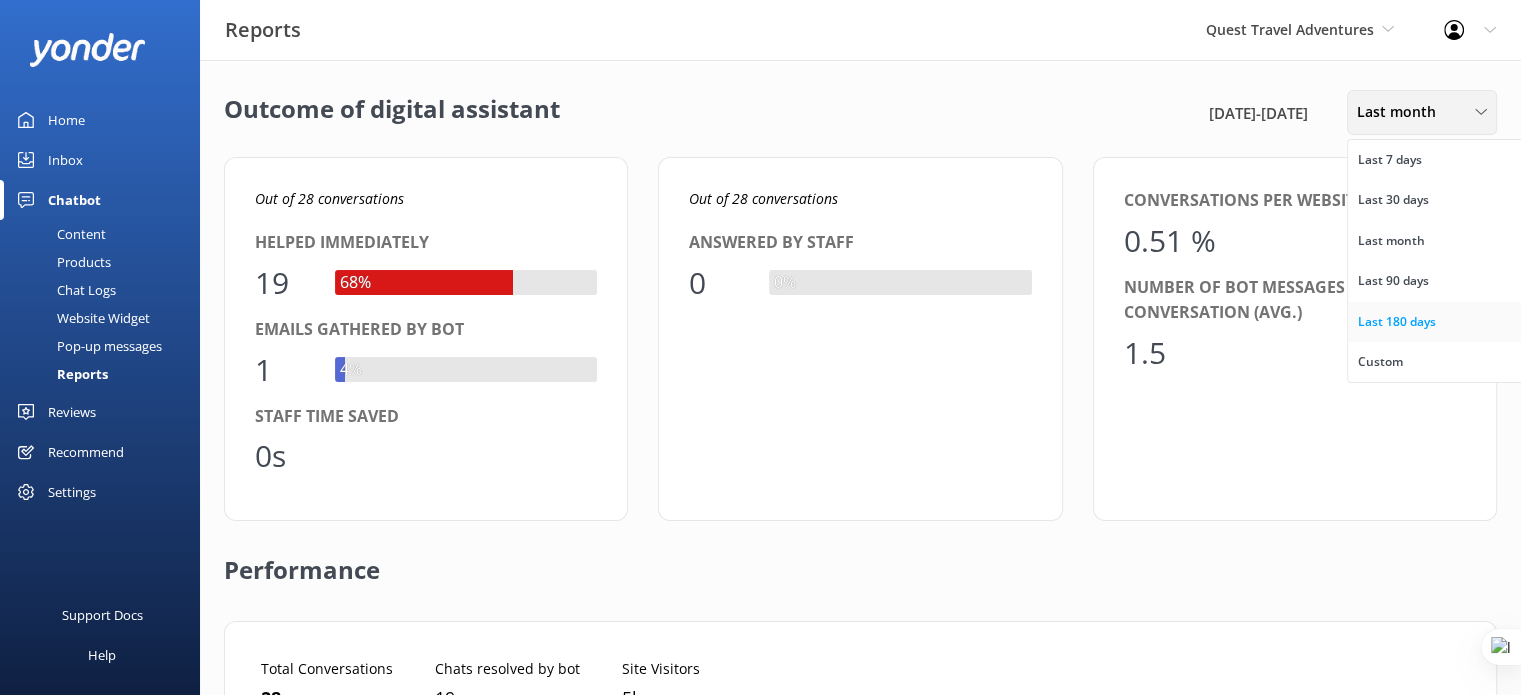 click on "Last 180 days" at bounding box center (1397, 322) 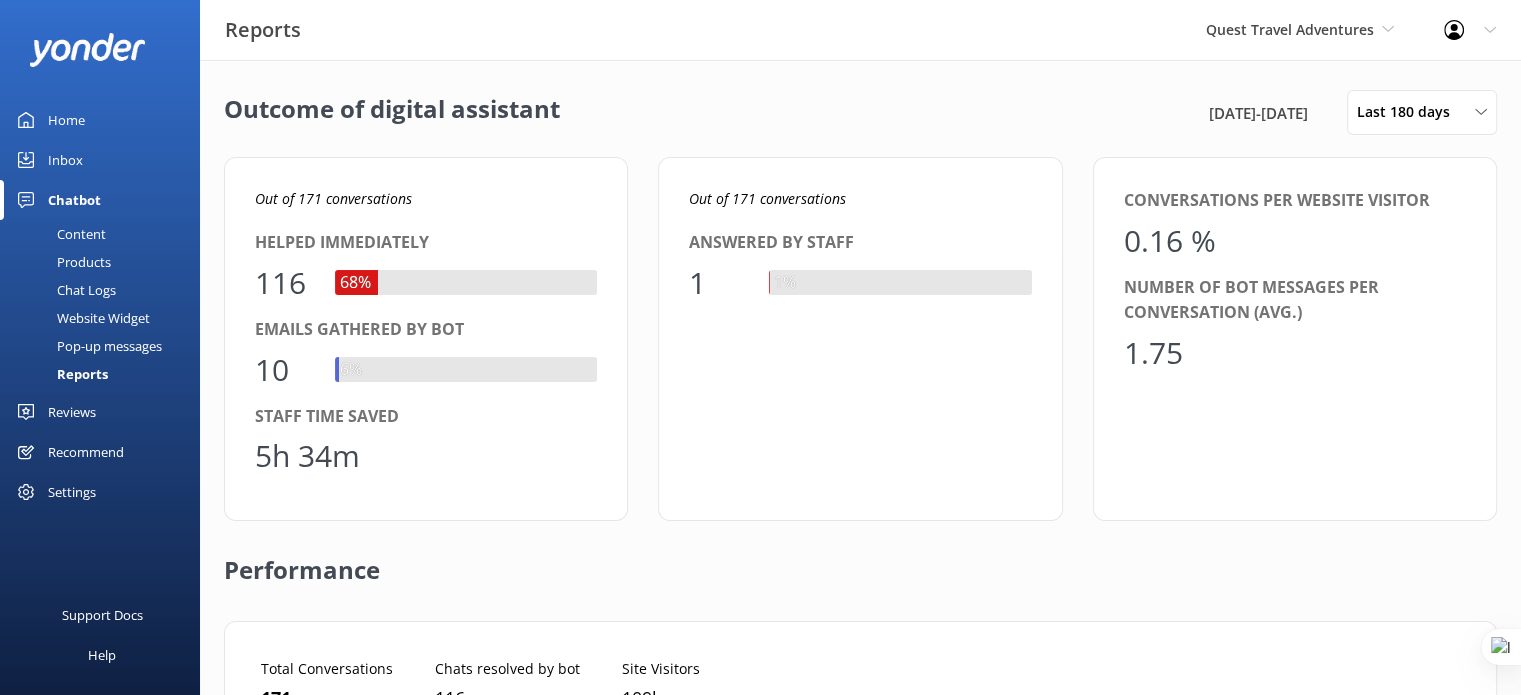 scroll, scrollTop: 16, scrollLeft: 16, axis: both 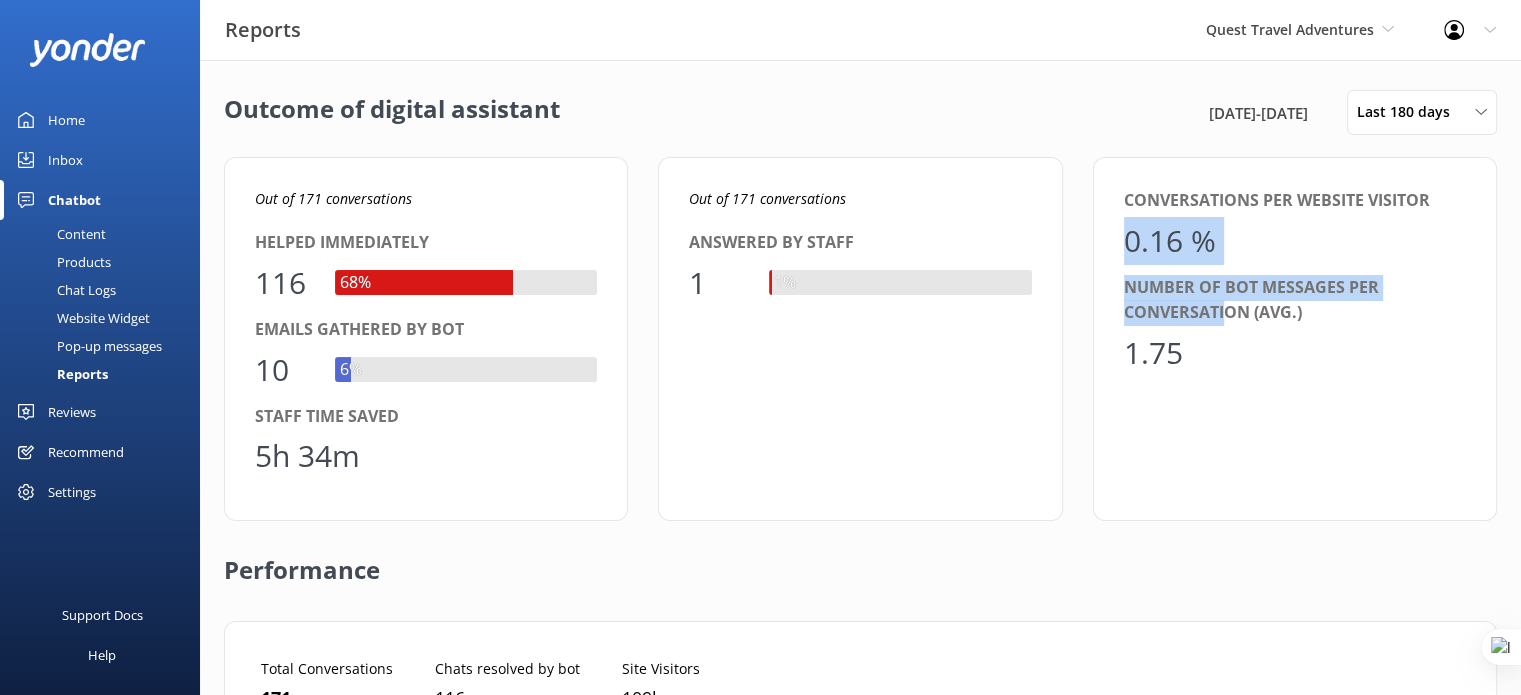 drag, startPoint x: 1116, startPoint y: 234, endPoint x: 1221, endPoint y: 322, distance: 137 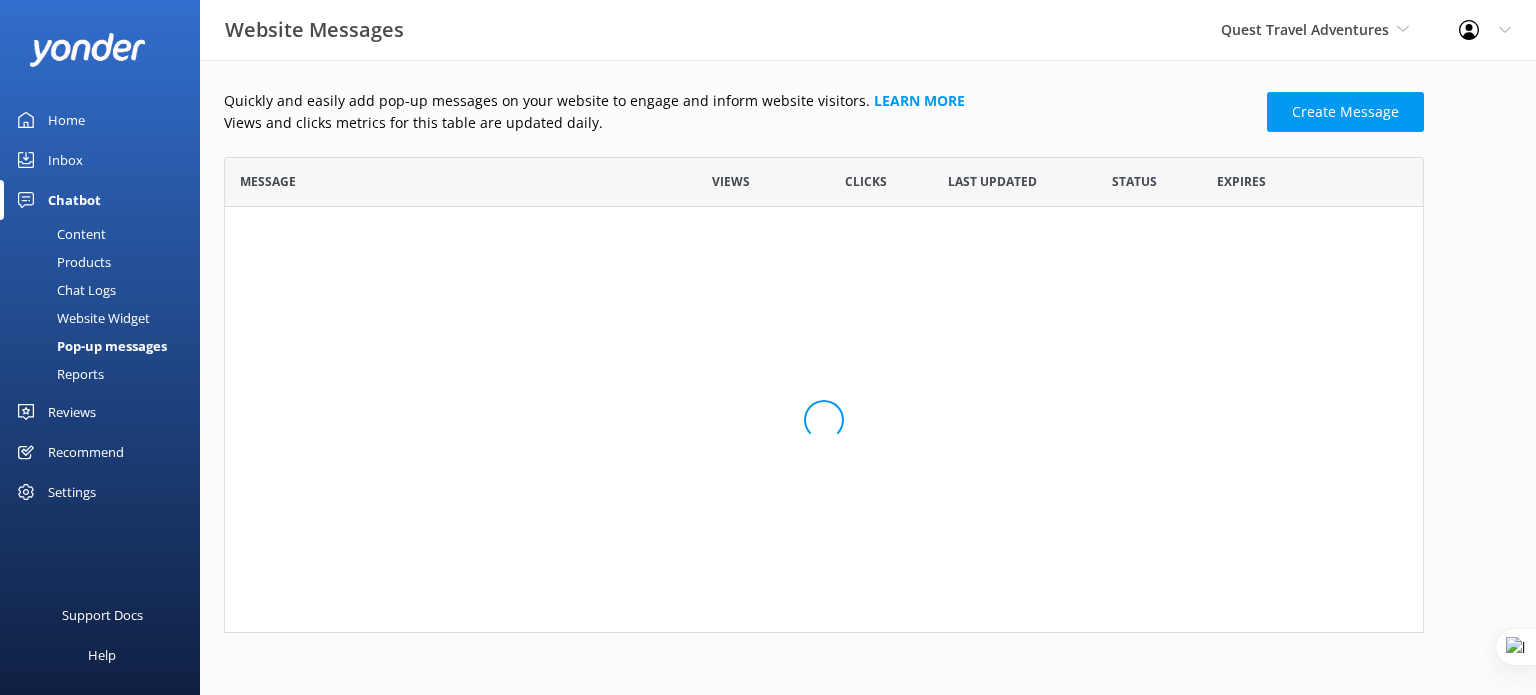 scroll, scrollTop: 16, scrollLeft: 16, axis: both 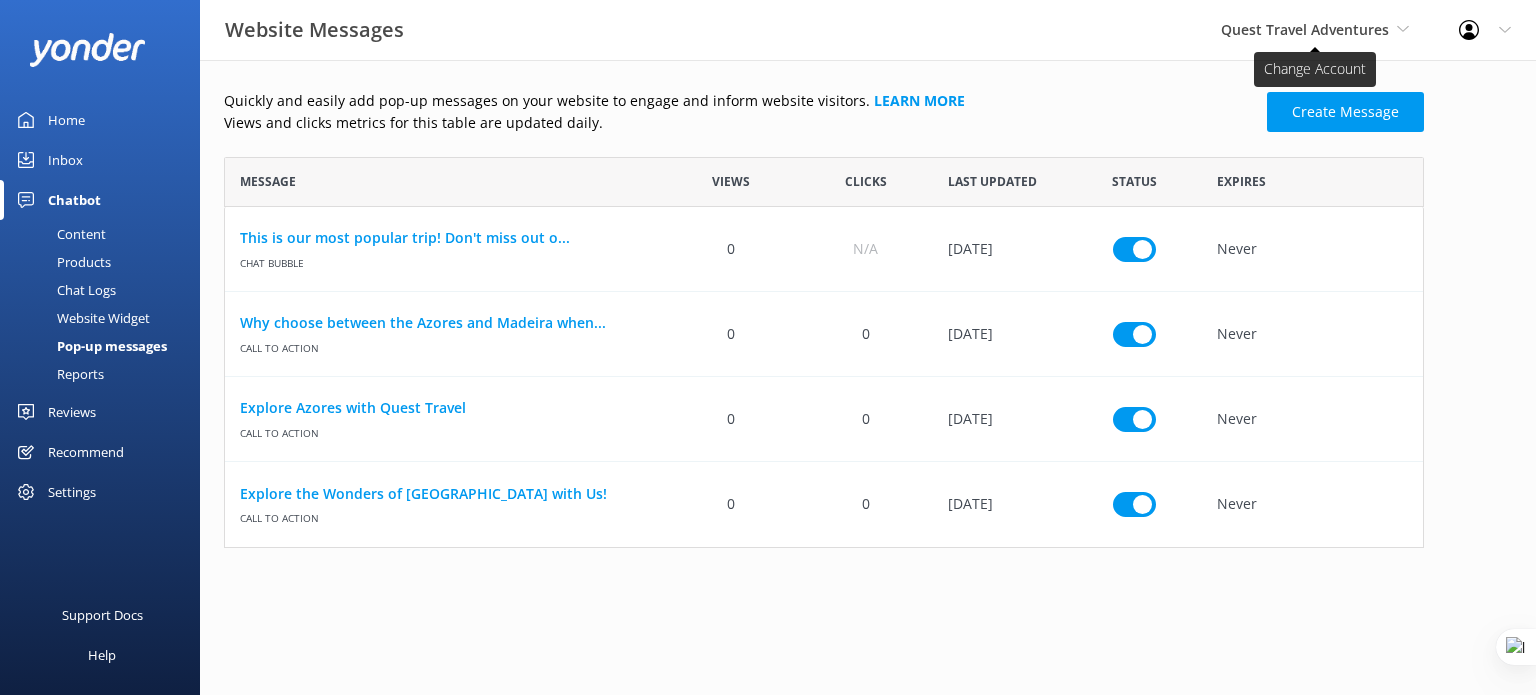 click on "Quest Travel Adventures" at bounding box center (1315, 30) 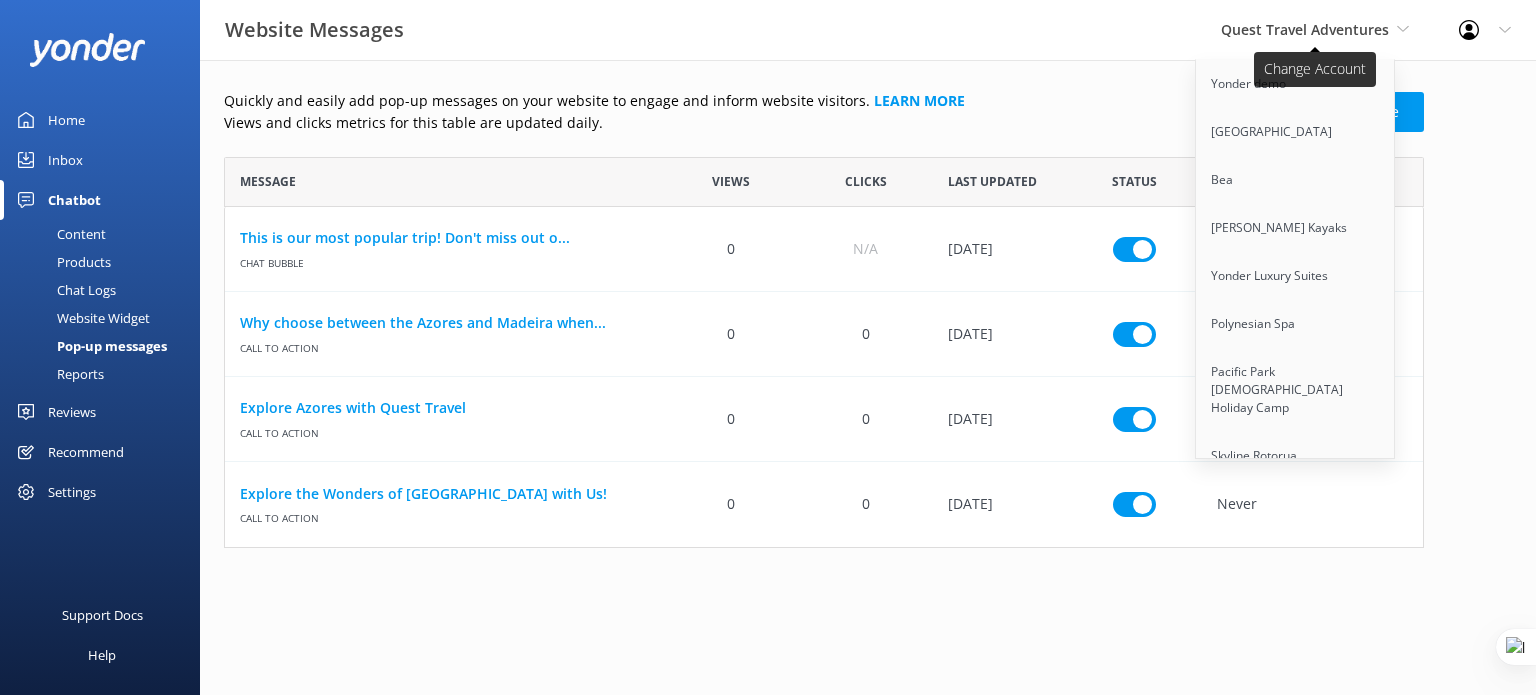 scroll, scrollTop: 5794, scrollLeft: 0, axis: vertical 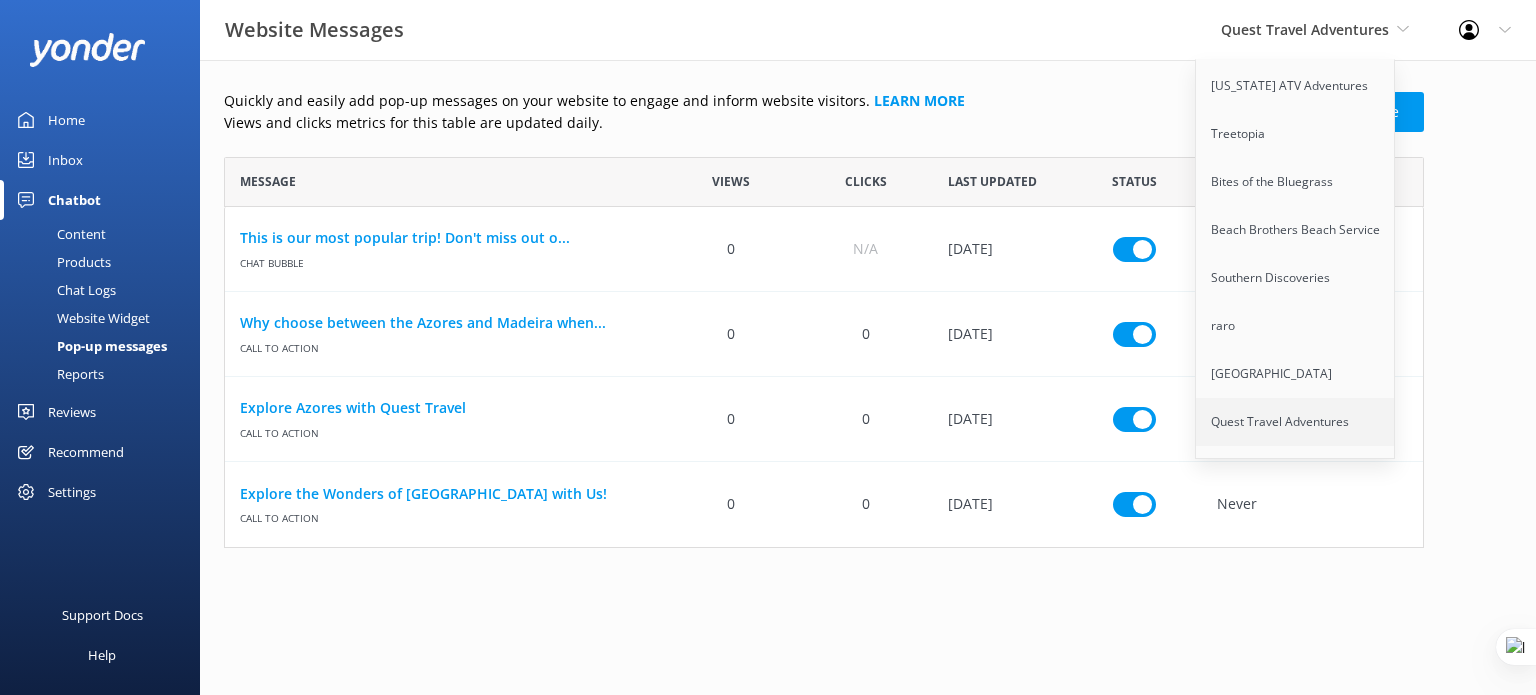 click on "Quest Travel Adventures" at bounding box center [1296, 422] 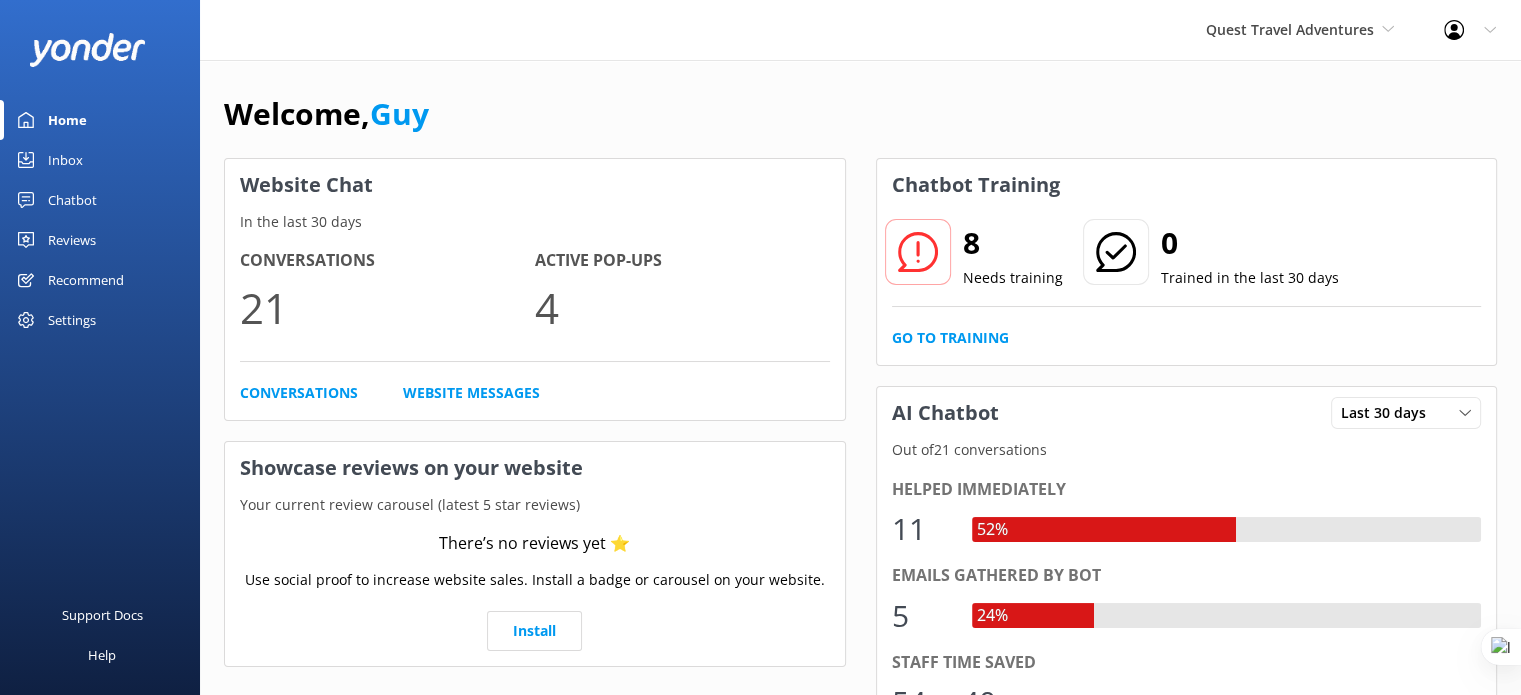 click on "Chatbot" at bounding box center [72, 200] 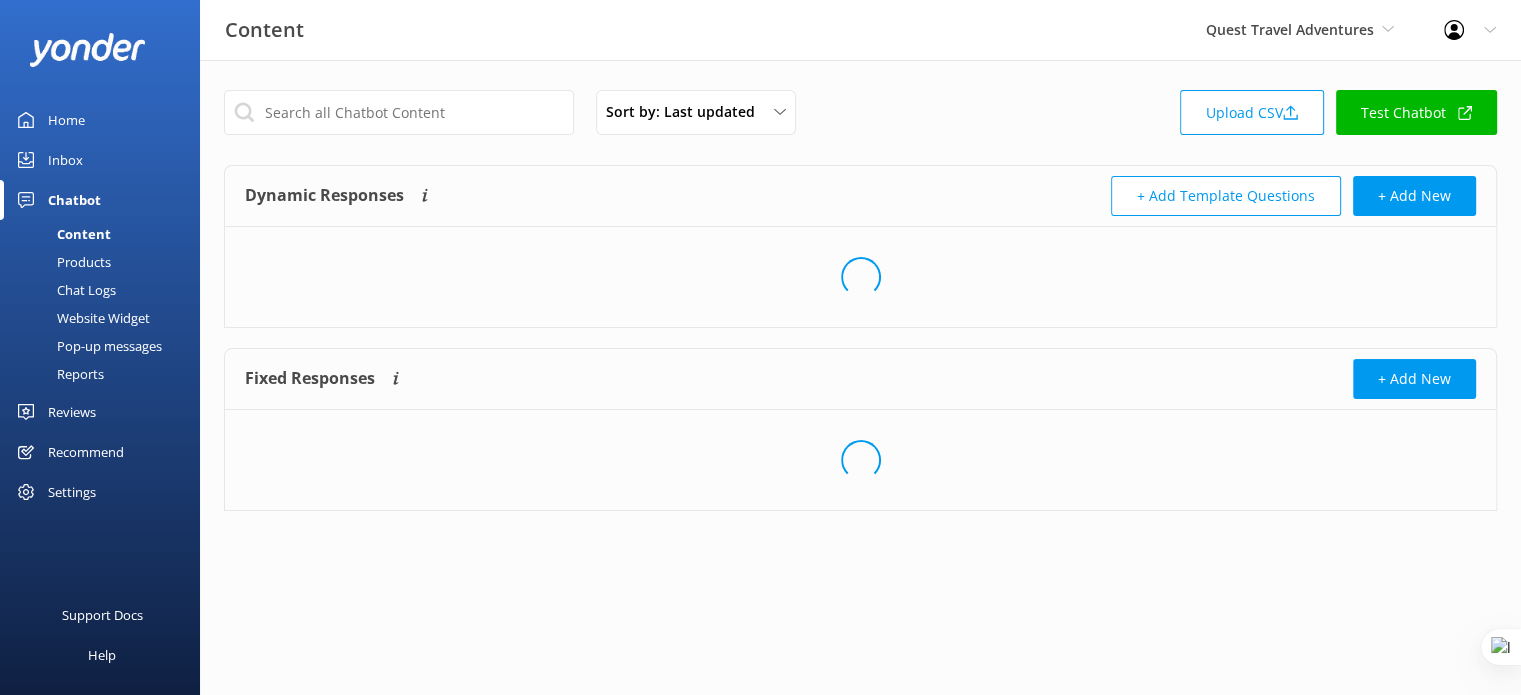 click on "Pop-up messages" at bounding box center [87, 346] 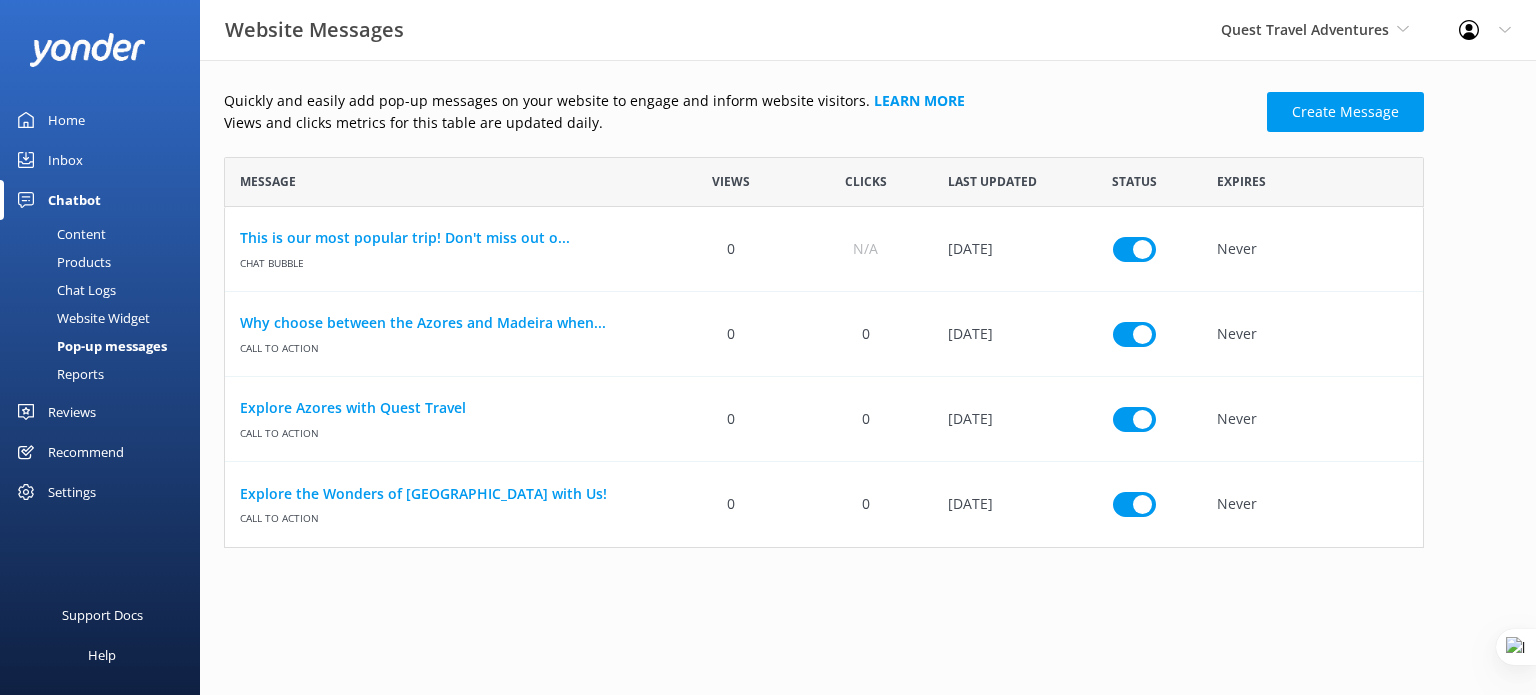 scroll, scrollTop: 16, scrollLeft: 16, axis: both 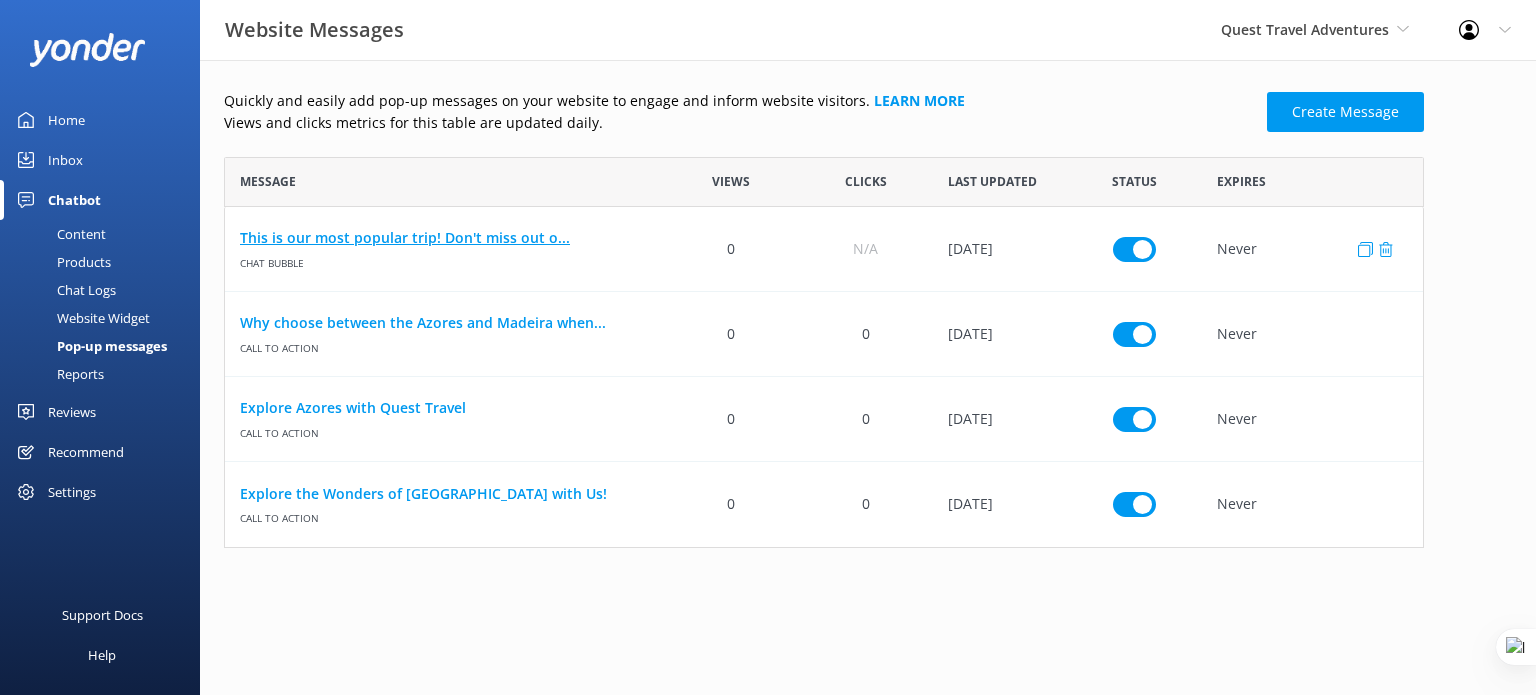 click on "This is our most popular trip! Don't miss out o..." at bounding box center [444, 238] 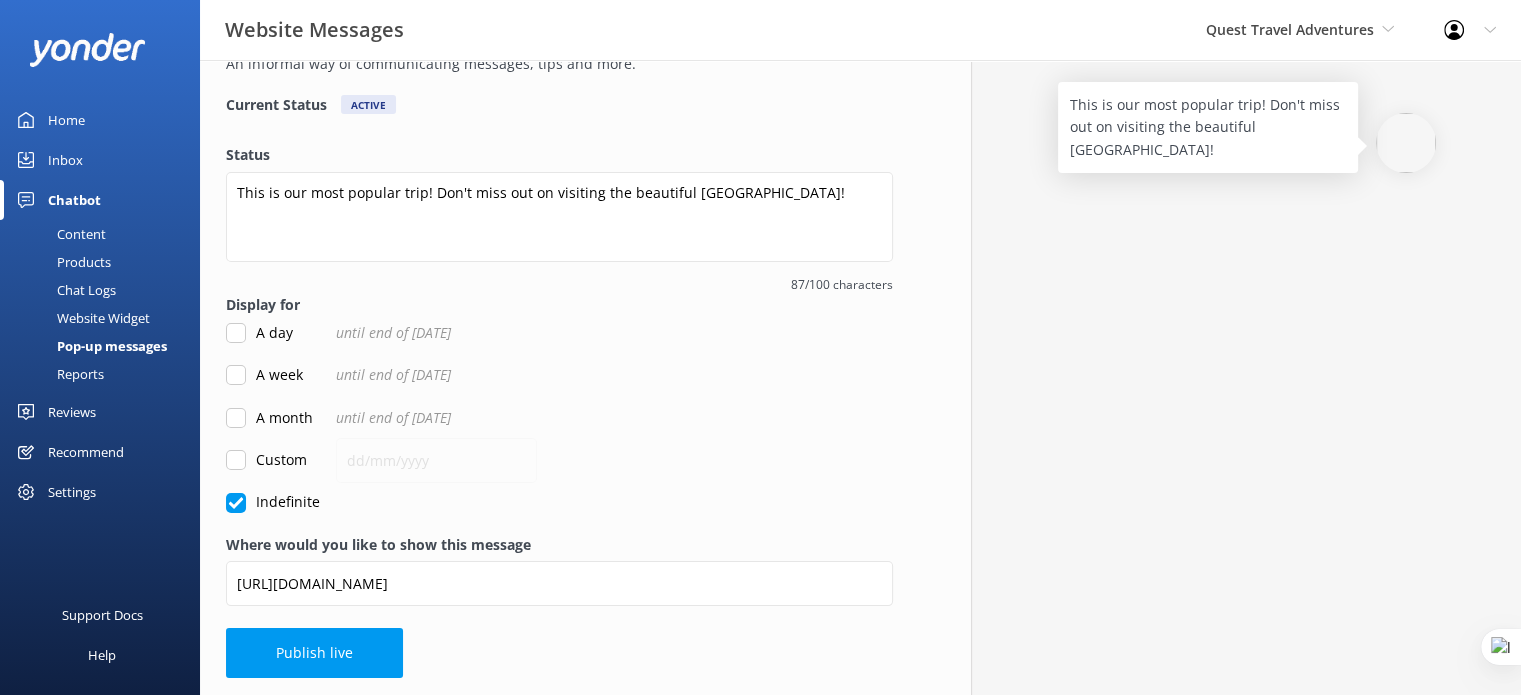 scroll, scrollTop: 120, scrollLeft: 0, axis: vertical 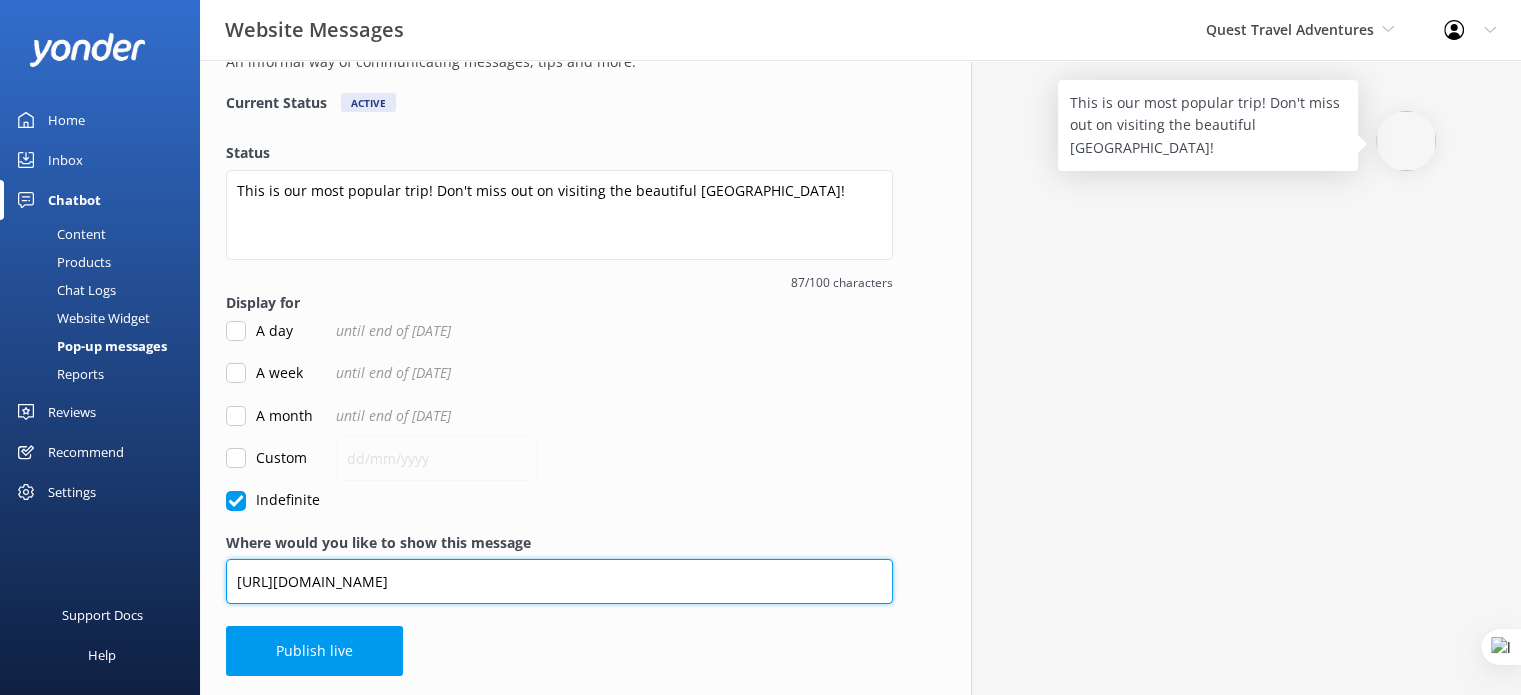 click on "https://questtraveladventures.com/destinations/atlantic-islands/azores/best-azores" at bounding box center [559, 581] 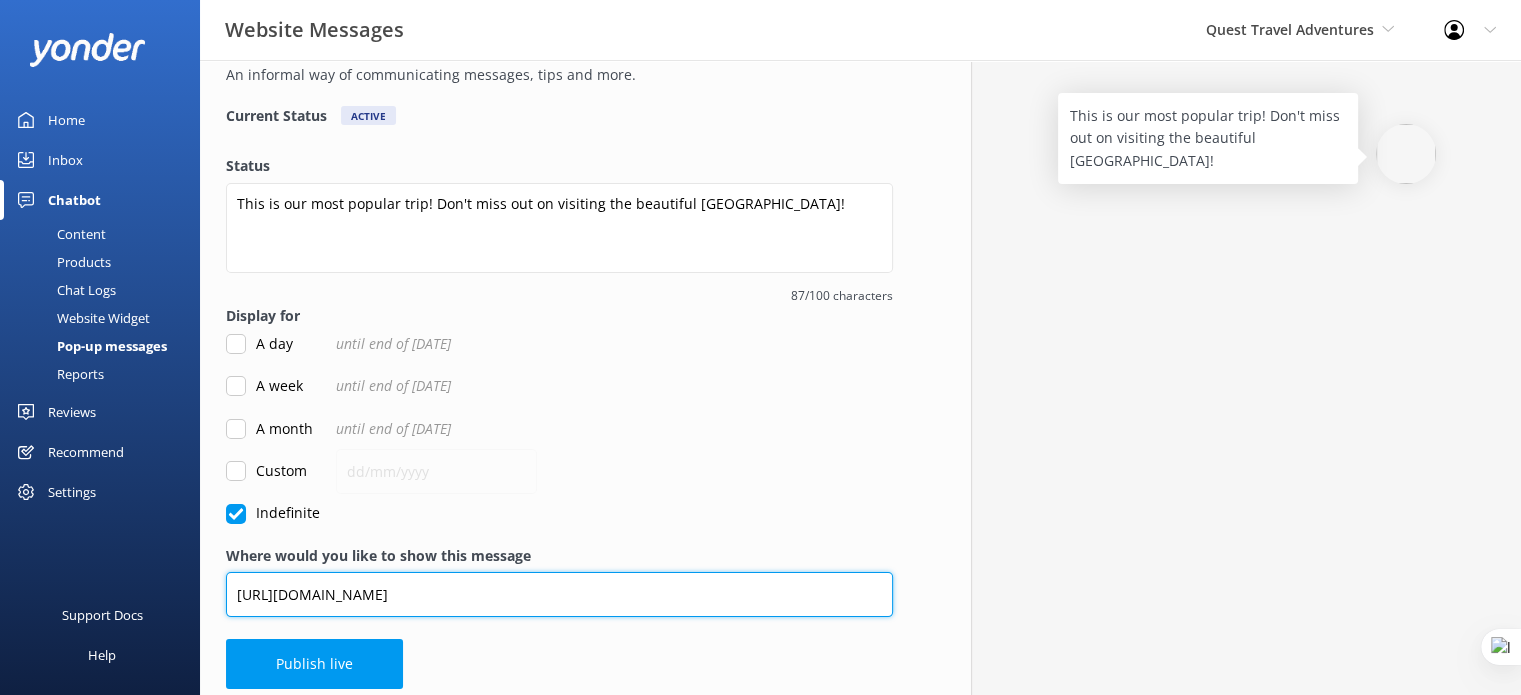 scroll, scrollTop: 96, scrollLeft: 0, axis: vertical 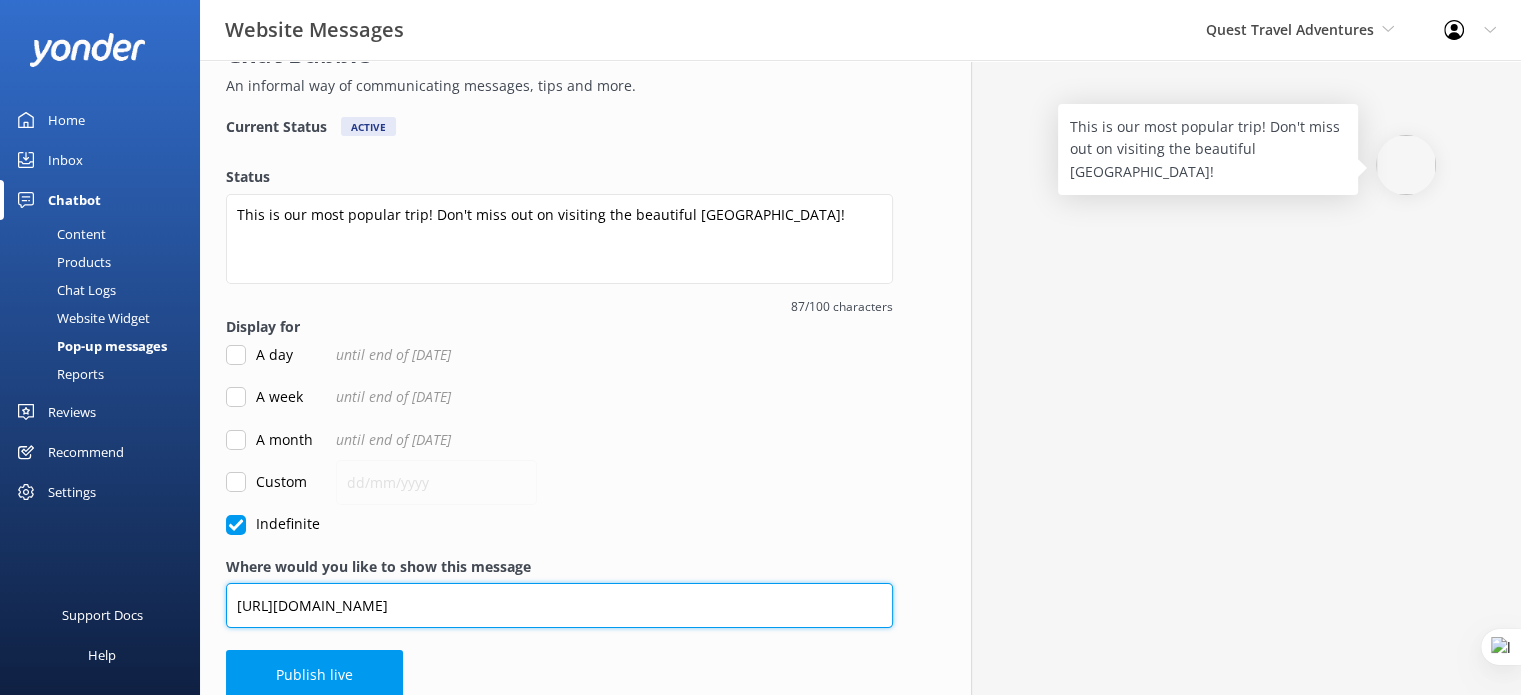 type on "https://questtraveladventures.com/destinations/atlantic-islands/azores/best-azores" 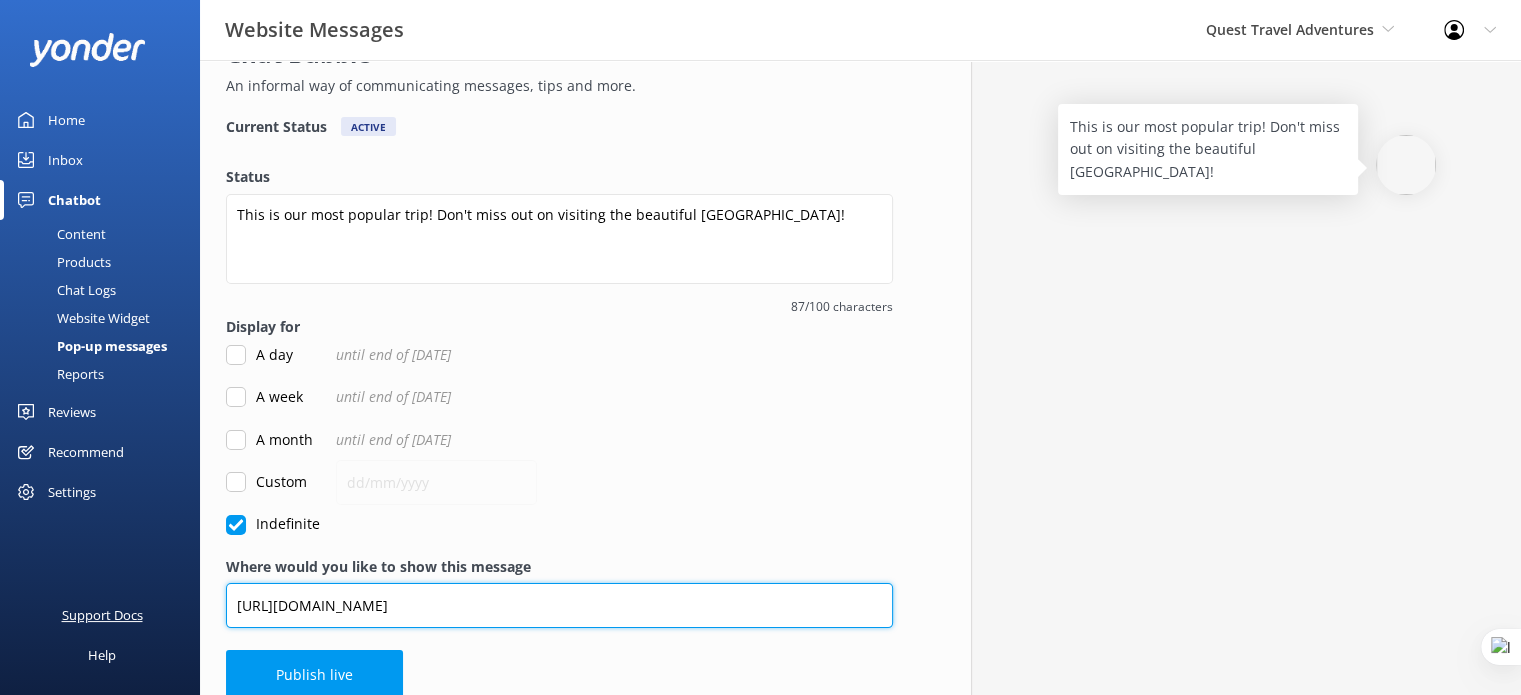 drag, startPoint x: 813, startPoint y: 600, endPoint x: 196, endPoint y: 599, distance: 617.0008 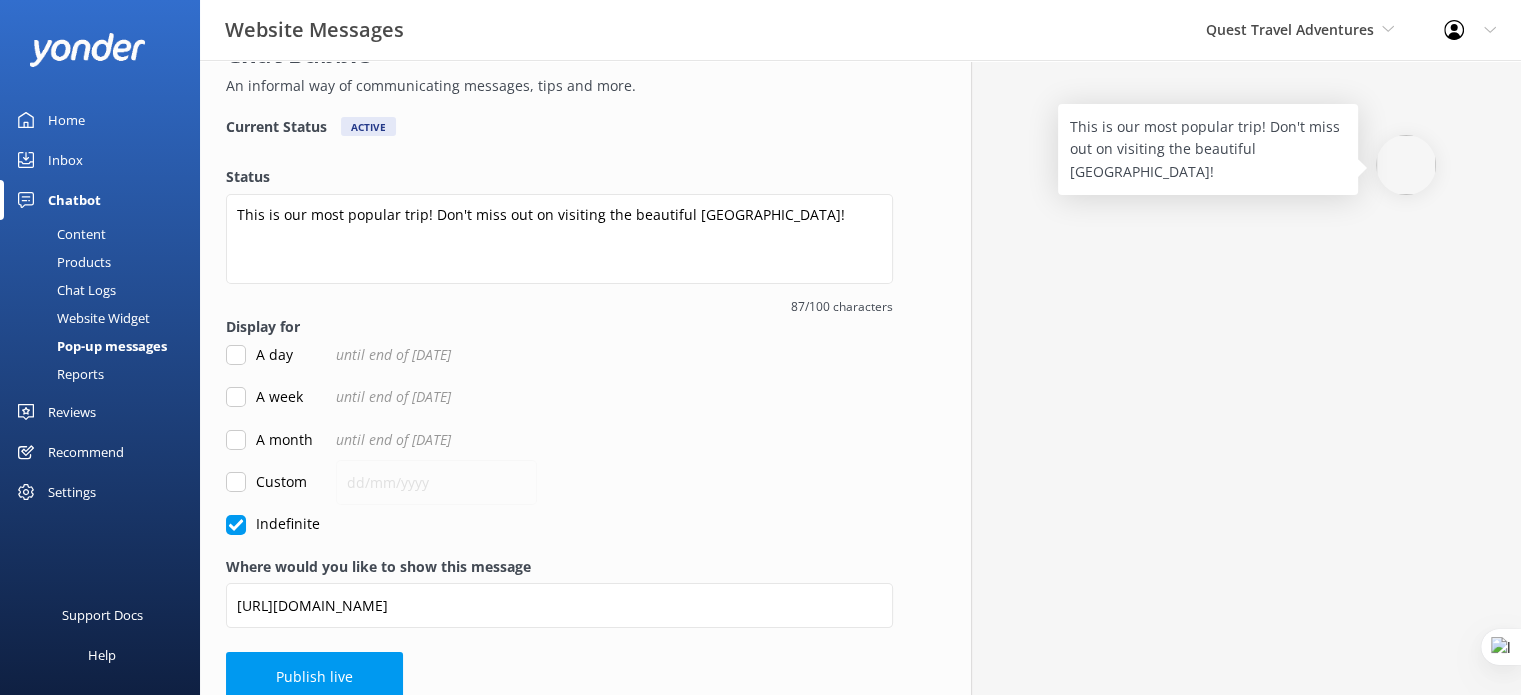 click on "Indefinite" at bounding box center [559, 524] 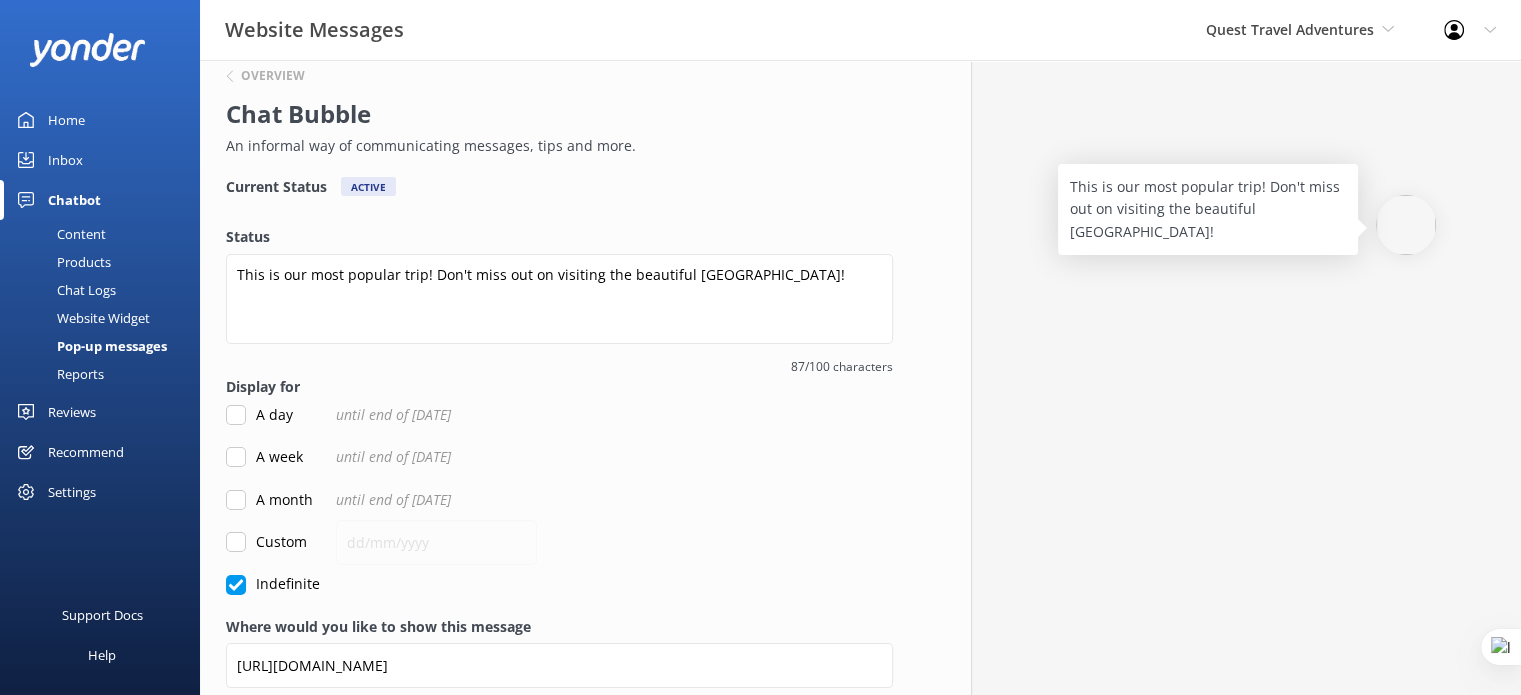 scroll, scrollTop: 20, scrollLeft: 0, axis: vertical 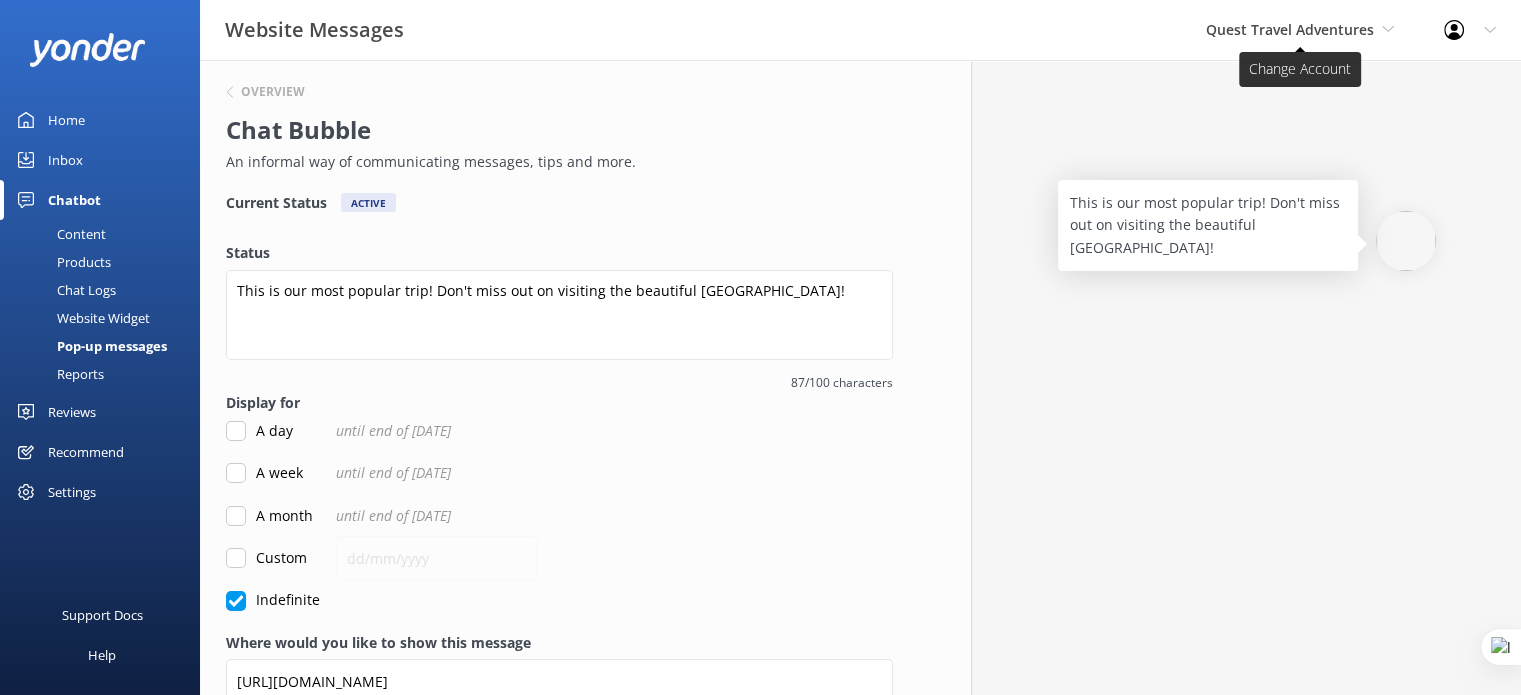 click on "Quest Travel Adventures" at bounding box center [1290, 29] 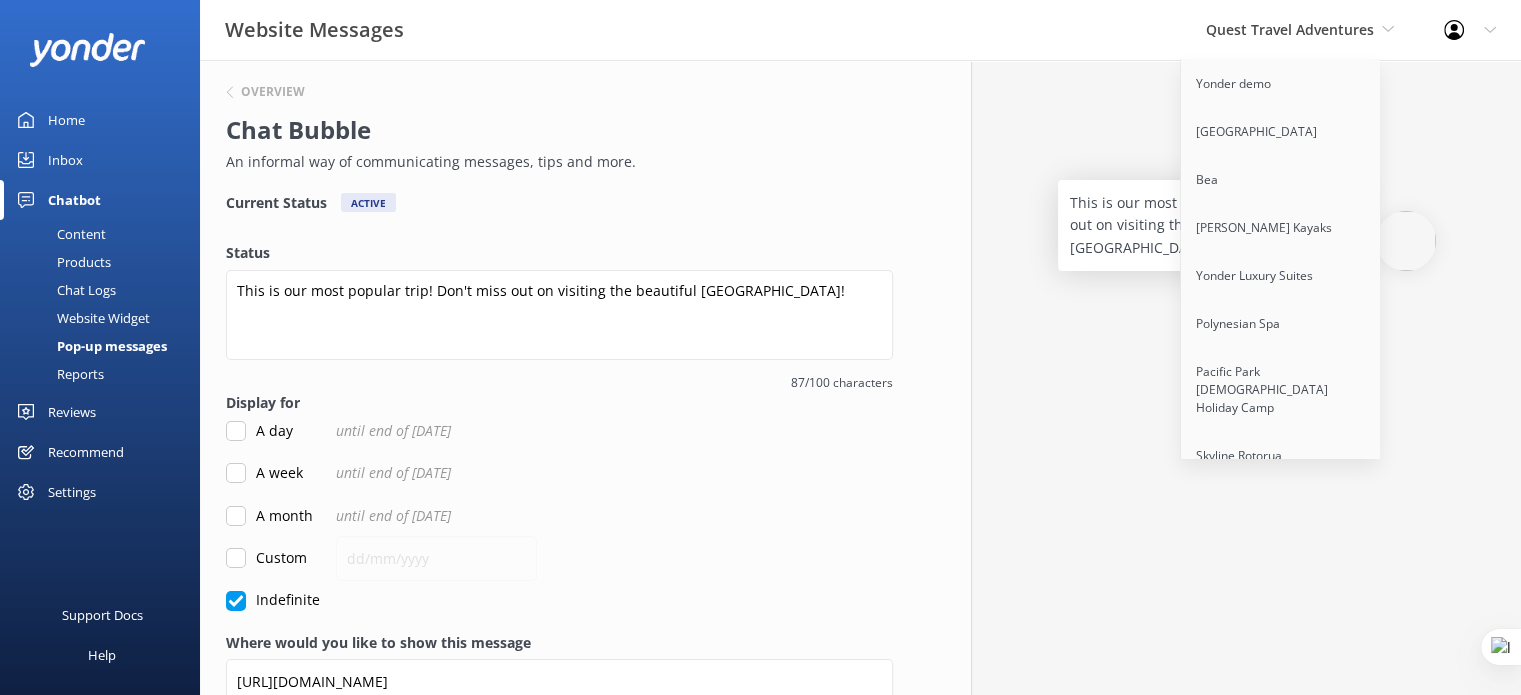scroll, scrollTop: 3946, scrollLeft: 0, axis: vertical 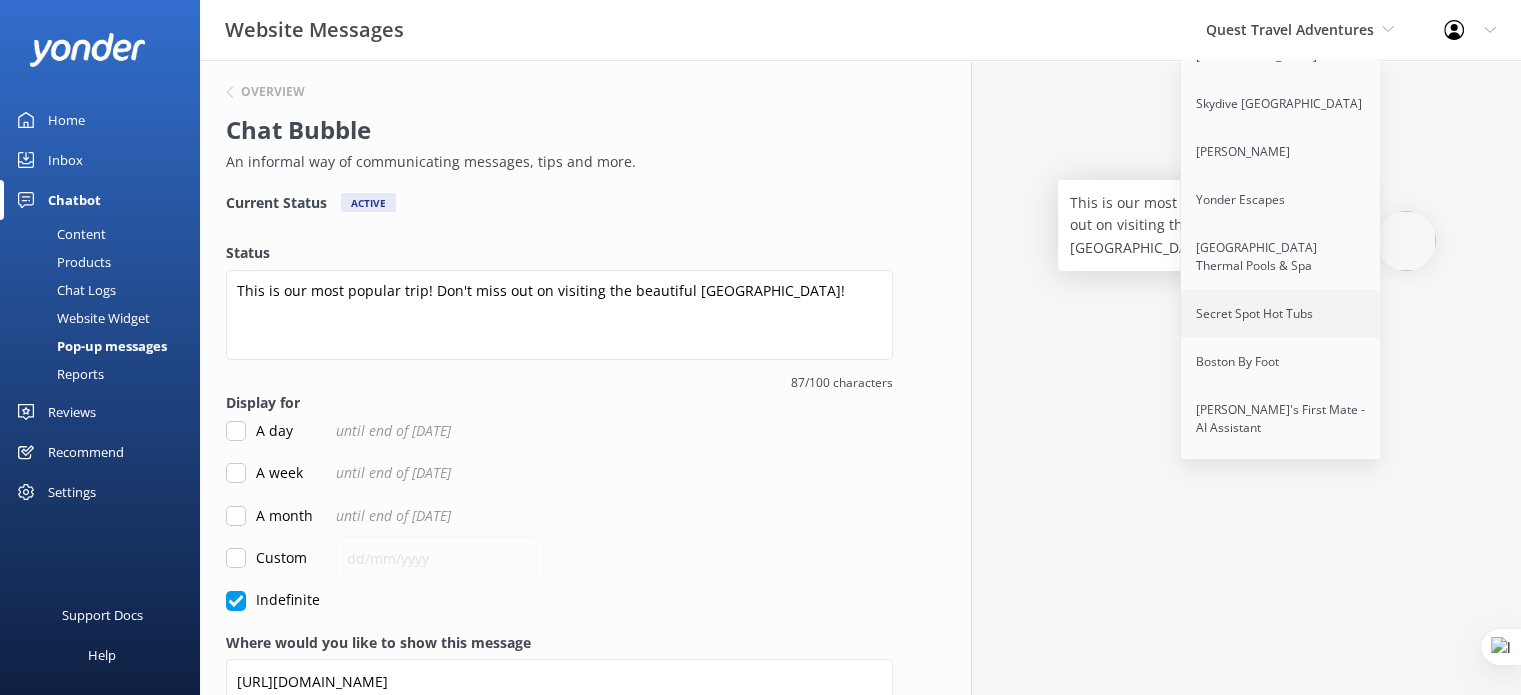 click on "Secret Spot Hot Tubs" at bounding box center [1281, 314] 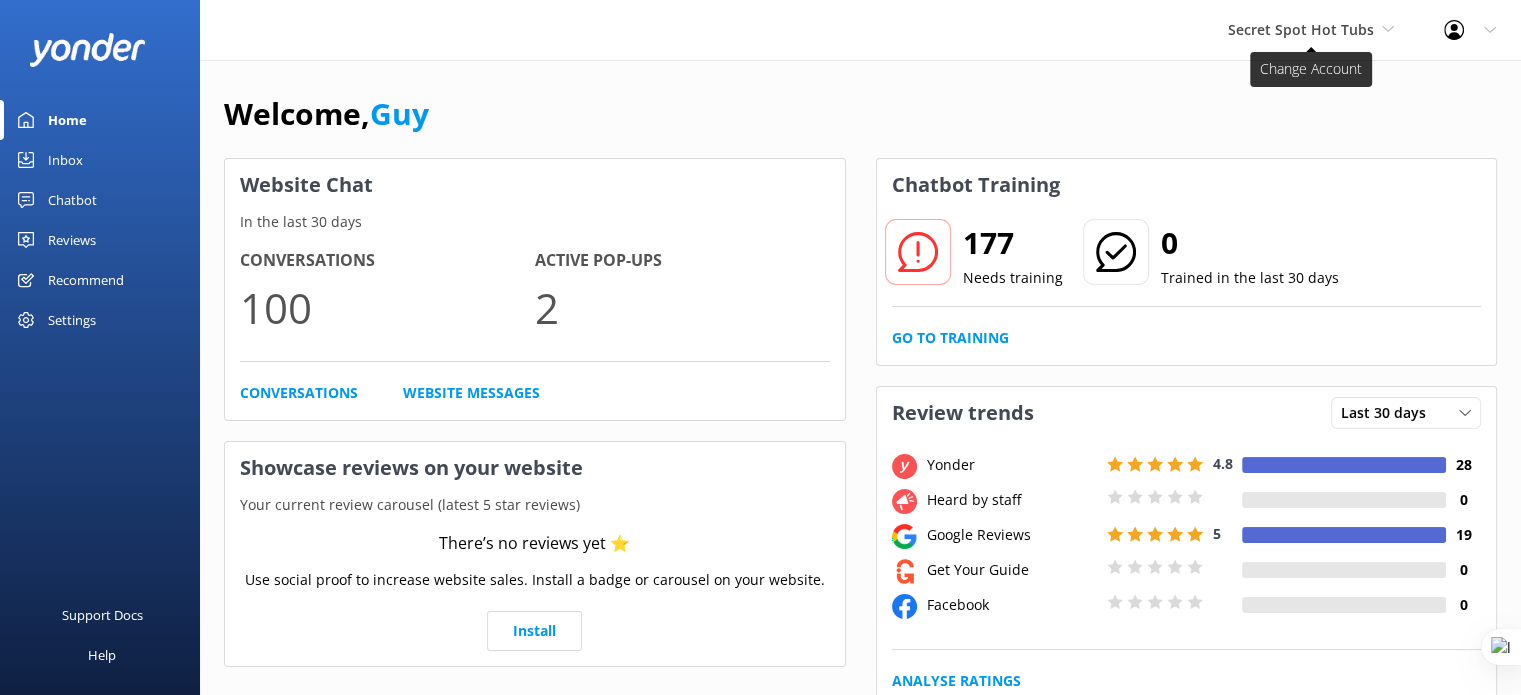 click on "Secret Spot Hot Tubs" at bounding box center [1301, 29] 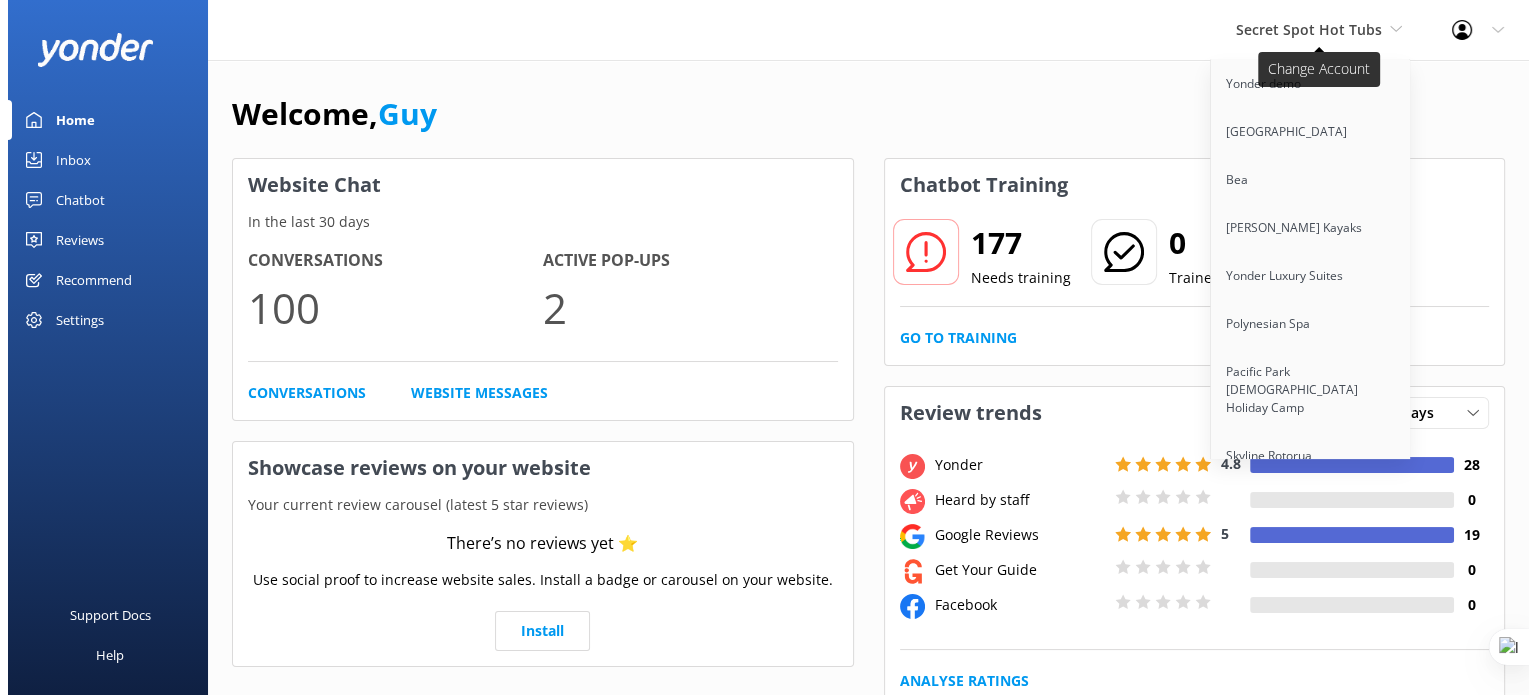 scroll, scrollTop: 11980, scrollLeft: 0, axis: vertical 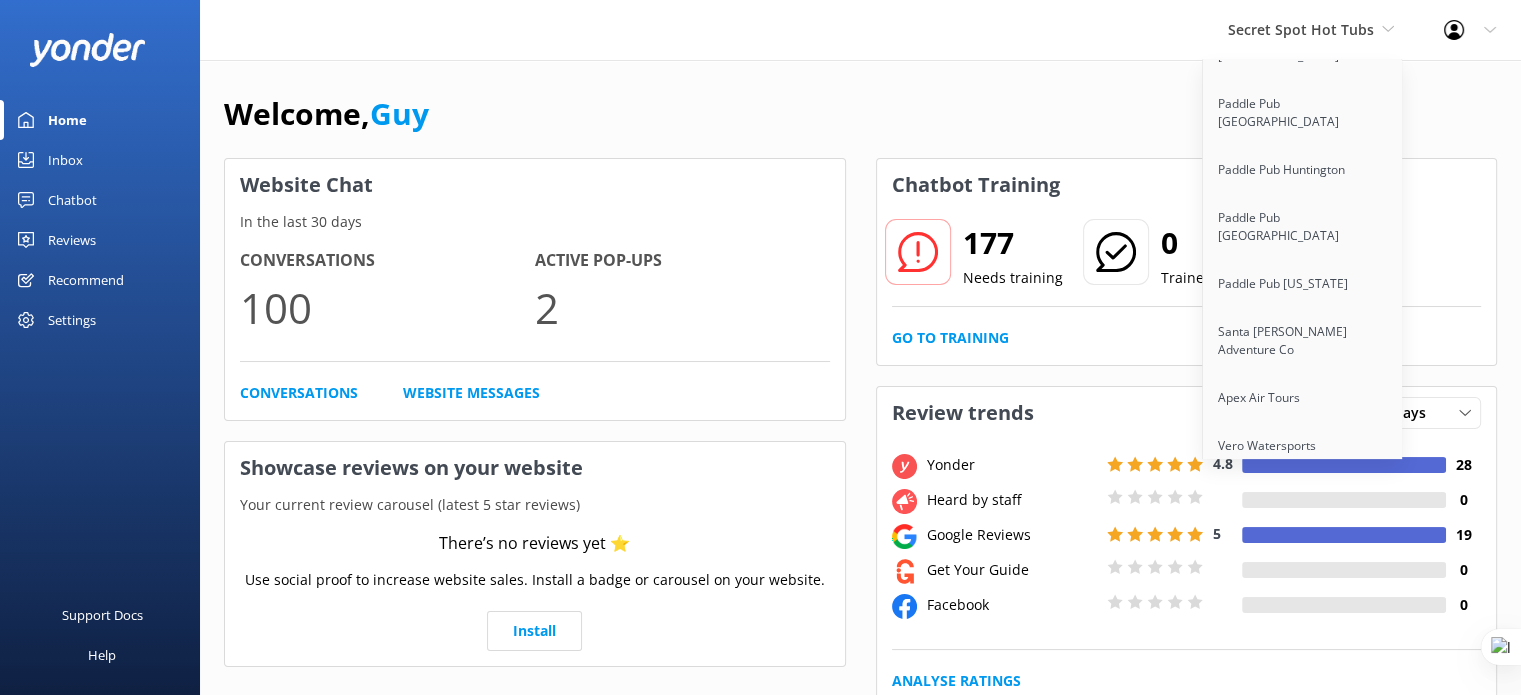 click on "Trolley Pub Columbus" at bounding box center (1303, 836) 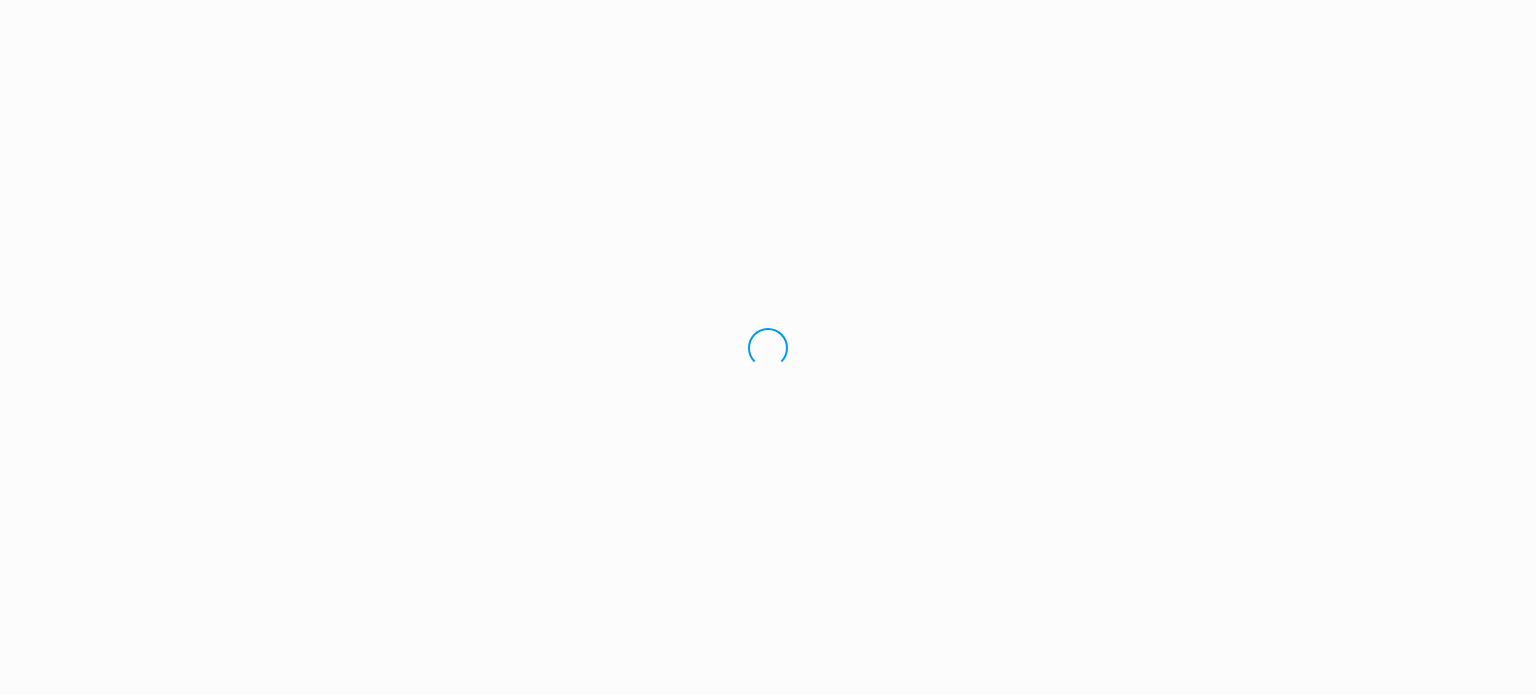 scroll, scrollTop: 0, scrollLeft: 0, axis: both 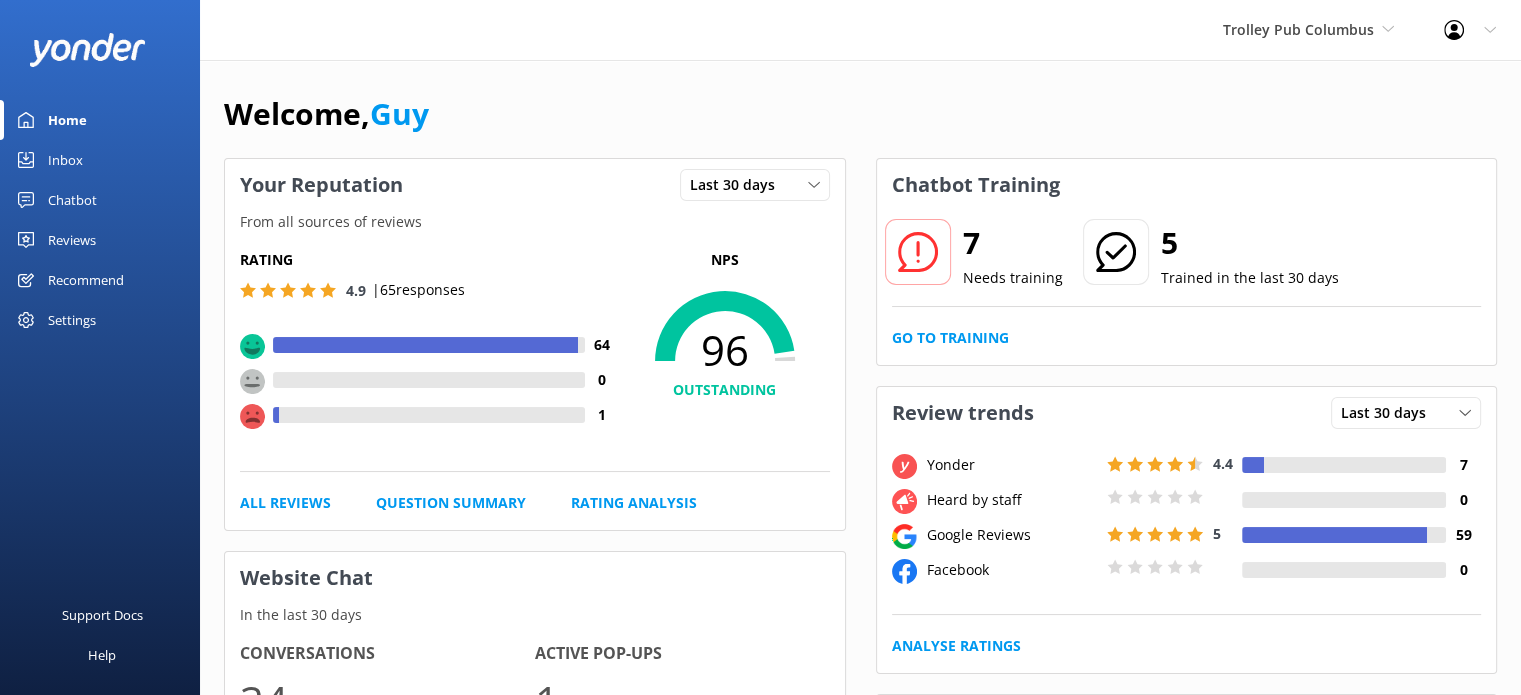 click on "Reviews" at bounding box center [72, 240] 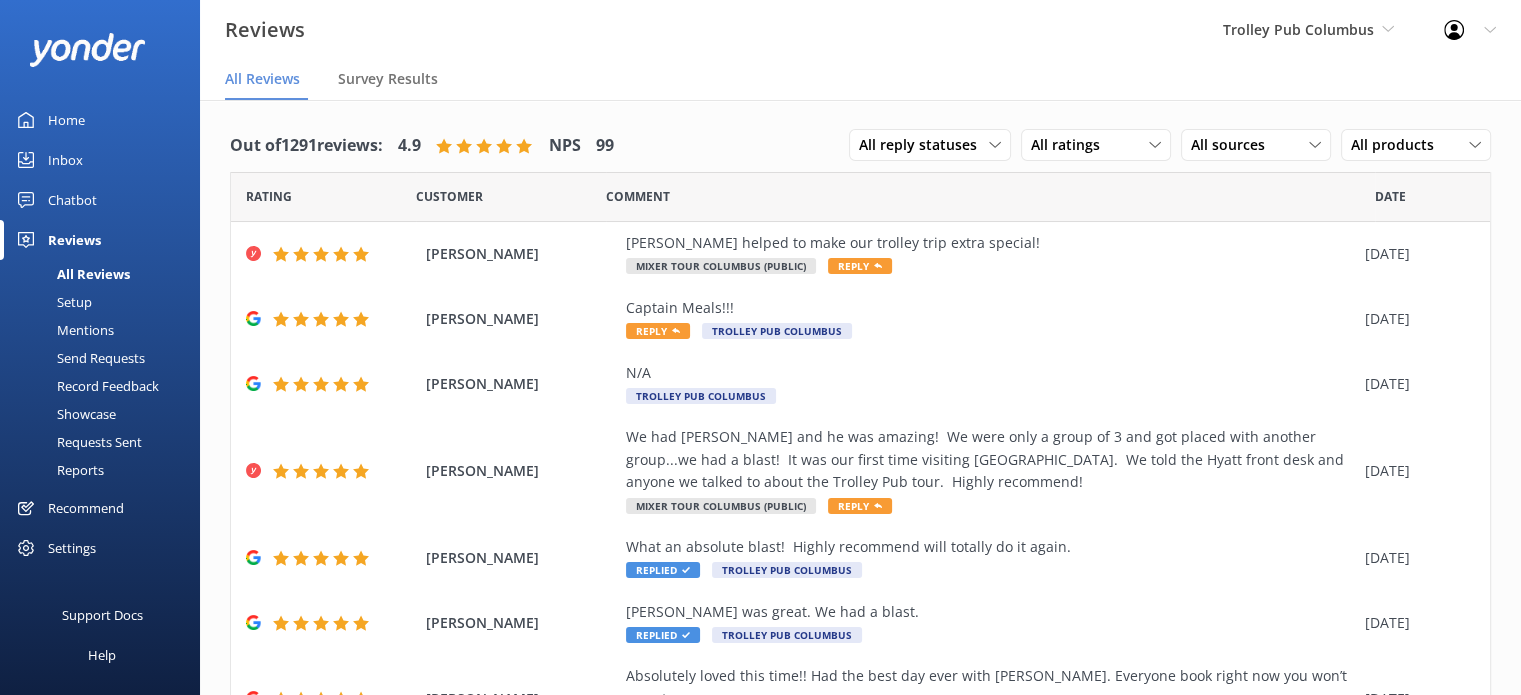 click on "Chatbot" at bounding box center (72, 200) 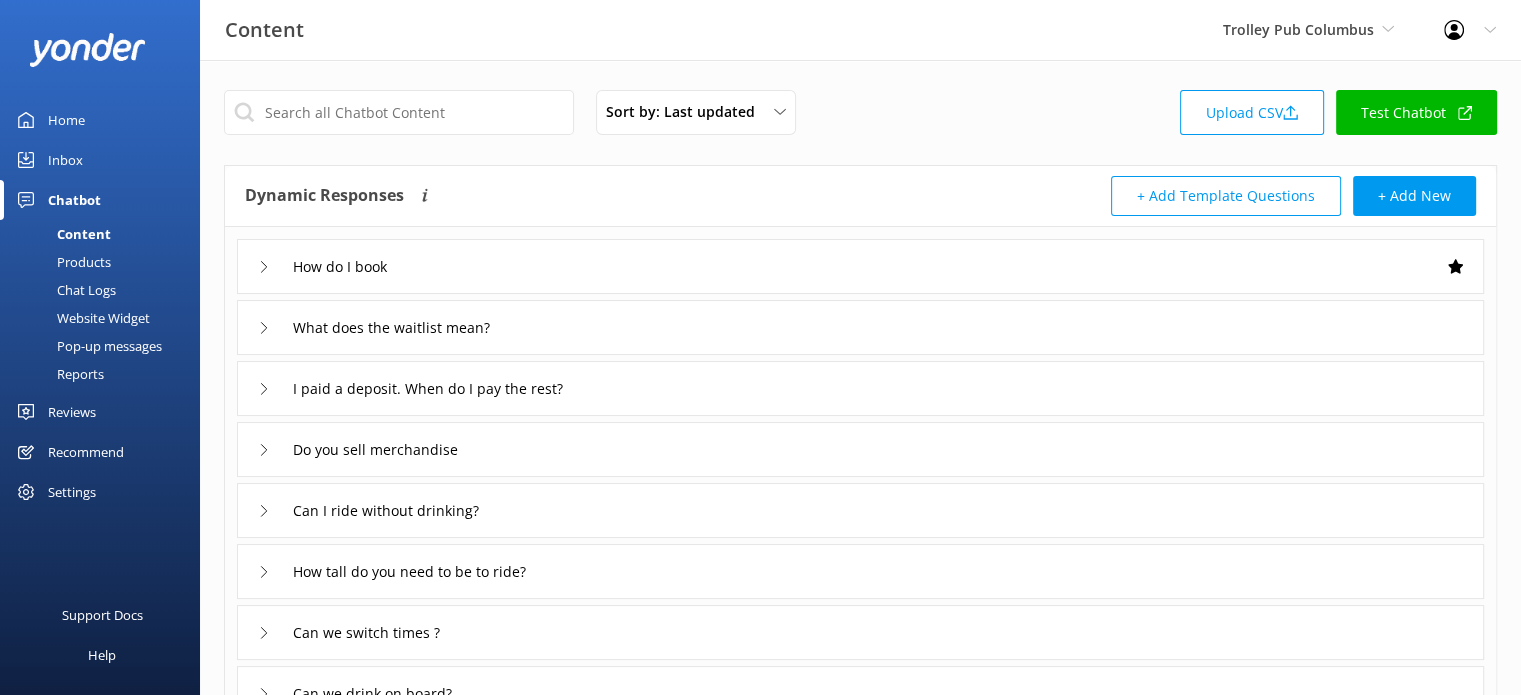 click on "Pop-up messages" at bounding box center [87, 346] 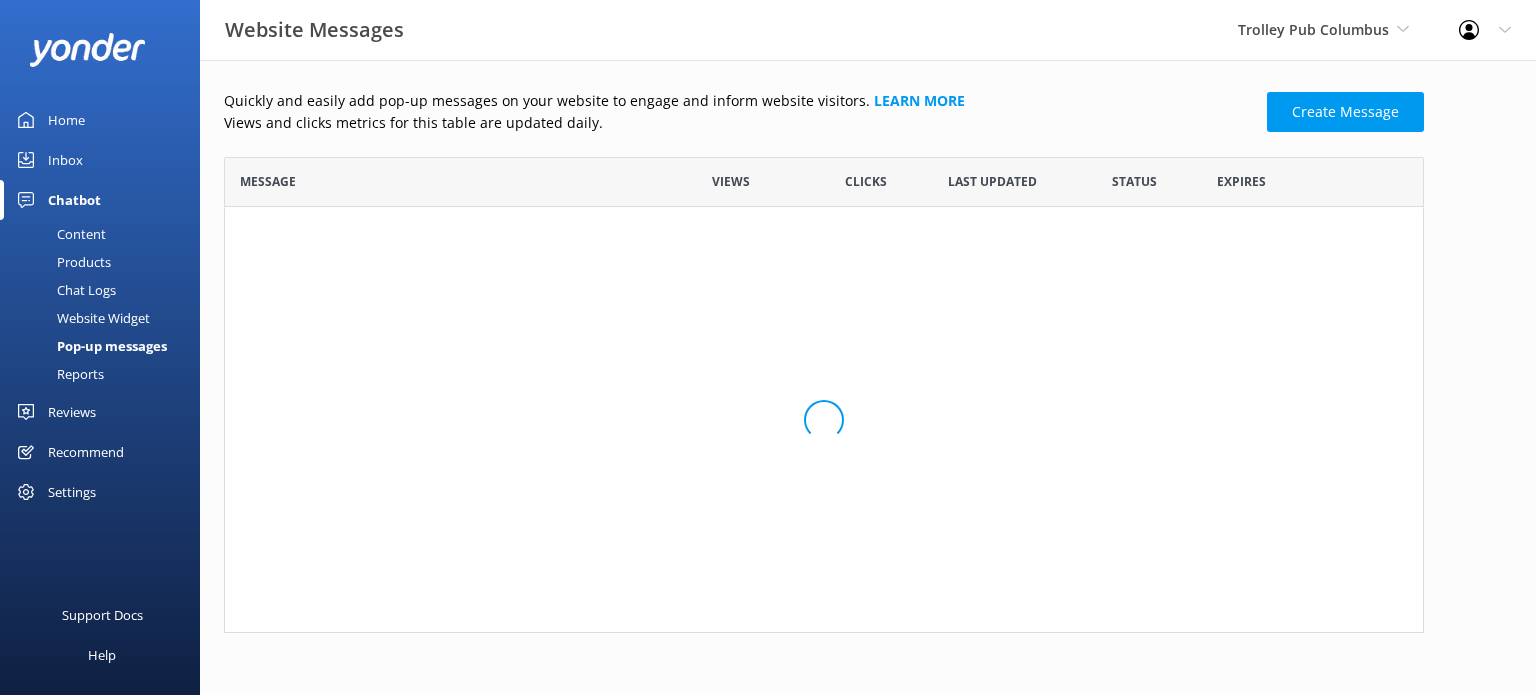 scroll, scrollTop: 16, scrollLeft: 16, axis: both 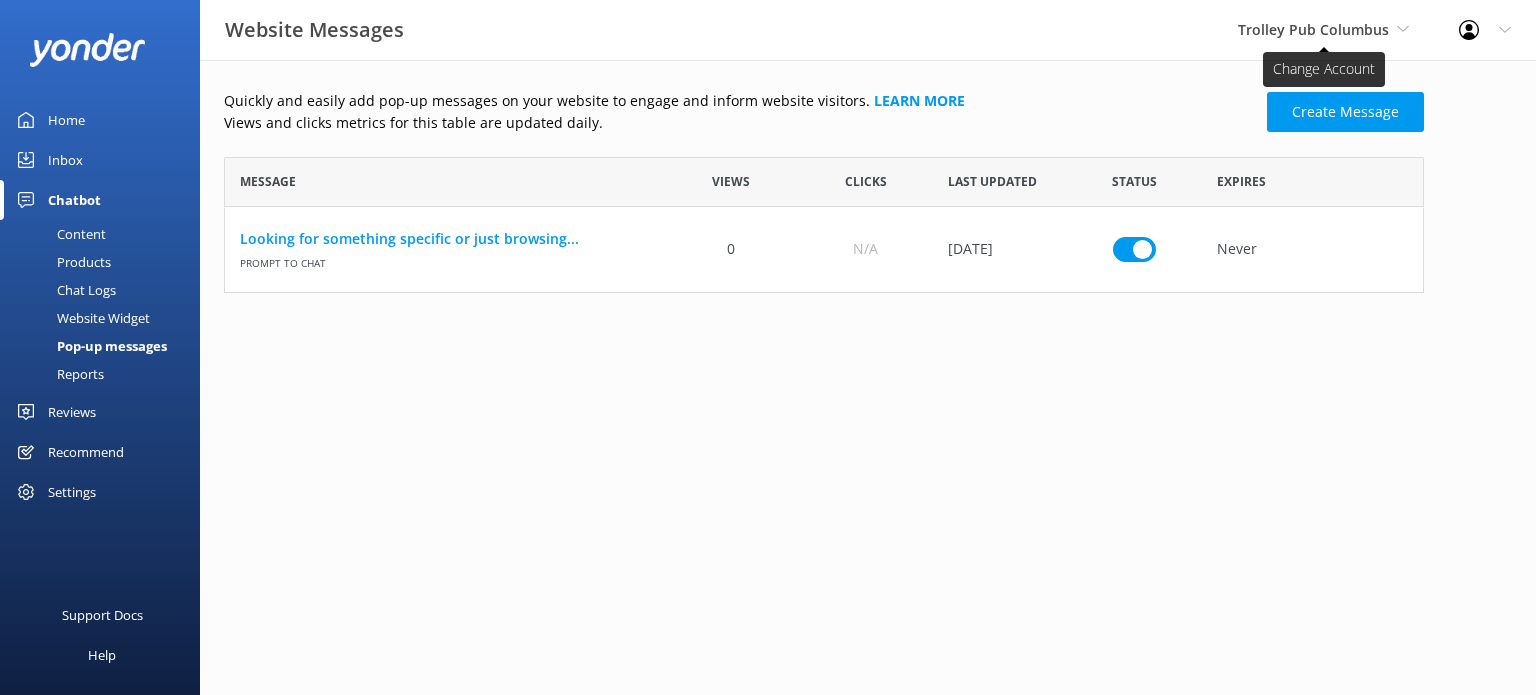 click on "Trolley Pub Columbus" at bounding box center [1313, 29] 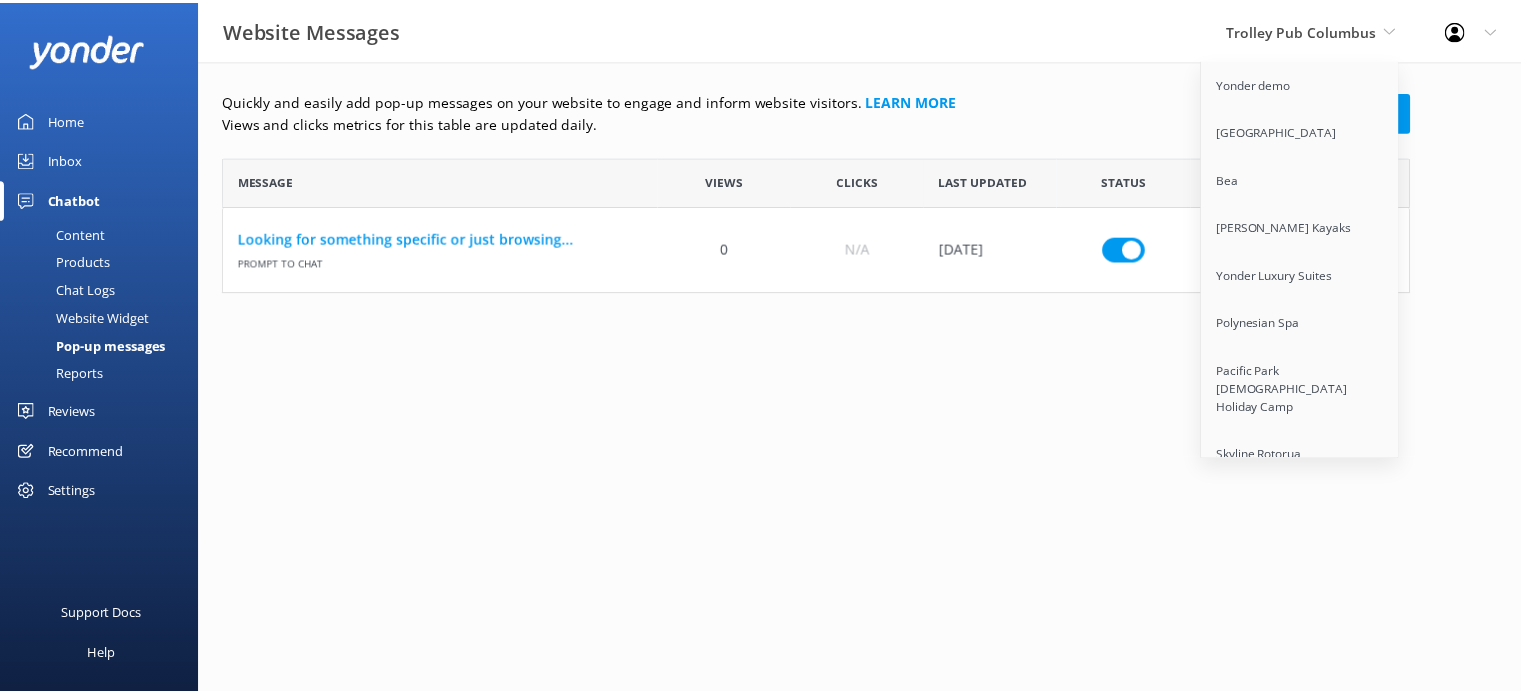 scroll, scrollTop: 11980, scrollLeft: 0, axis: vertical 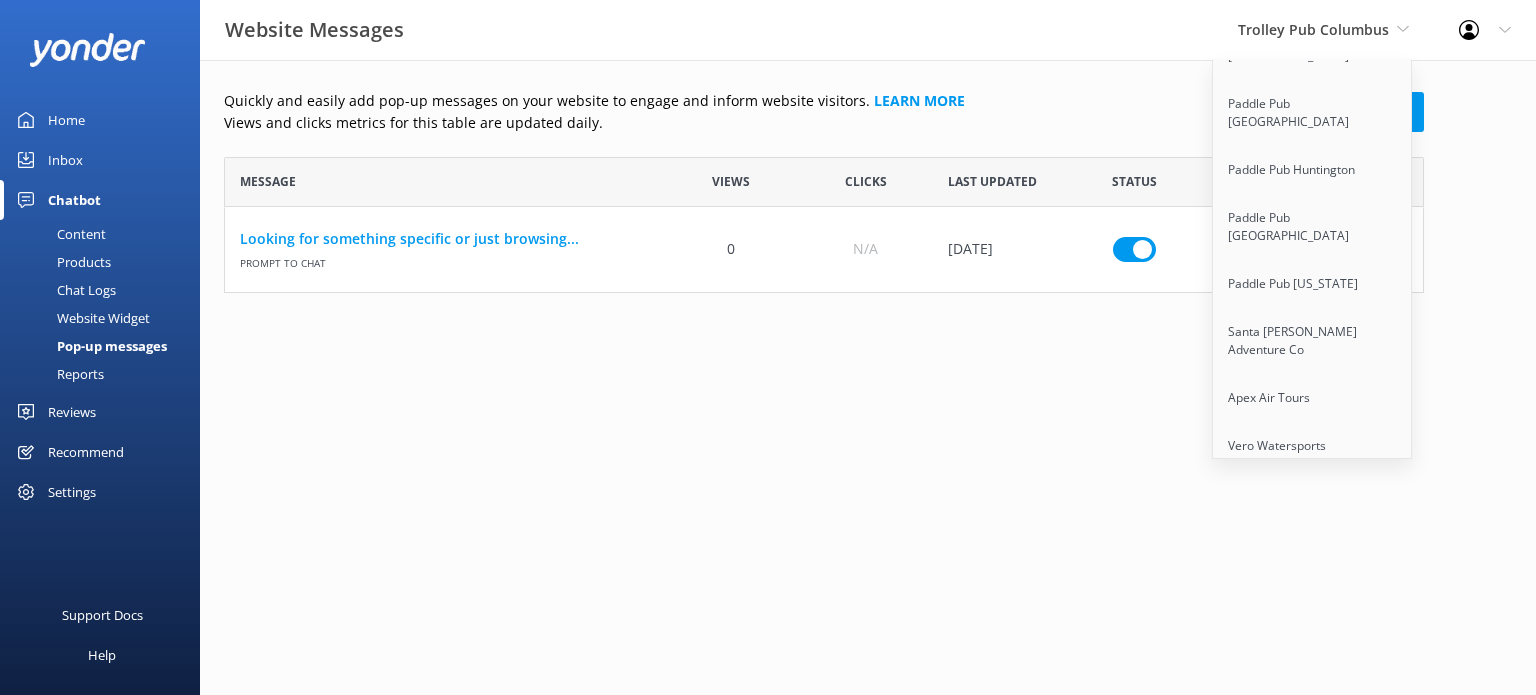 click on "Trolley Pub Columbus" at bounding box center [1313, 836] 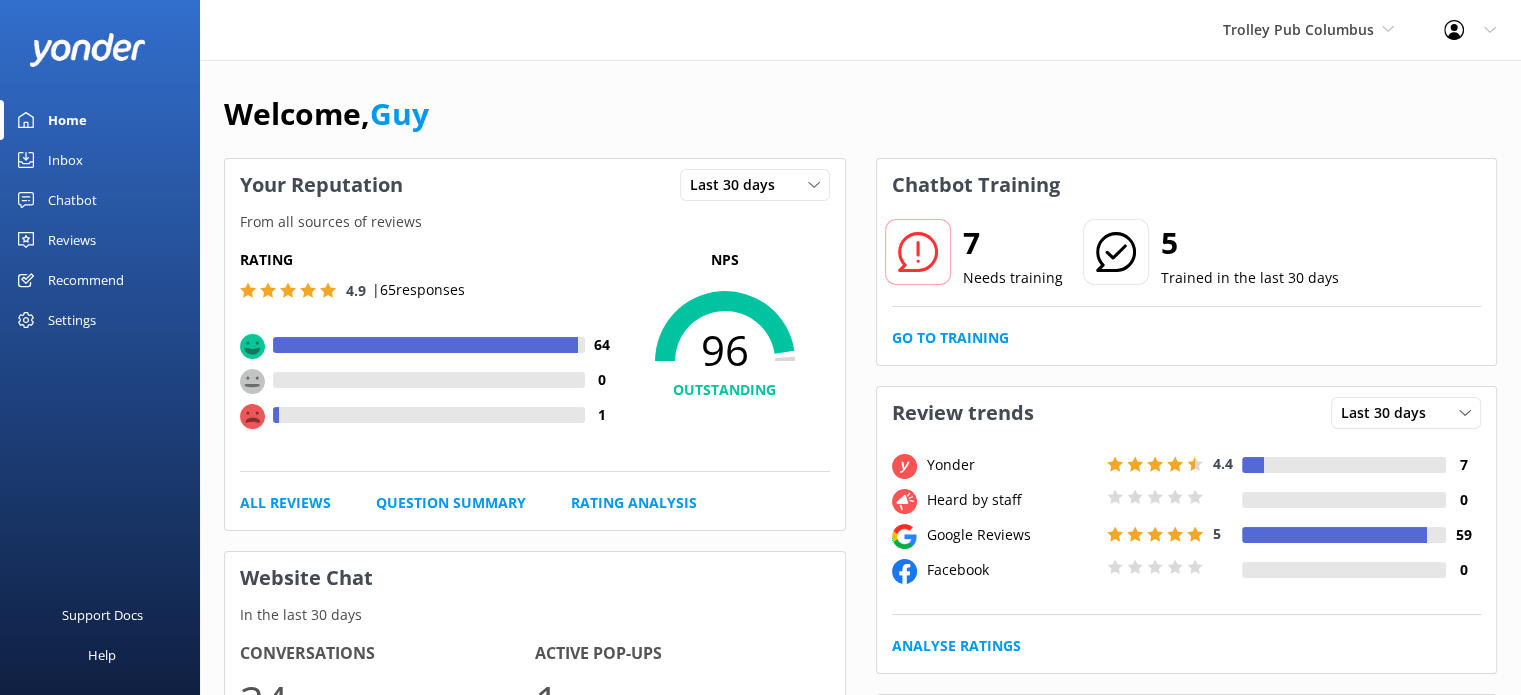 click on "Trolley Pub [GEOGRAPHIC_DATA] [GEOGRAPHIC_DATA] demo [GEOGRAPHIC_DATA] Bea [PERSON_NAME] Kayaks Yonder Luxury Suites [GEOGRAPHIC_DATA] [DEMOGRAPHIC_DATA] Holiday Camp [GEOGRAPHIC_DATA] [GEOGRAPHIC_DATA] [GEOGRAPHIC_DATA] [GEOGRAPHIC_DATA] [GEOGRAPHIC_DATA][PERSON_NAME][GEOGRAPHIC_DATA] [GEOGRAPHIC_DATA] [GEOGRAPHIC_DATA] [GEOGRAPHIC_DATA] Treewalk & Altitude Tropical Sailing [GEOGRAPHIC_DATA]’s [GEOGRAPHIC_DATA] and Motels [GEOGRAPHIC_DATA] [PERSON_NAME] MONOPOLY DREAMS [GEOGRAPHIC_DATA] [GEOGRAPHIC_DATA] [GEOGRAPHIC_DATA] [GEOGRAPHIC_DATA] [GEOGRAPHIC_DATA] Cruises [GEOGRAPHIC_DATA] Sailing Blue Lagoon Cruises Timber Trail Shuttle & Bike Hire Pelorus Mail Boat [GEOGRAPHIC_DATA] [GEOGRAPHIC_DATA] Tour Company [GEOGRAPHIC_DATA] Cougar Line Water Taxi [PERSON_NAME] Expeditions [GEOGRAPHIC_DATA] Crossing Shuttles Real [GEOGRAPHIC_DATA] [GEOGRAPHIC_DATA] [GEOGRAPHIC_DATA] [GEOGRAPHIC_DATA] [GEOGRAPHIC_DATA] [GEOGRAPHIC_DATA] [GEOGRAPHIC_DATA] Tours [GEOGRAPHIC_DATA] TOP 10 [GEOGRAPHIC_DATA] [GEOGRAPHIC_DATA] [GEOGRAPHIC_DATA] [GEOGRAPHIC_DATA] [GEOGRAPHIC_DATA] [GEOGRAPHIC_DATA] x Treble Cone Barefoot Chat Bot 👣⛵😎 [GEOGRAPHIC_DATA] Movie Set Tongariro River Rafting [GEOGRAPHIC_DATA] Black Cat Cruises [GEOGRAPHIC_DATA] Tours The [PERSON_NAME][GEOGRAPHIC_DATA] and [GEOGRAPHIC_DATA] [GEOGRAPHIC_DATA] Shoreline Beach Service Coastal 30a Chairs Pure Milford" at bounding box center [1308, 30] 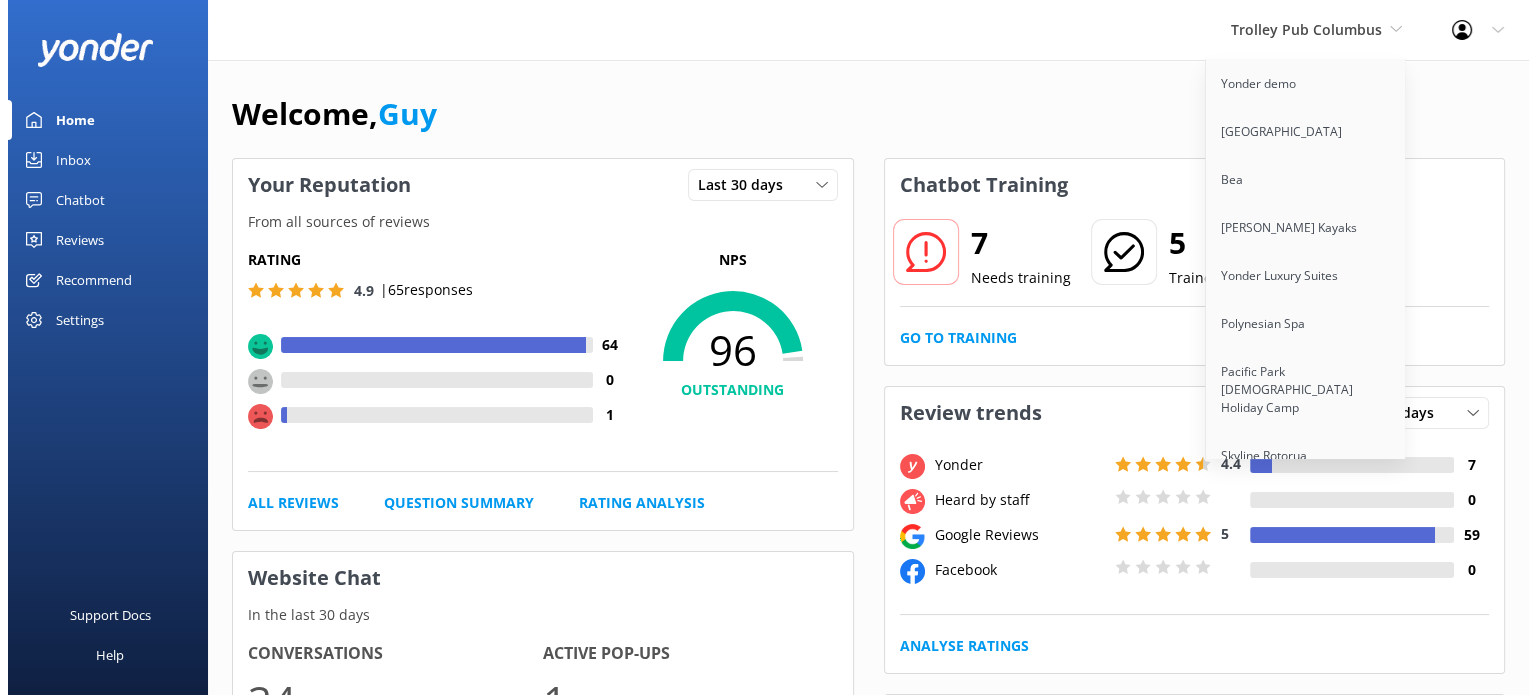 scroll, scrollTop: 7210, scrollLeft: 0, axis: vertical 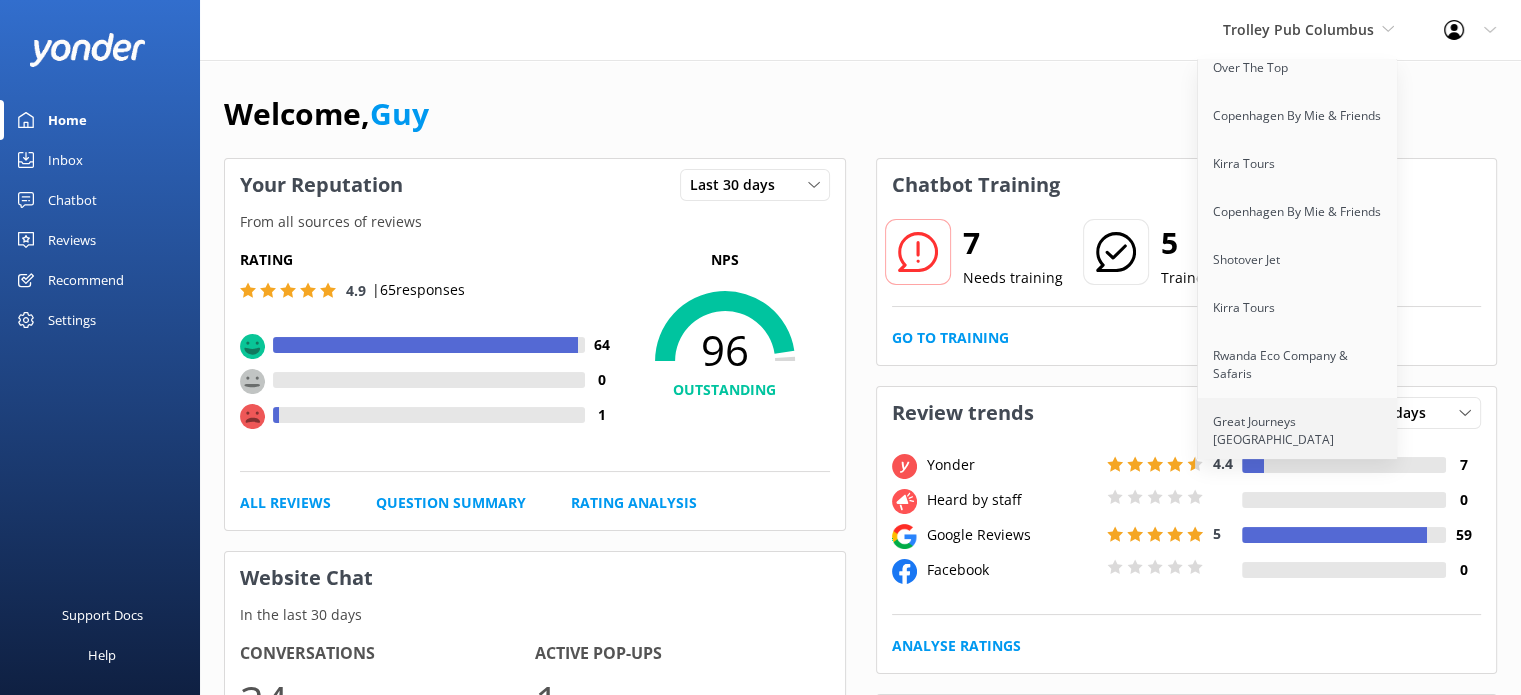 click on "Great Journeys [GEOGRAPHIC_DATA]" at bounding box center [1298, 431] 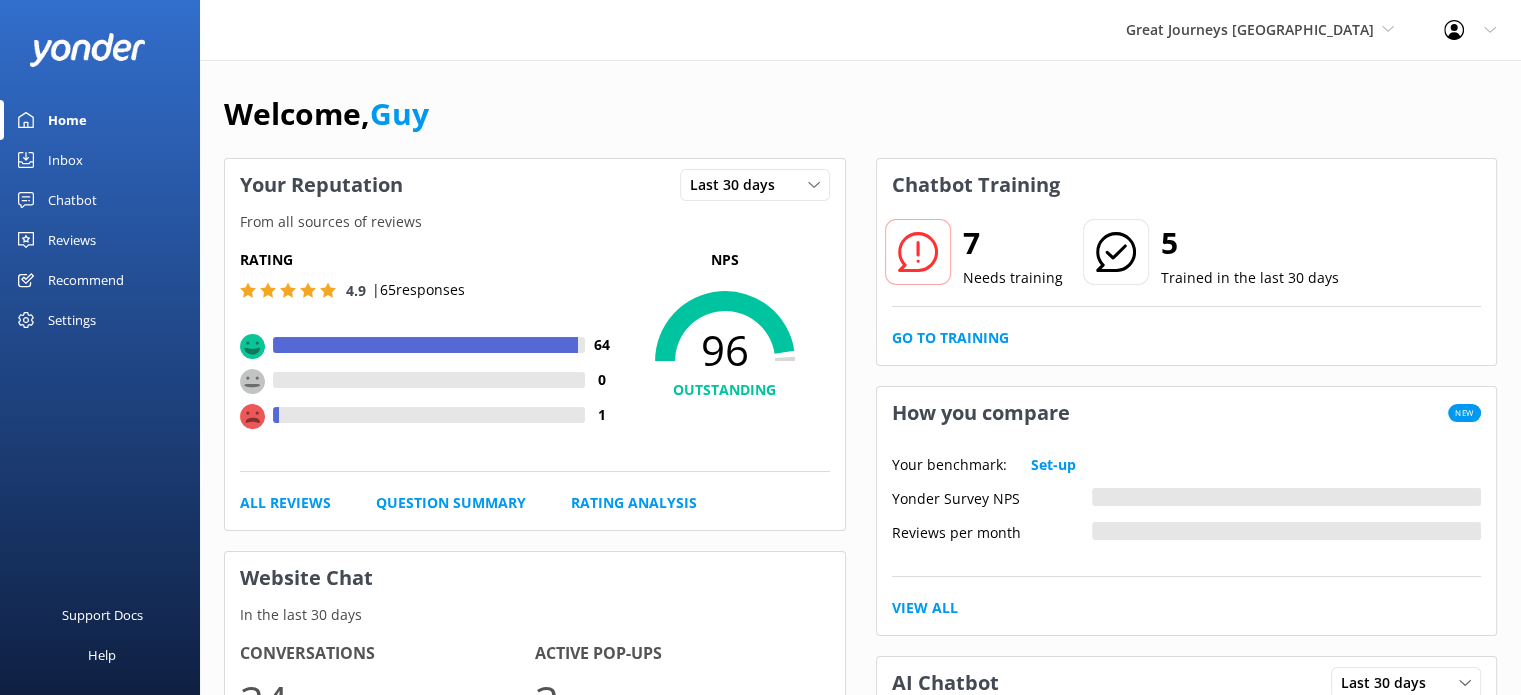 click on "Chatbot" at bounding box center (72, 200) 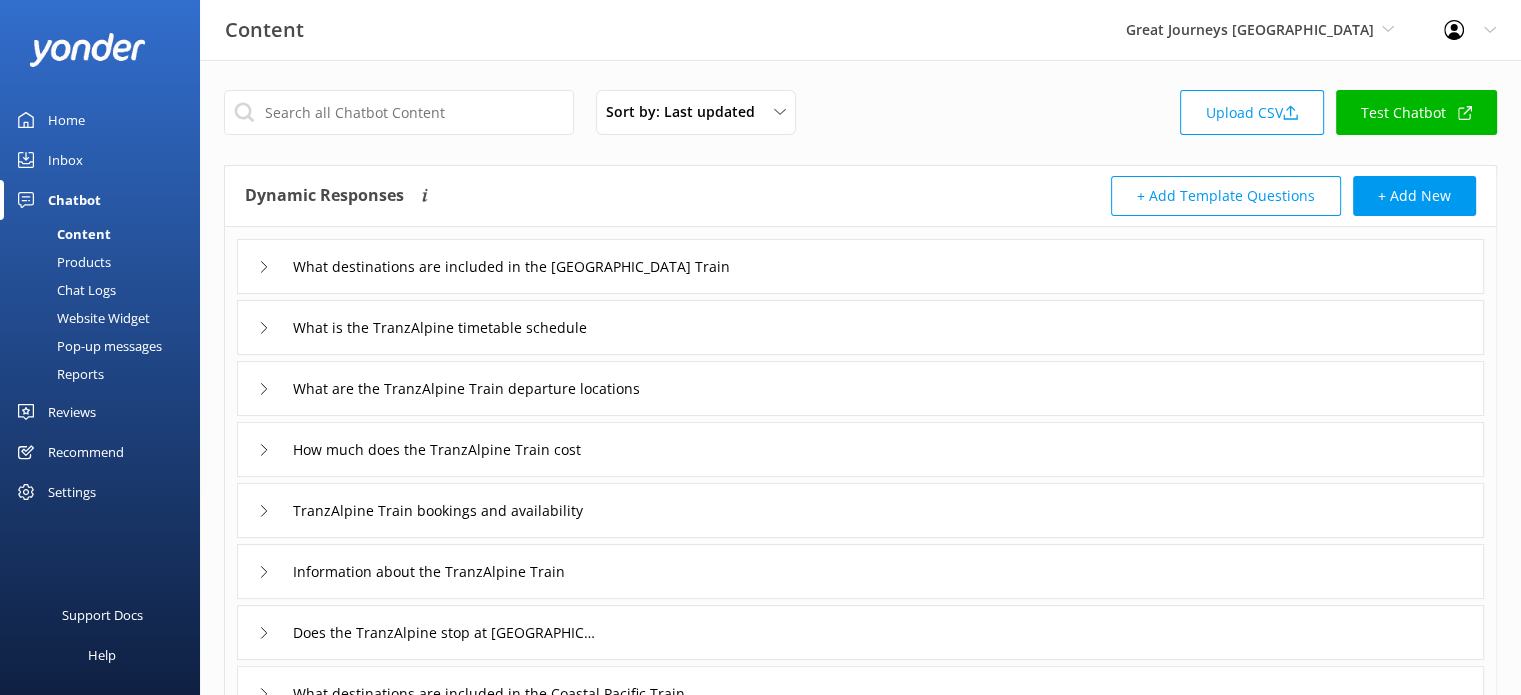 click on "Pop-up messages" at bounding box center [87, 346] 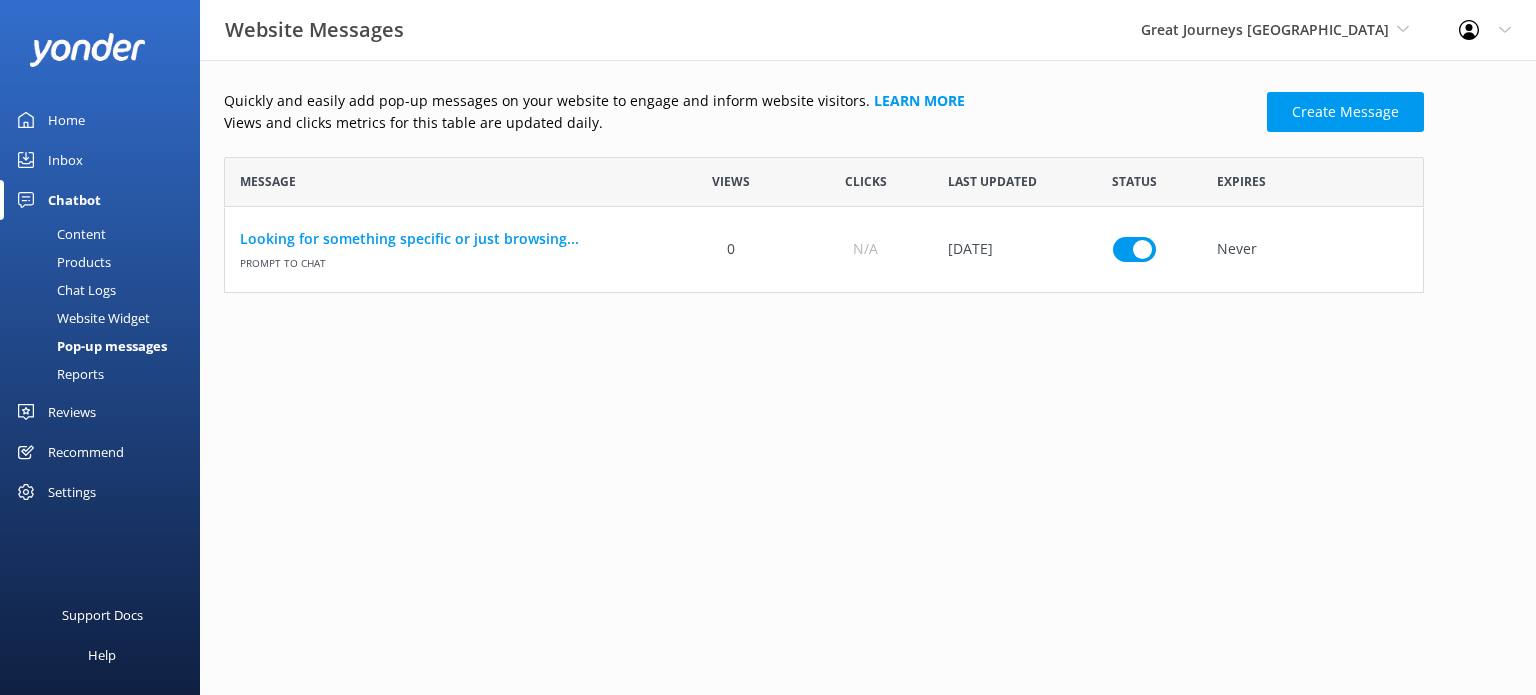scroll, scrollTop: 16, scrollLeft: 16, axis: both 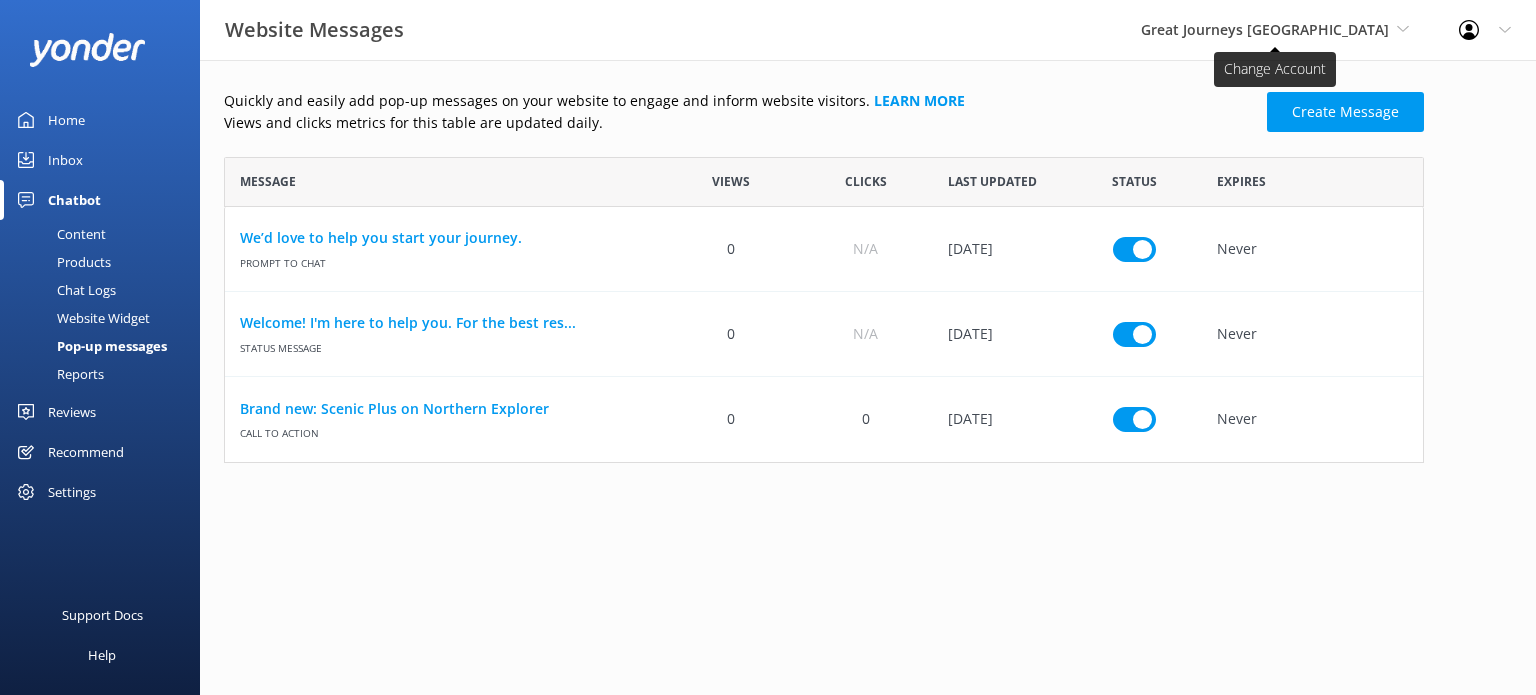 click on "Great Journeys [GEOGRAPHIC_DATA]" at bounding box center [1265, 29] 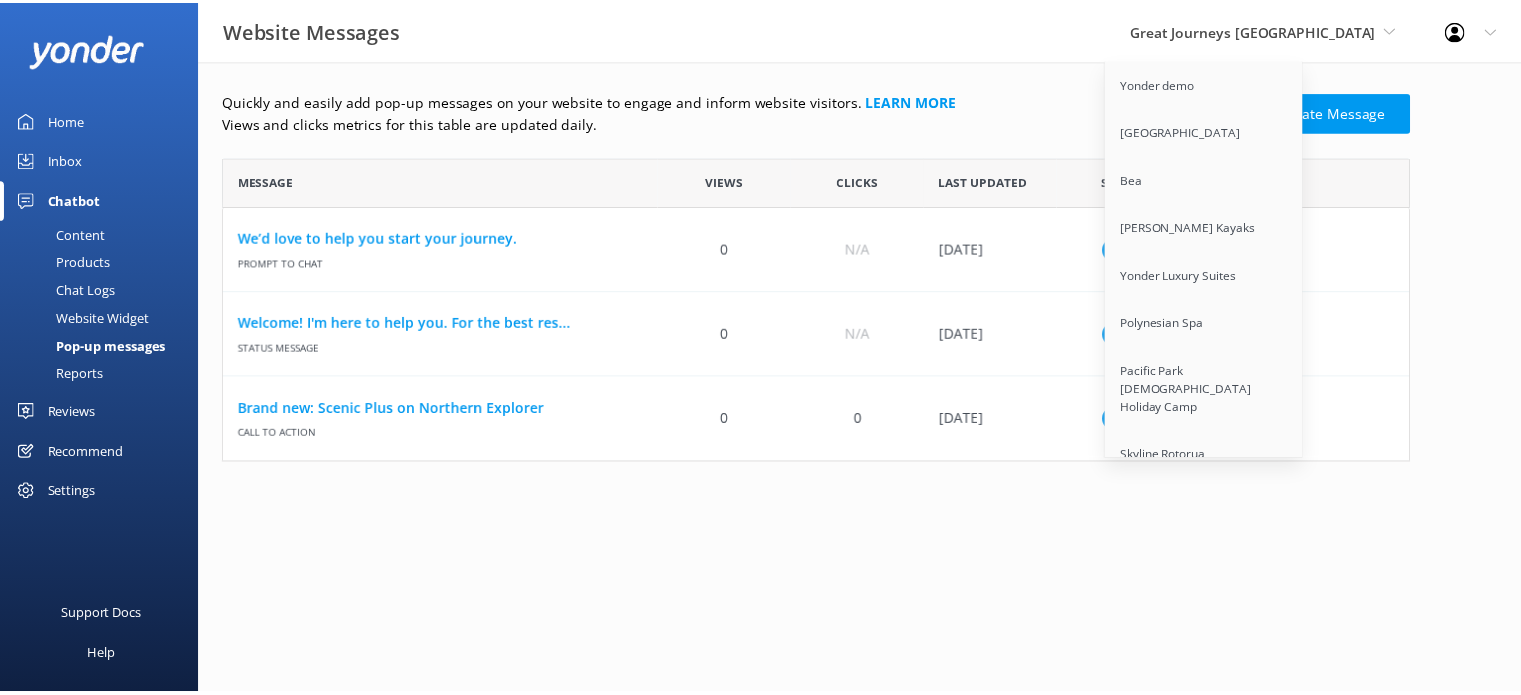 scroll, scrollTop: 7210, scrollLeft: 0, axis: vertical 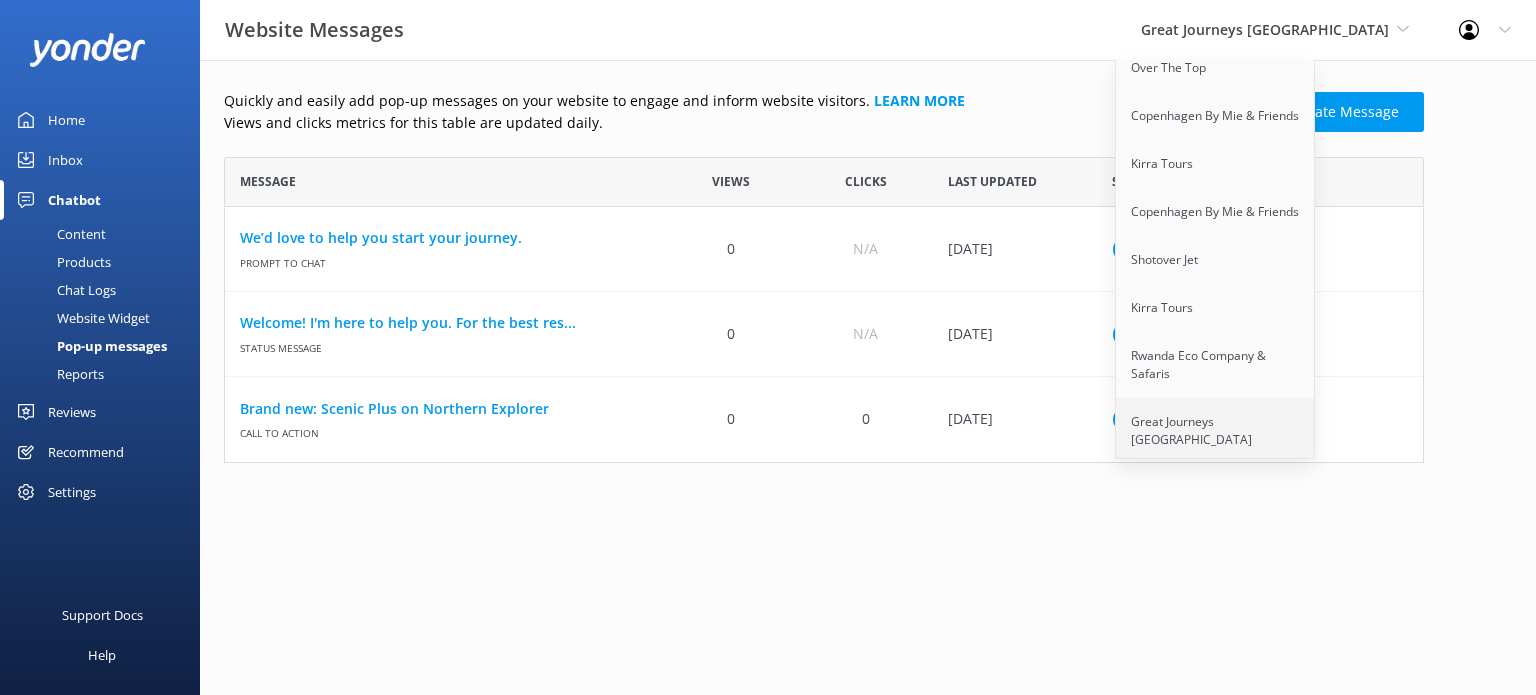 click on "Great Journeys New Zealand" at bounding box center (1216, 431) 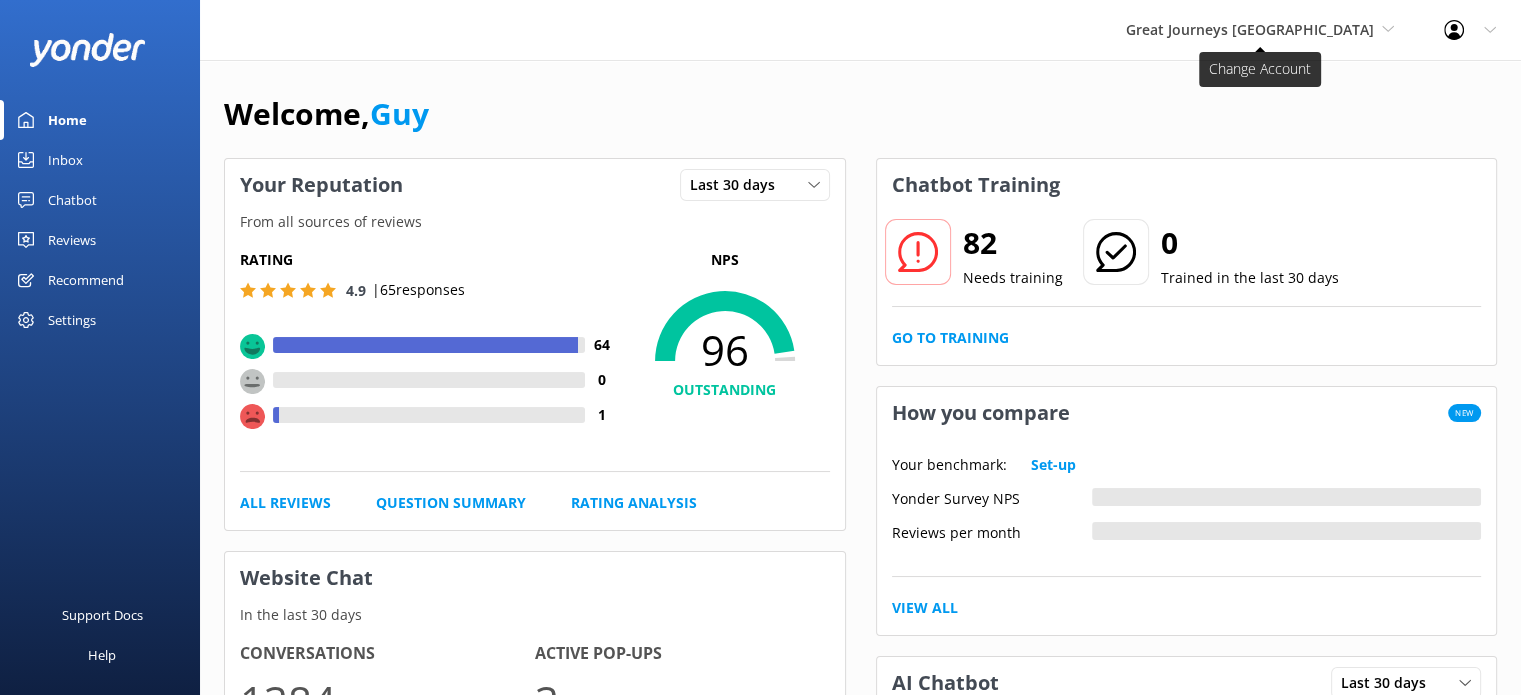 click on "Great Journeys New Zealand" at bounding box center (1250, 29) 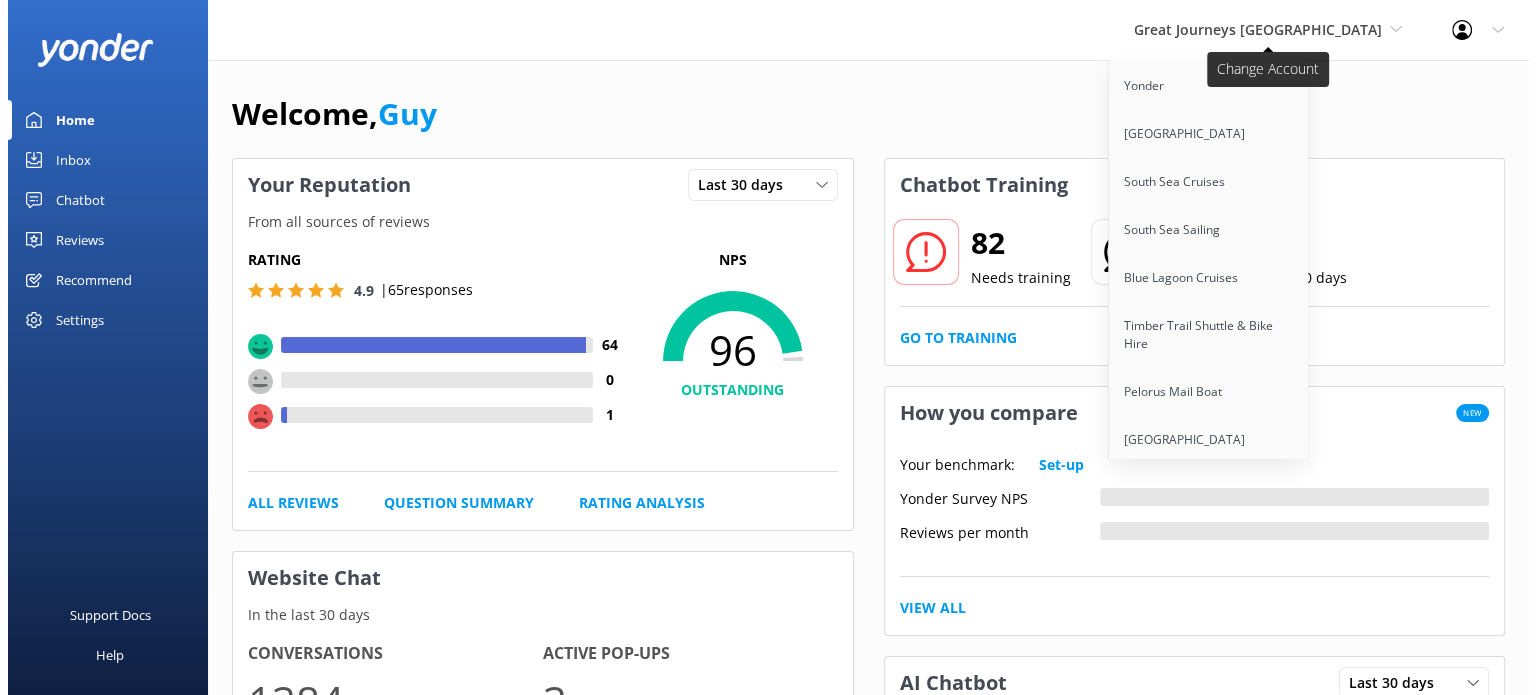 scroll, scrollTop: 8680, scrollLeft: 0, axis: vertical 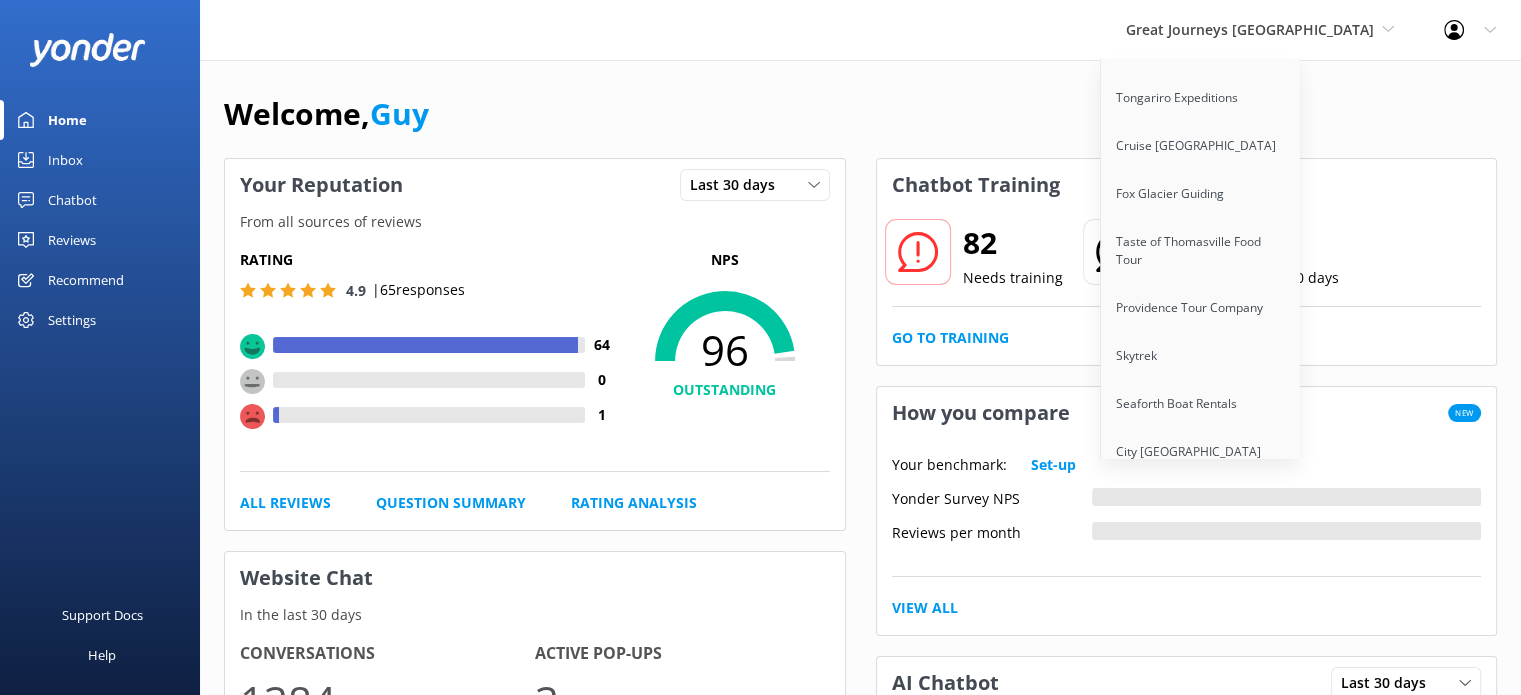 click on "The Blues Train" at bounding box center [1201, 548] 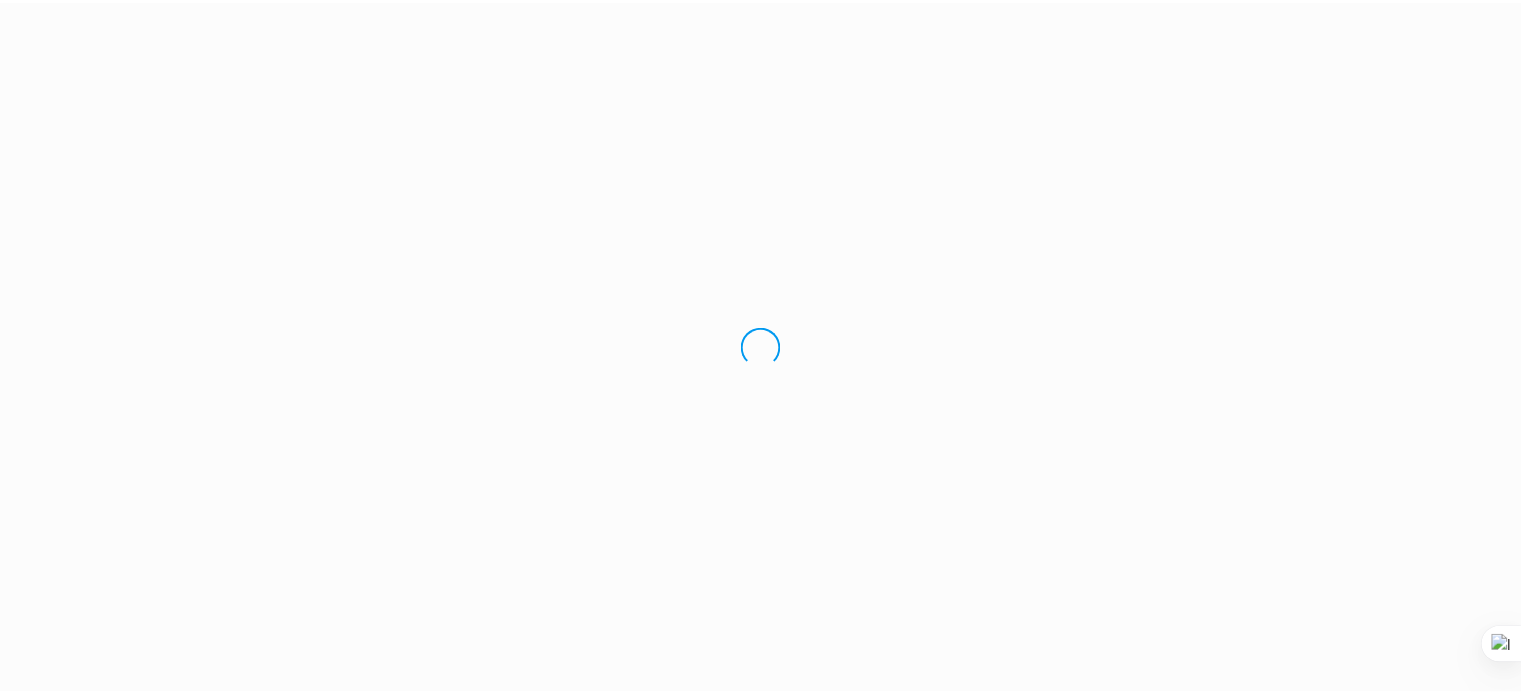 scroll, scrollTop: 0, scrollLeft: 0, axis: both 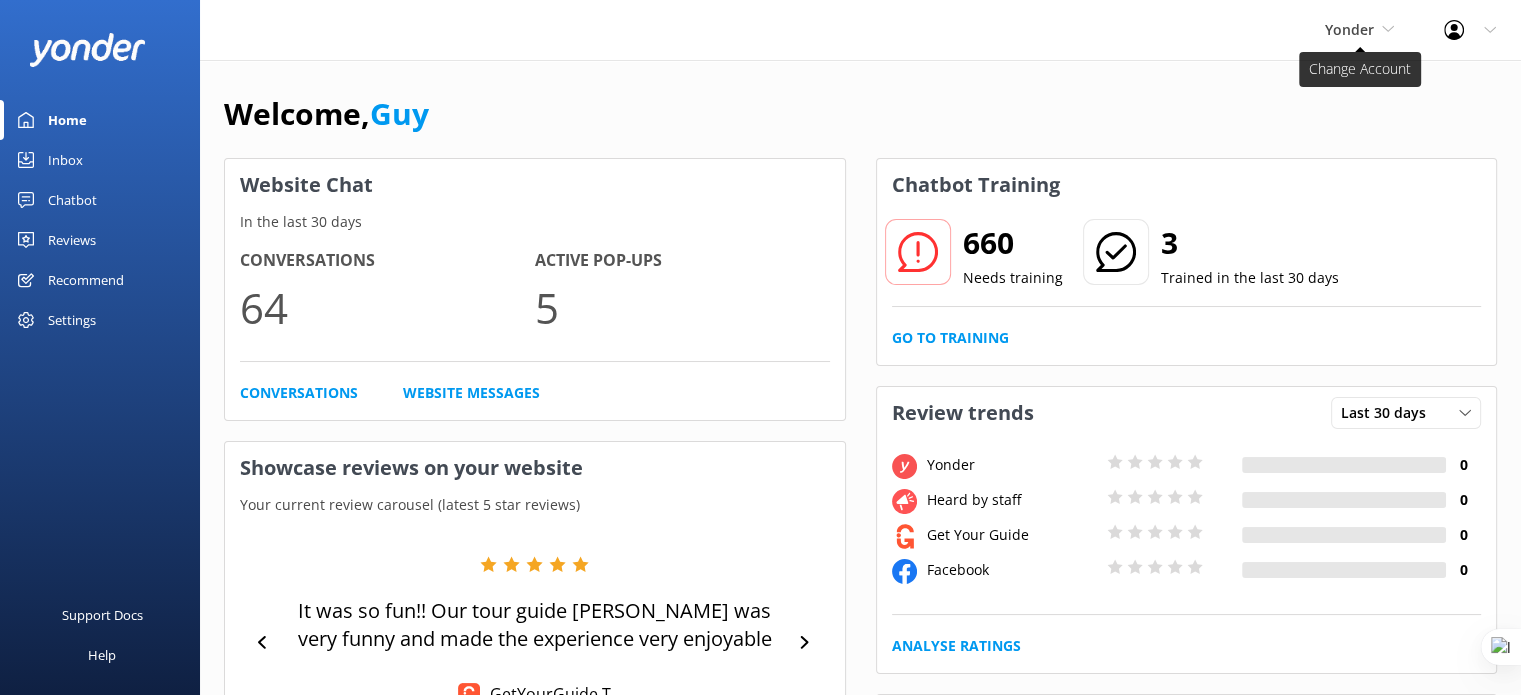 click on "Yonder" at bounding box center [1349, 29] 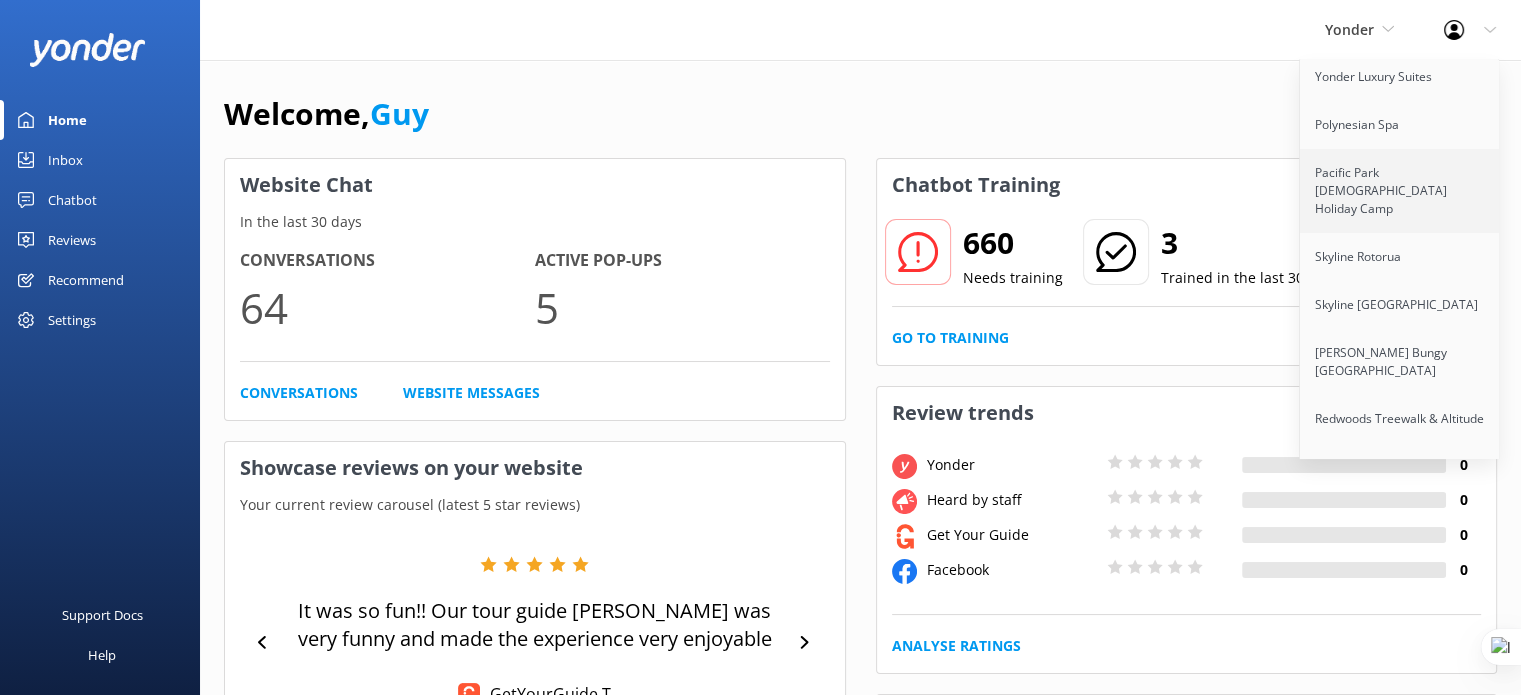 scroll, scrollTop: 200, scrollLeft: 0, axis: vertical 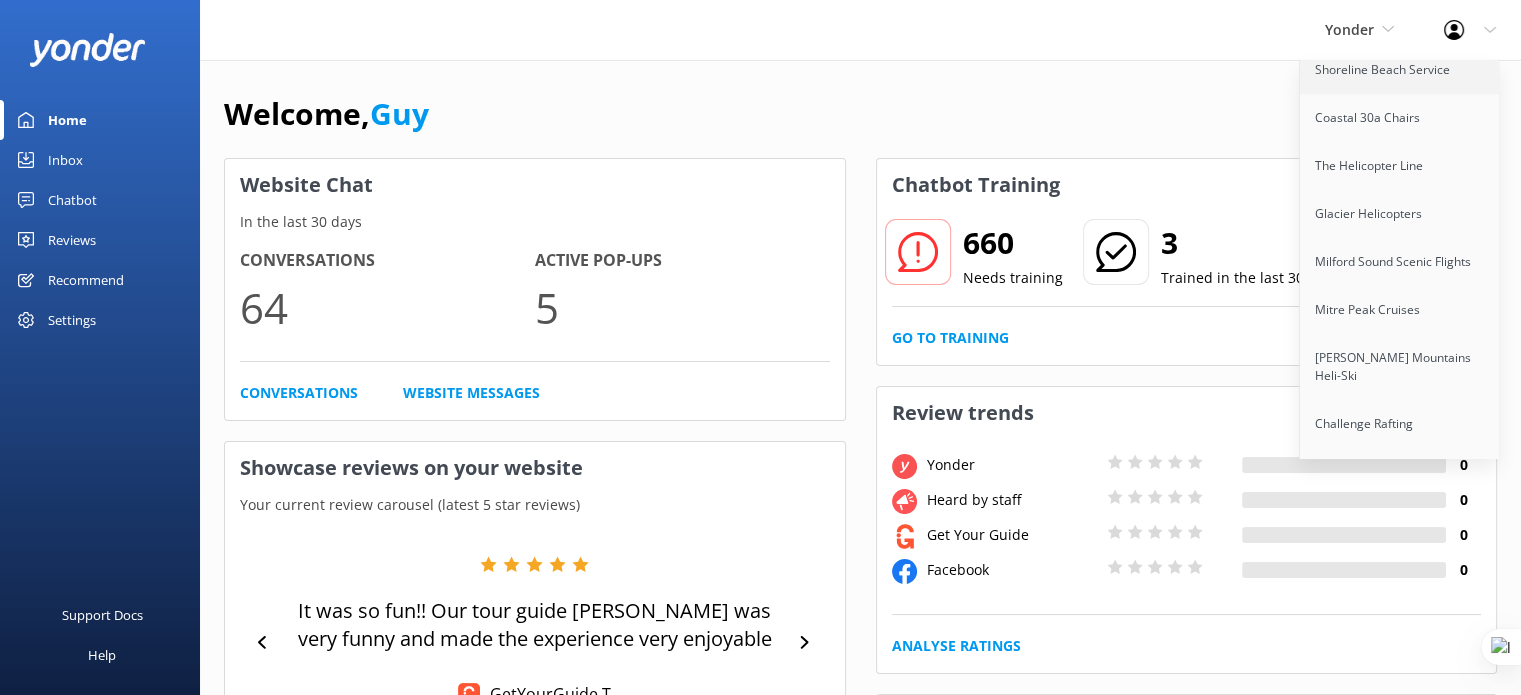 click on "Shoreline Beach Service" at bounding box center [1400, 70] 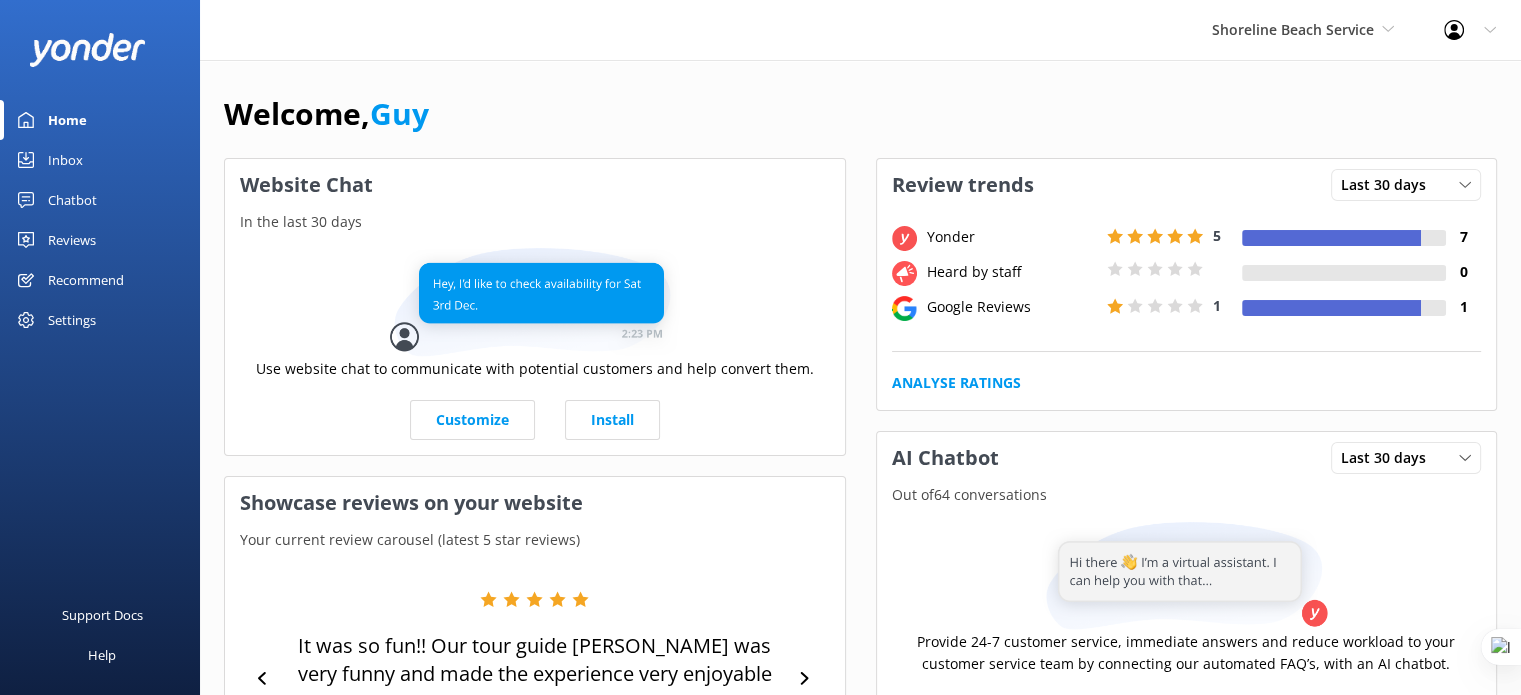 click on "Recommend" at bounding box center (86, 280) 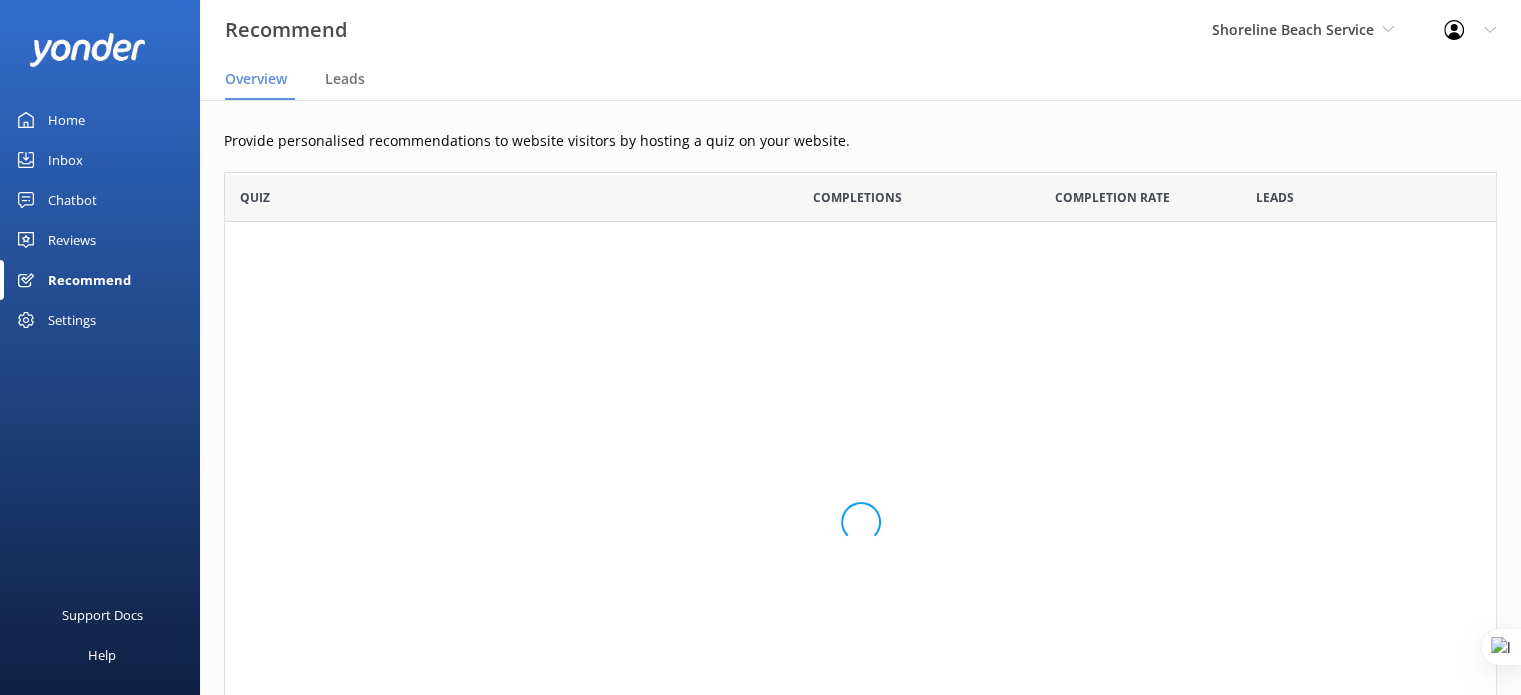 scroll, scrollTop: 16, scrollLeft: 16, axis: both 